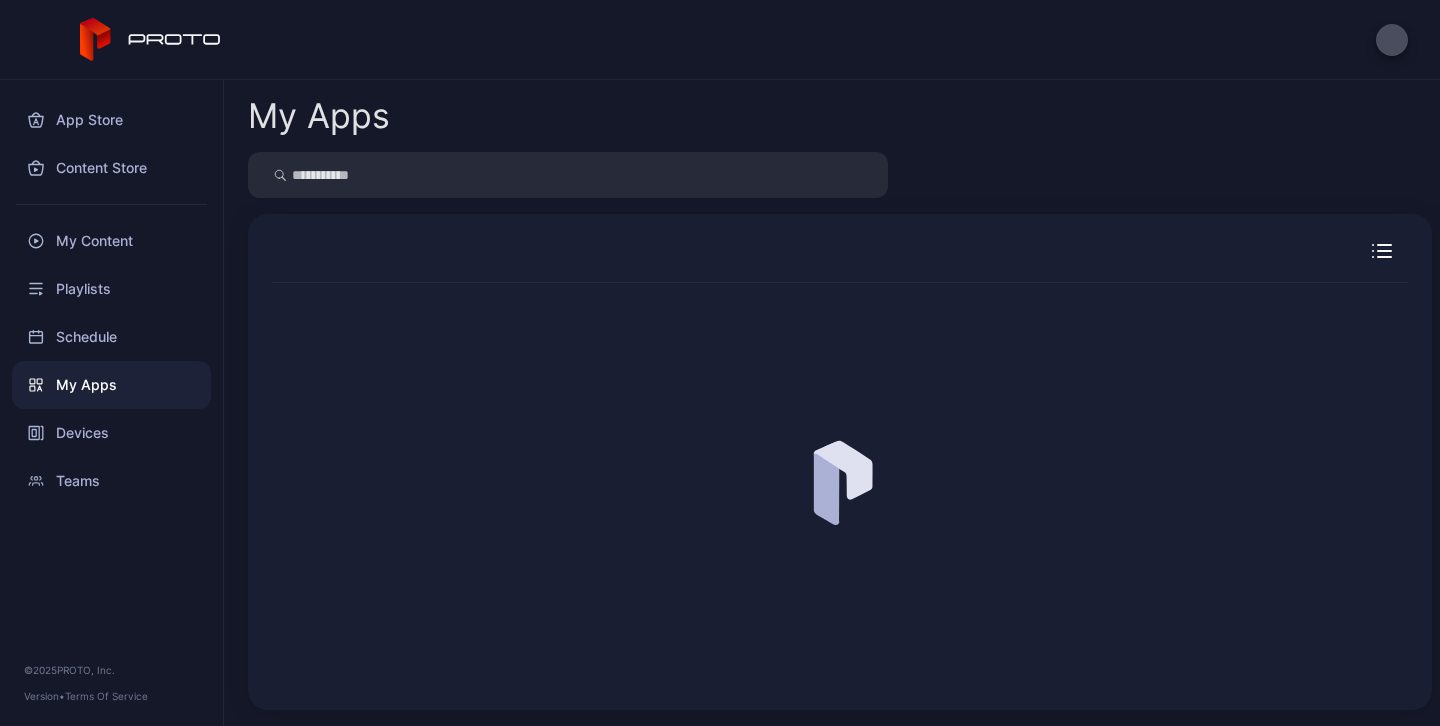 scroll, scrollTop: 0, scrollLeft: 0, axis: both 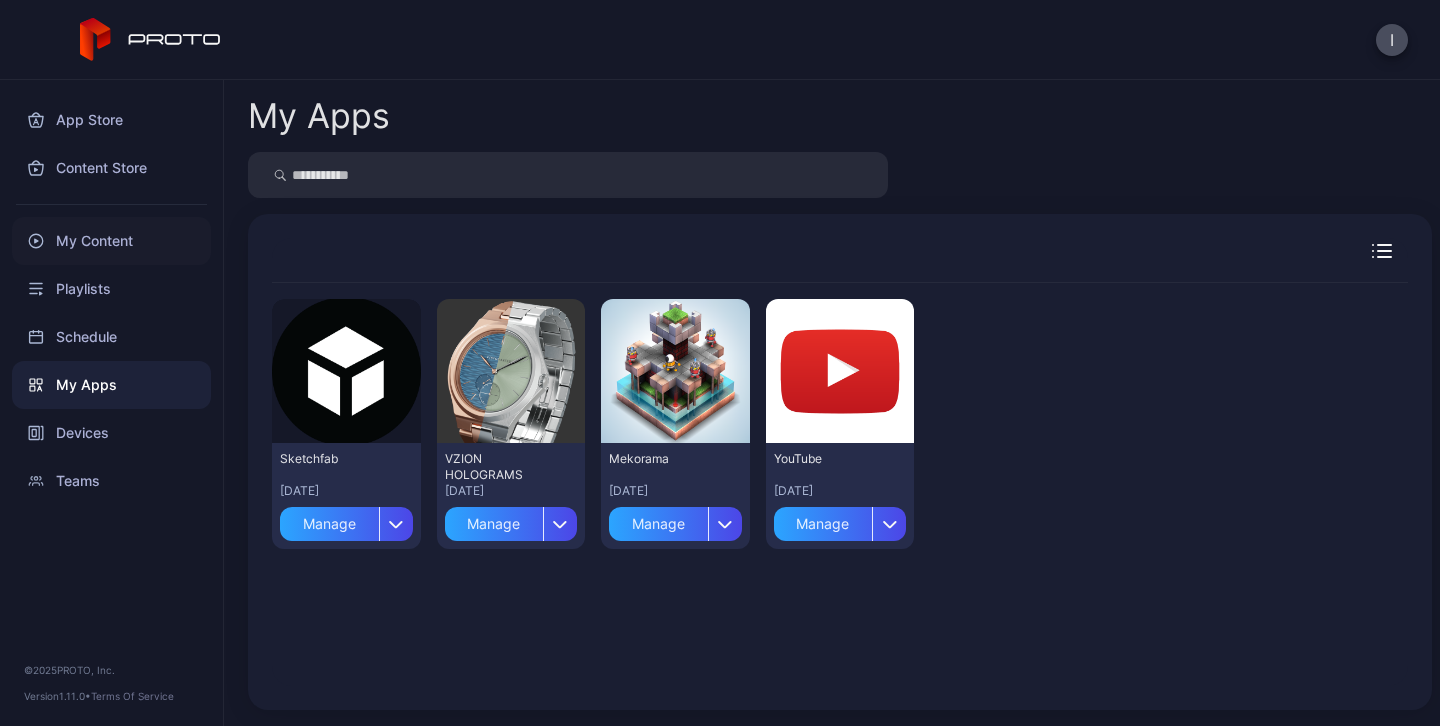 click on "My Content" at bounding box center [111, 241] 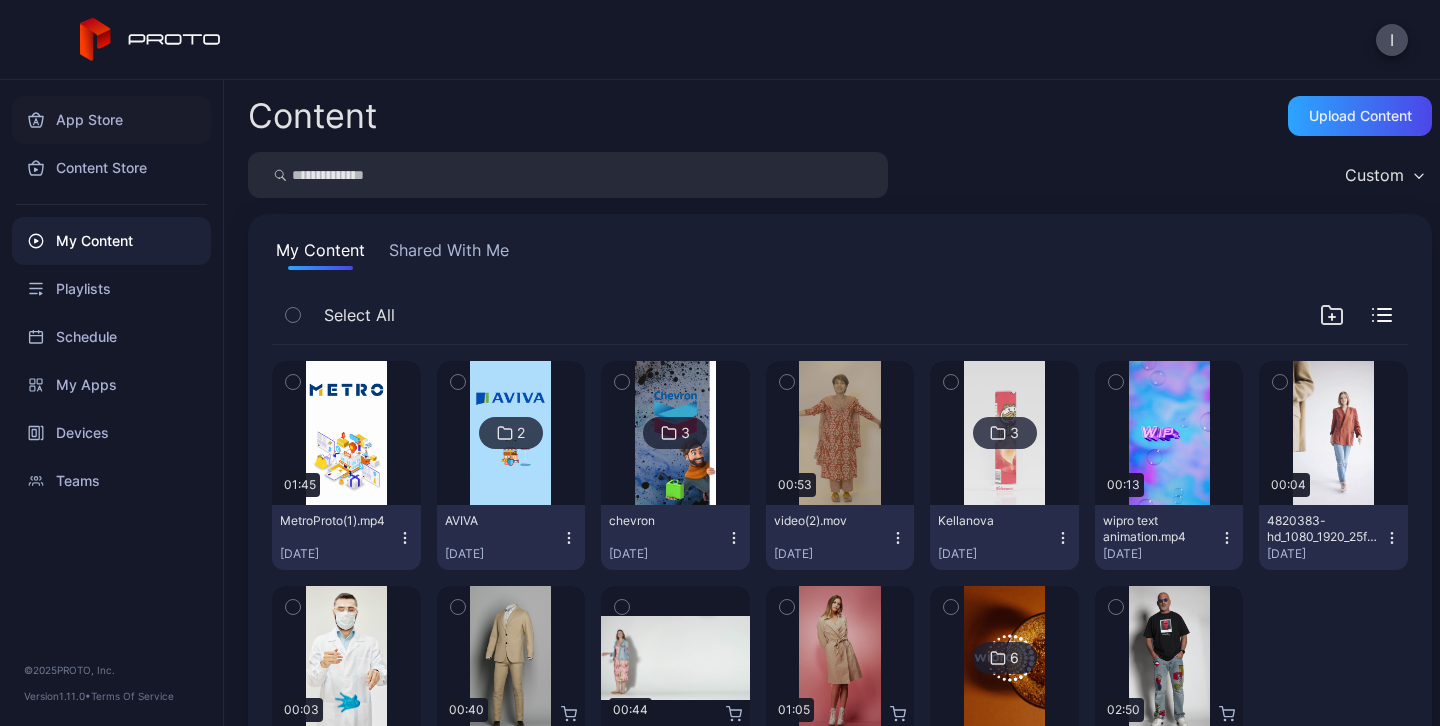 click on "App Store" at bounding box center [111, 120] 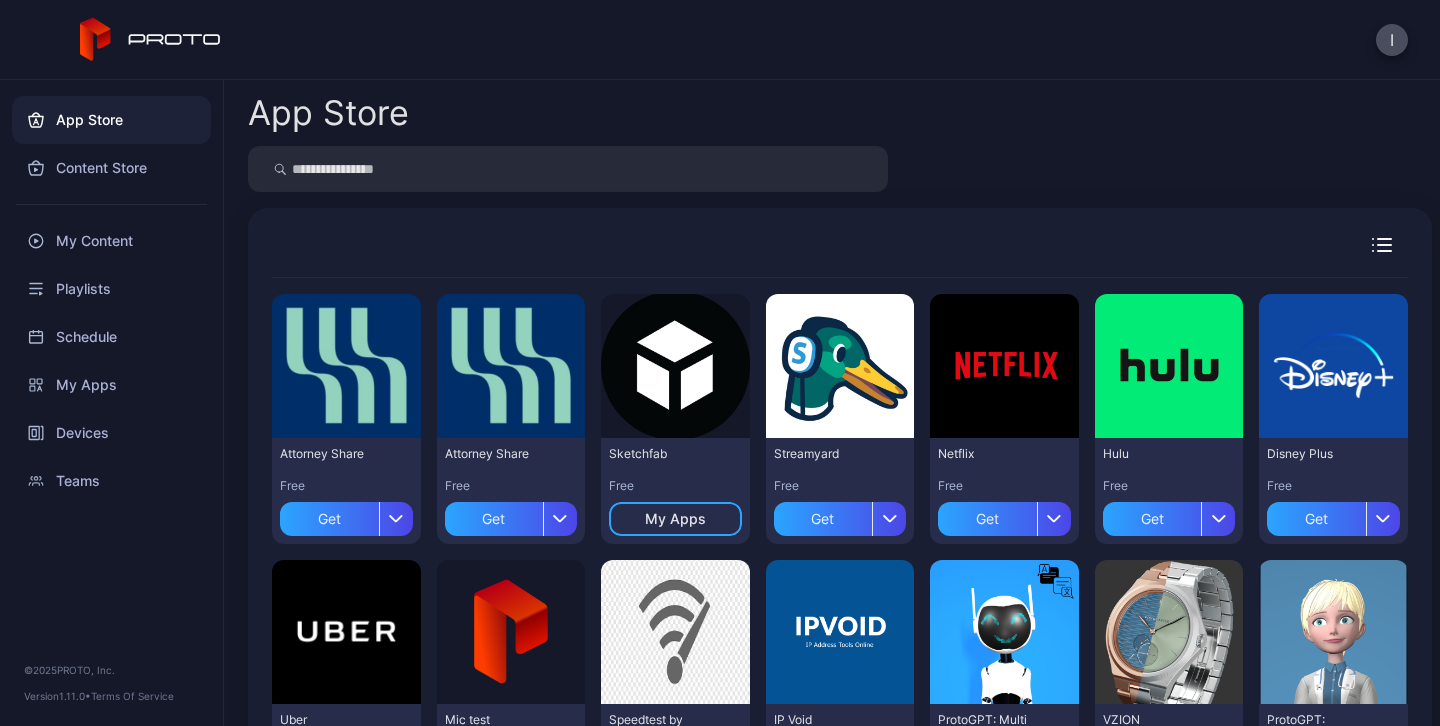 click on "App Store" at bounding box center (840, 113) 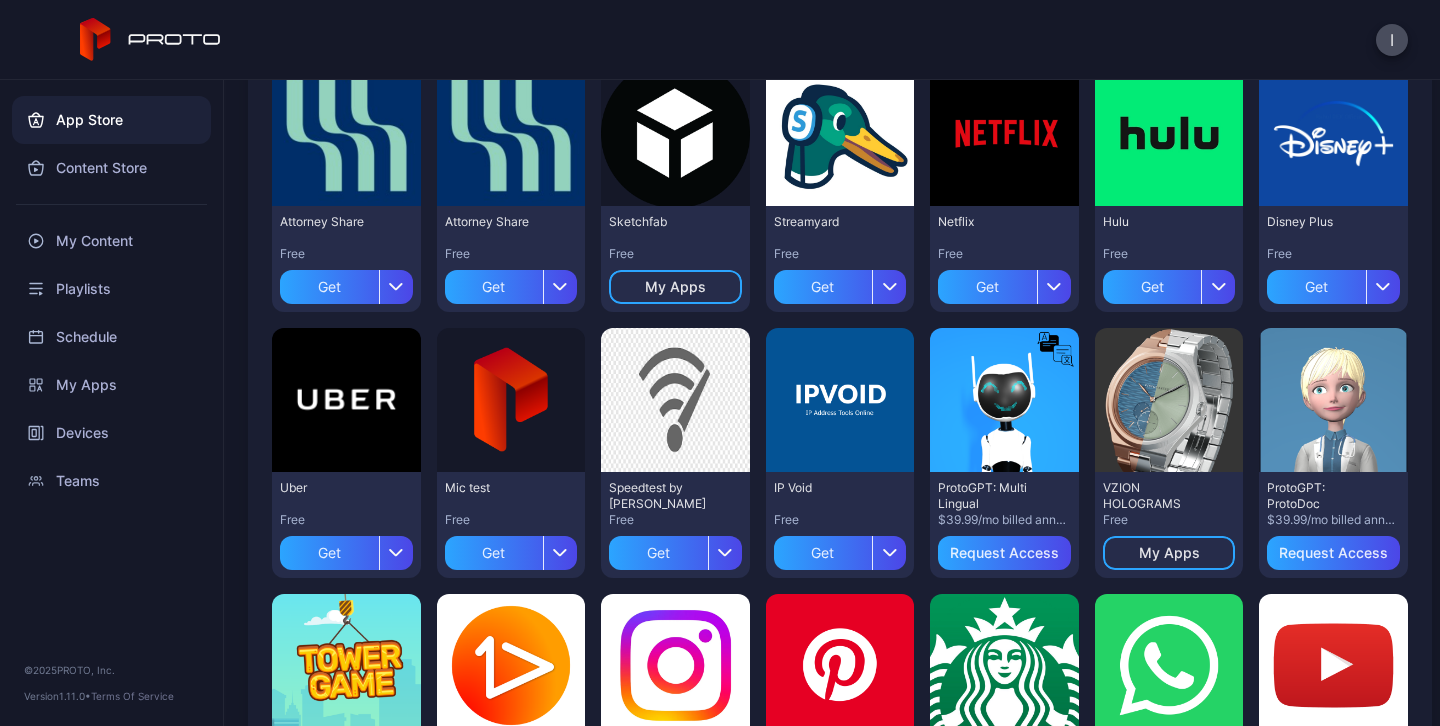 scroll, scrollTop: 192, scrollLeft: 0, axis: vertical 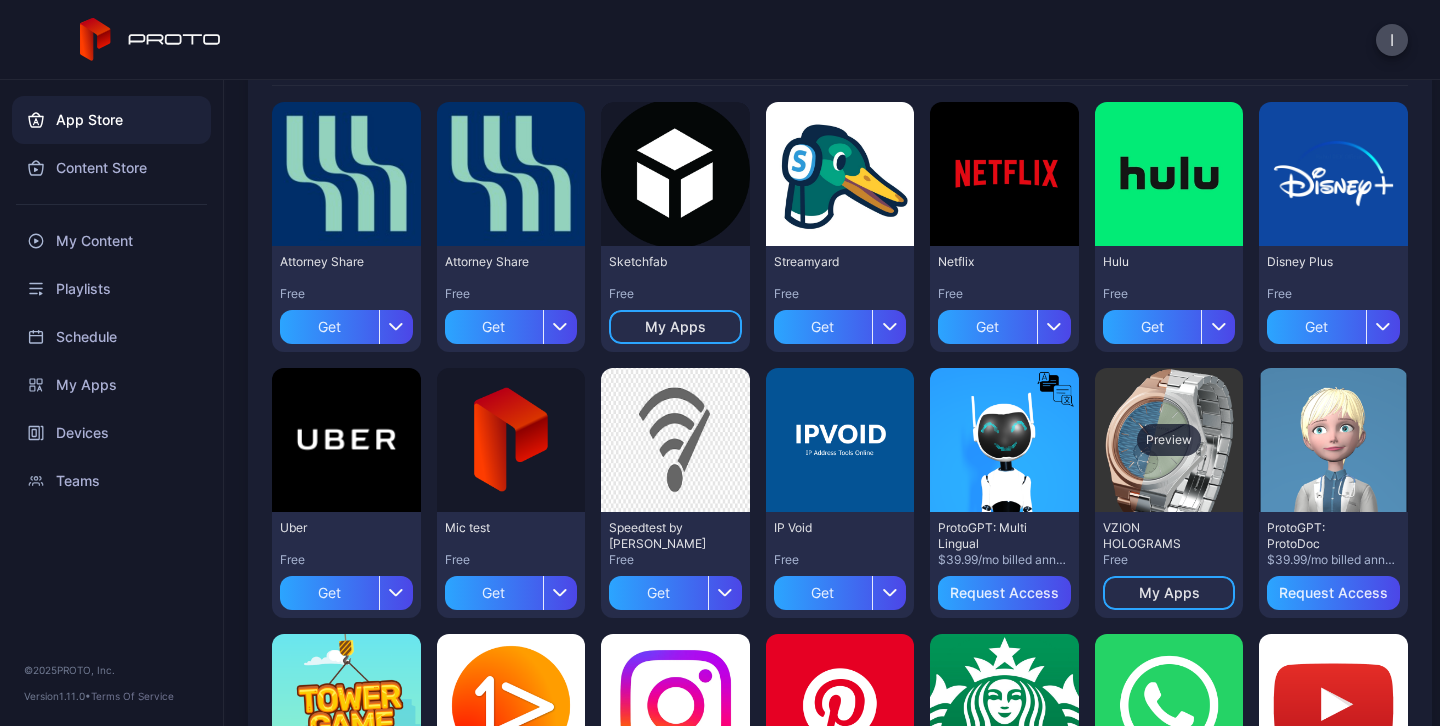 click on "Preview" at bounding box center [1169, 440] 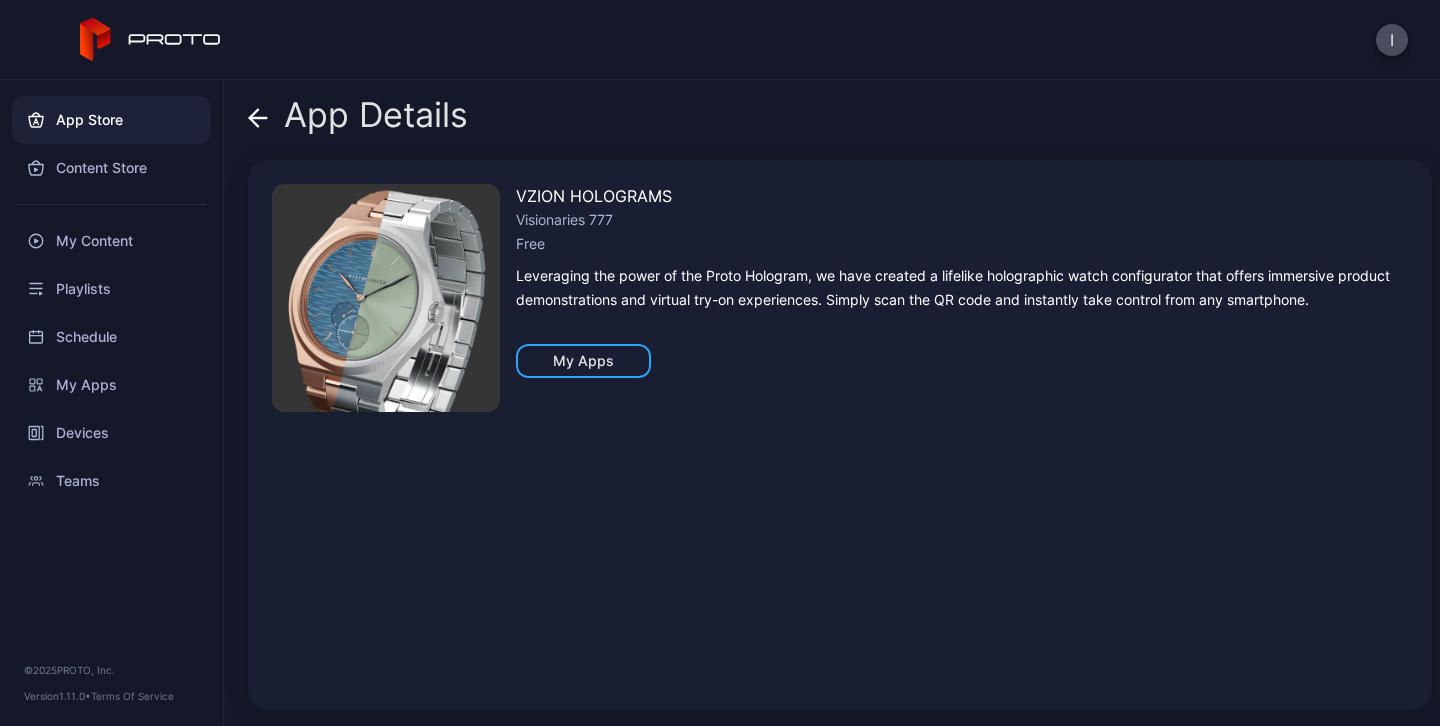 click 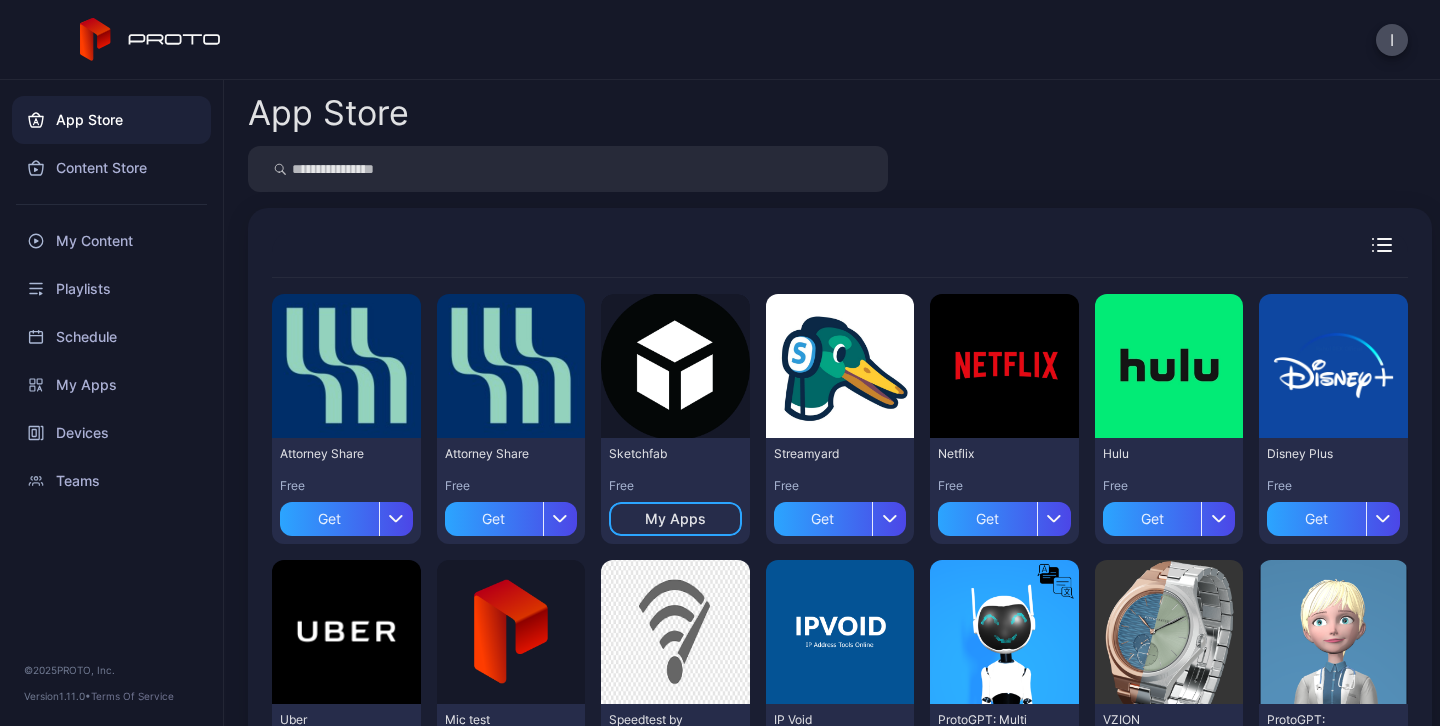 scroll, scrollTop: 192, scrollLeft: 0, axis: vertical 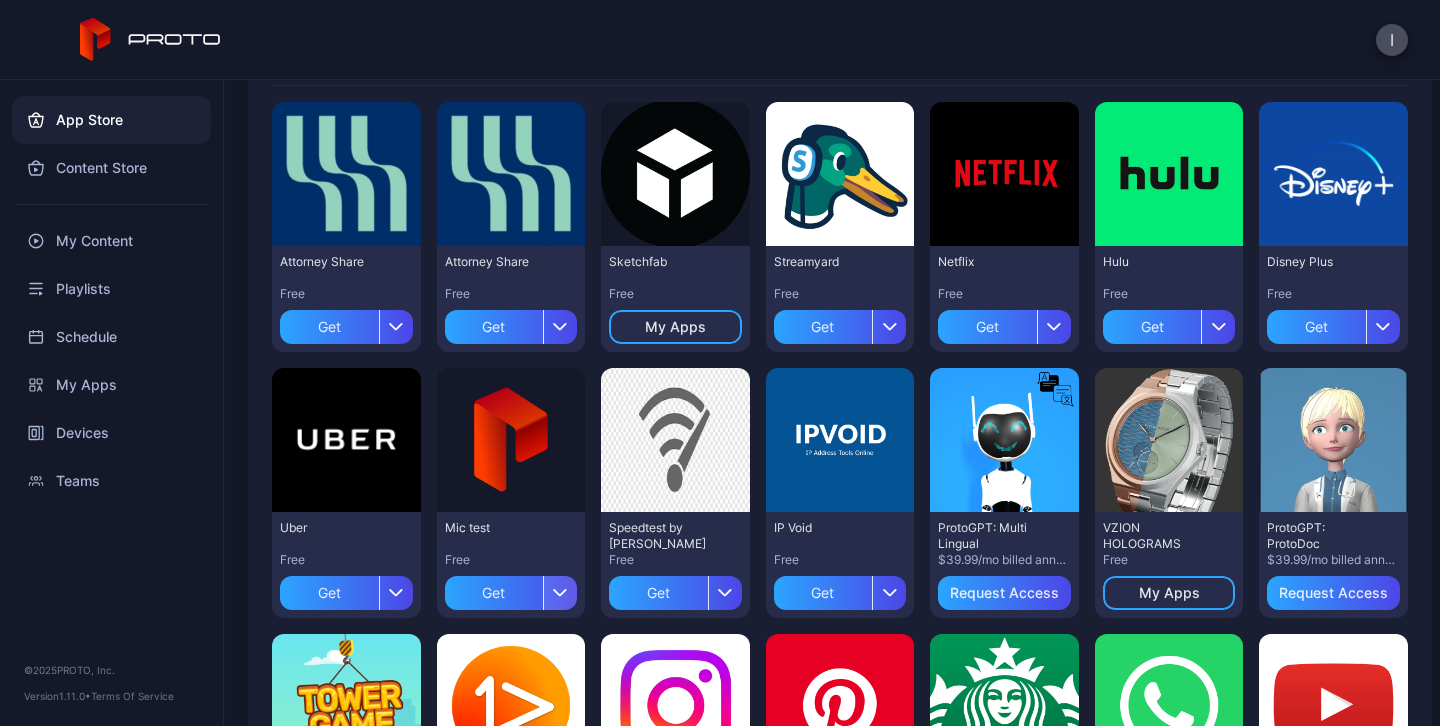click at bounding box center (560, 593) 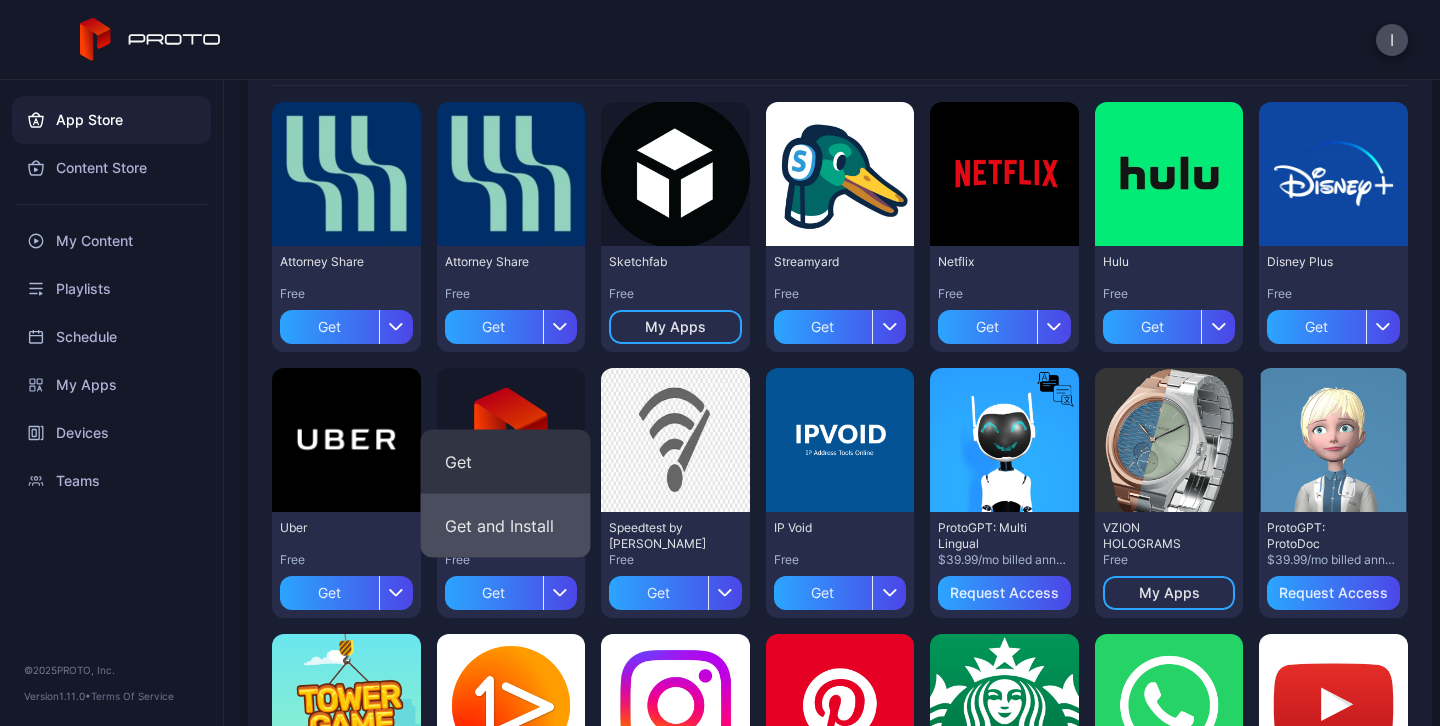 click on "Get and Install" at bounding box center [506, 526] 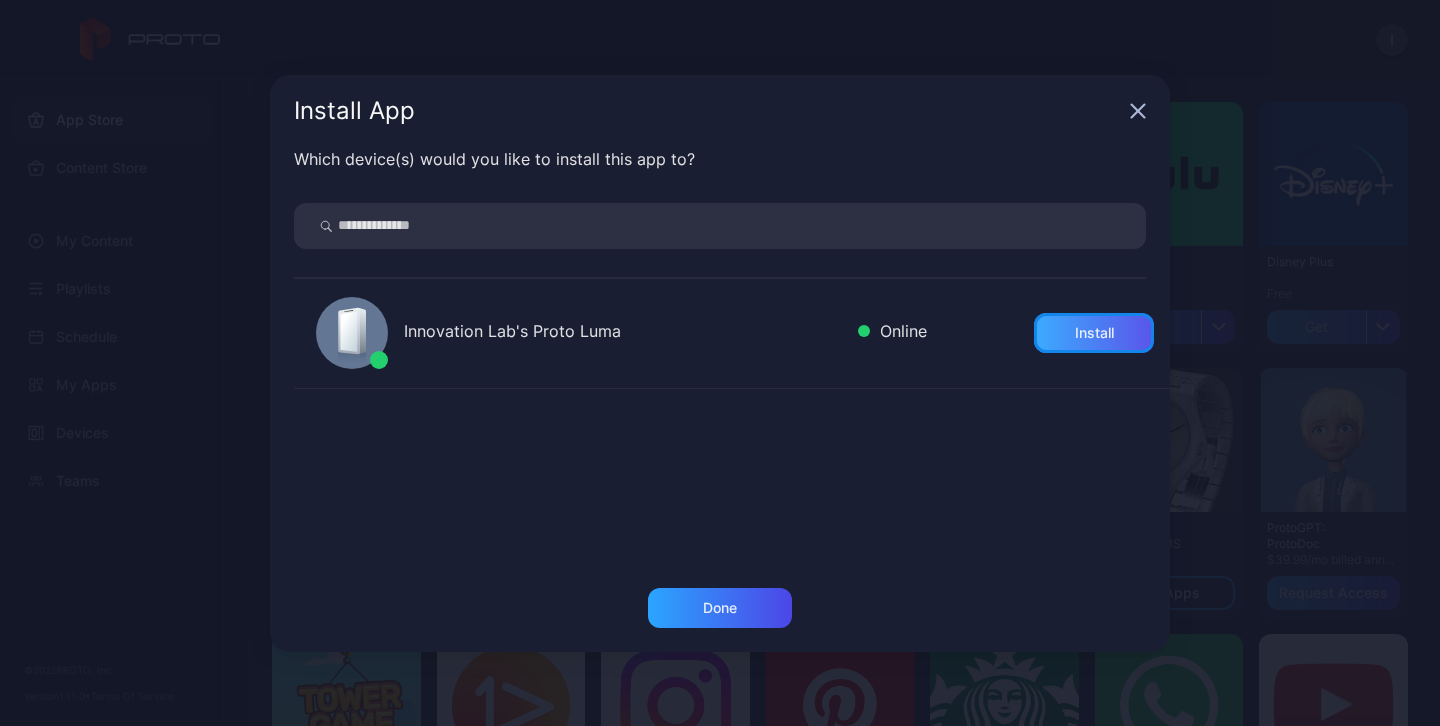click on "Install" at bounding box center (1094, 333) 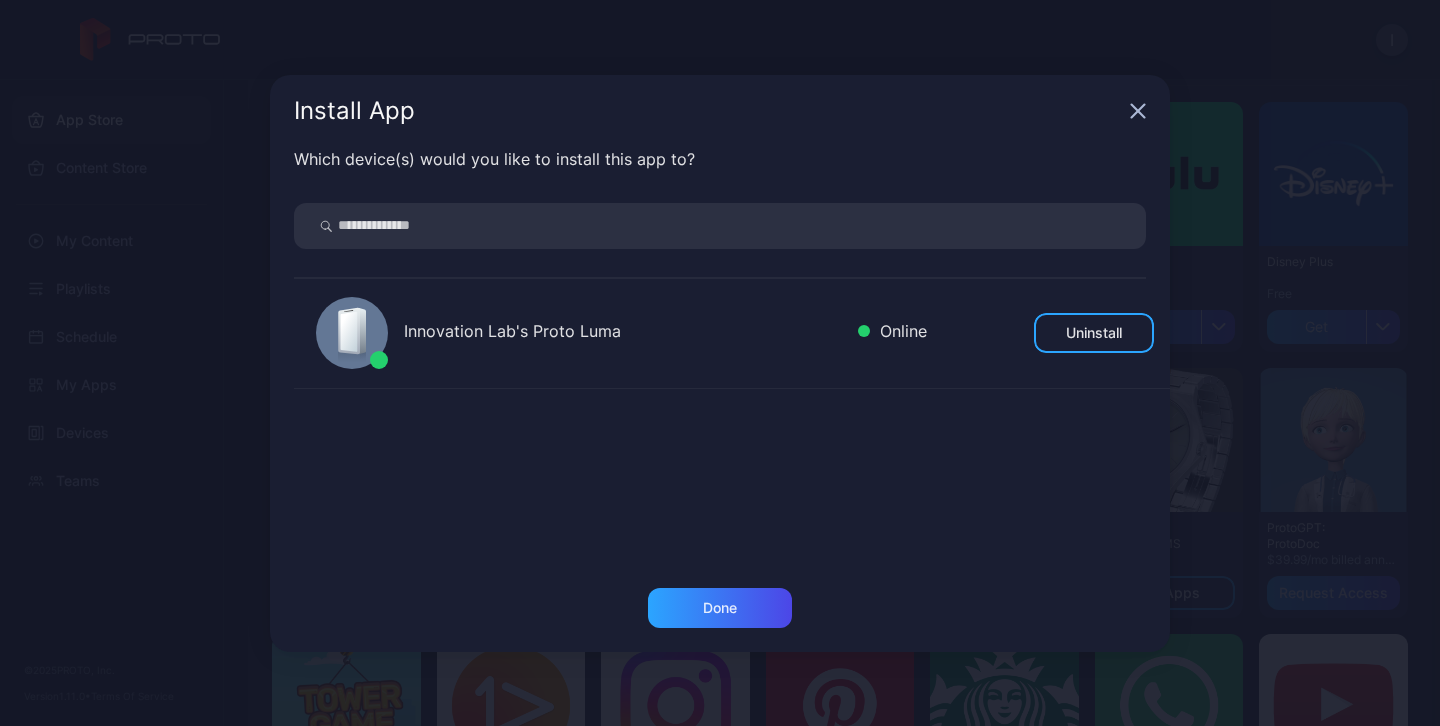 click 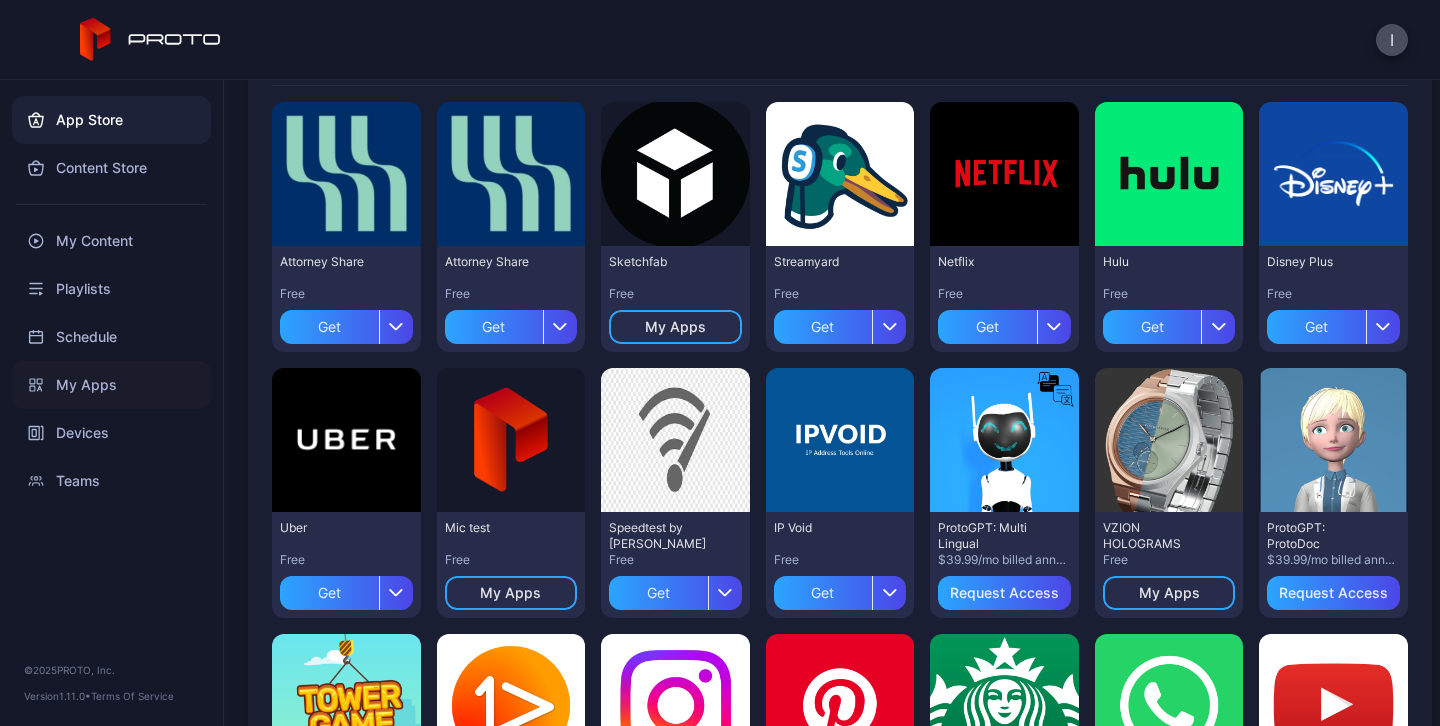 click on "My Apps" at bounding box center (111, 385) 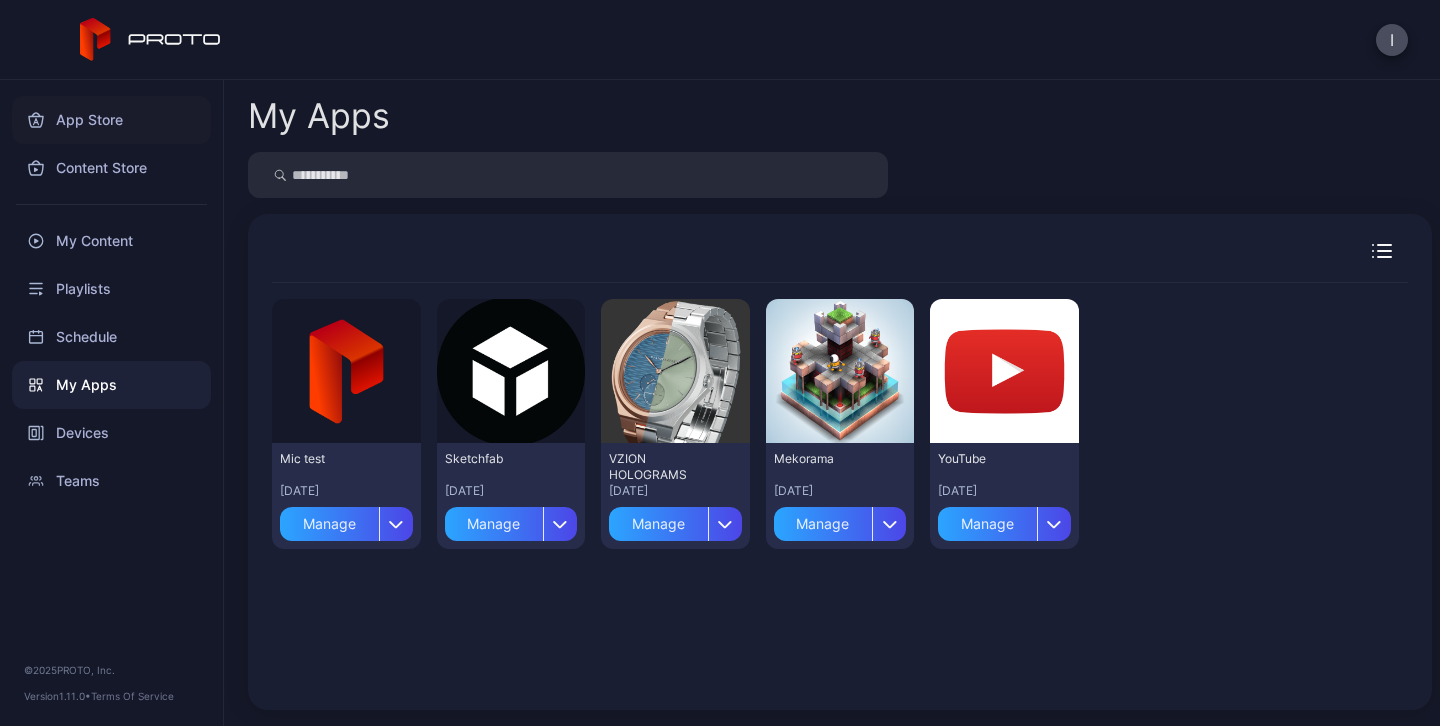 click on "App Store" at bounding box center (111, 120) 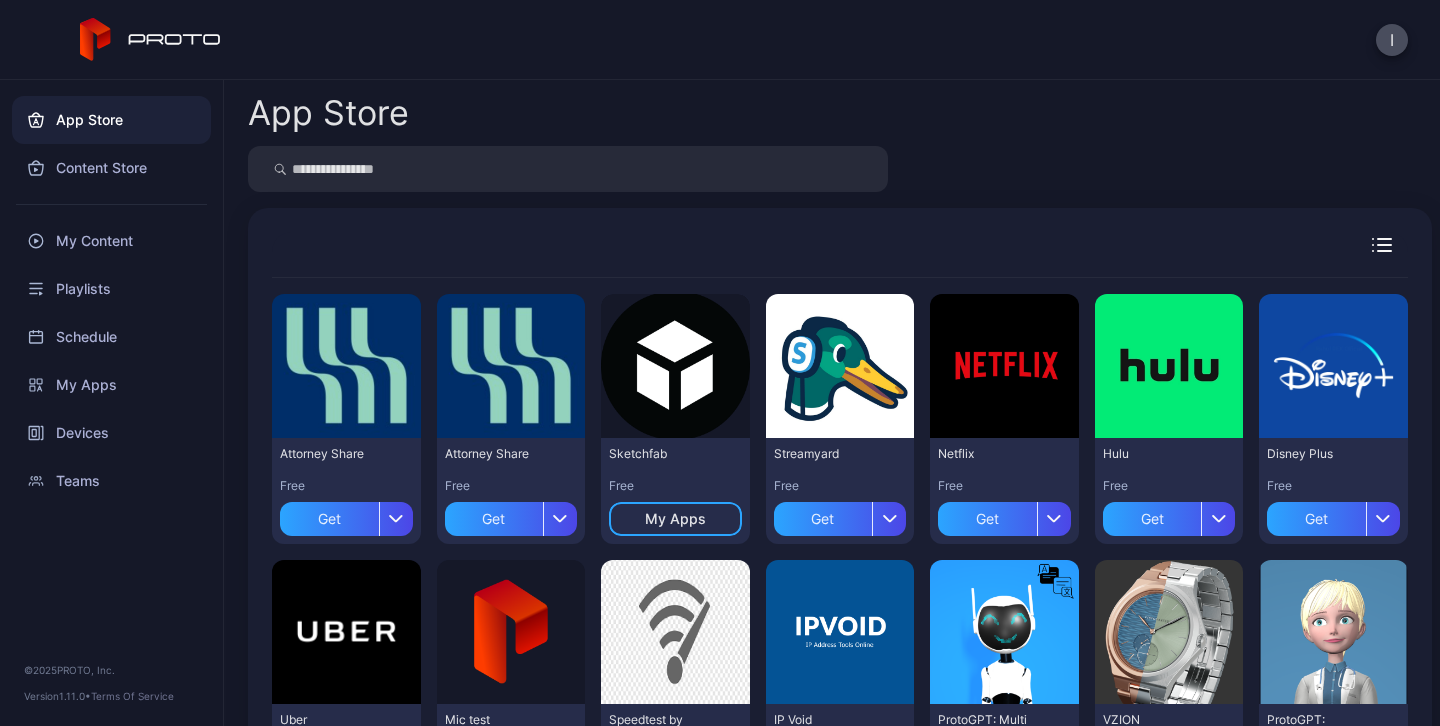 click 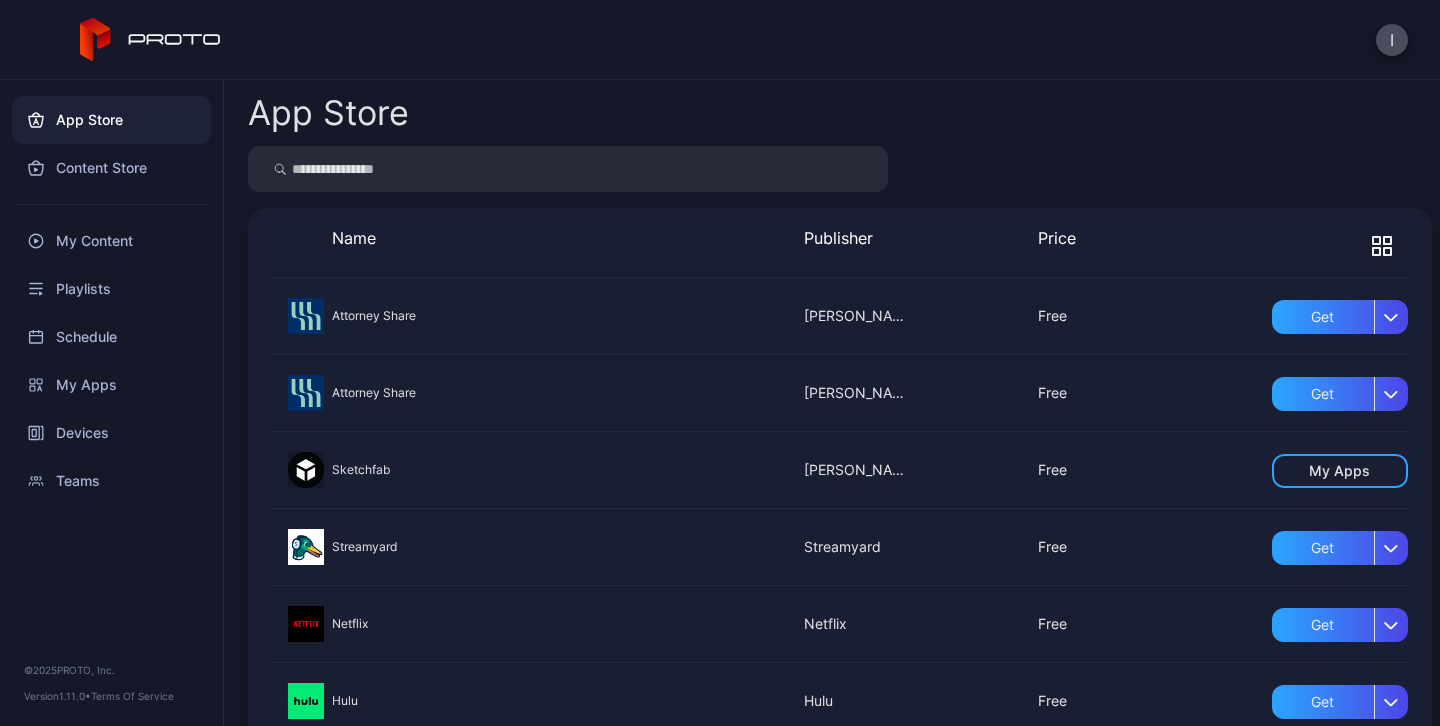click 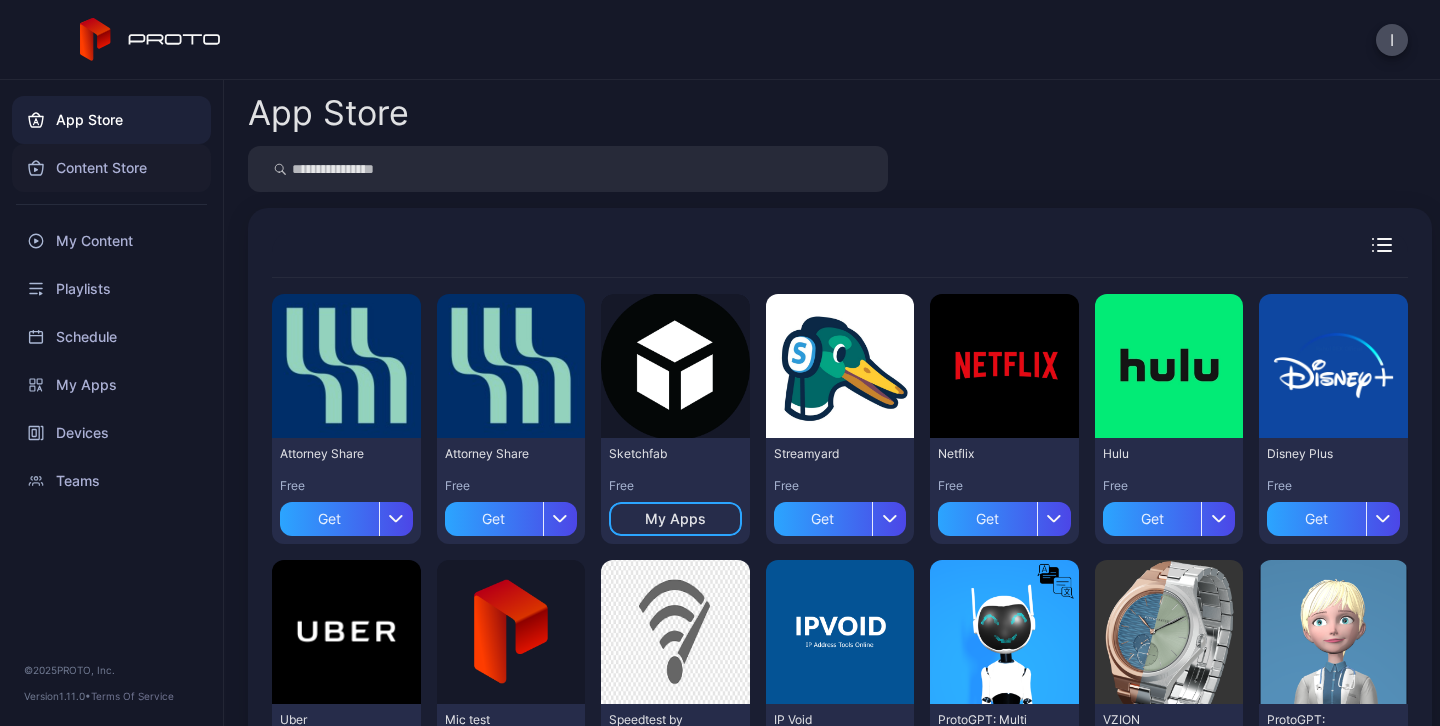 click on "Content Store" at bounding box center (111, 168) 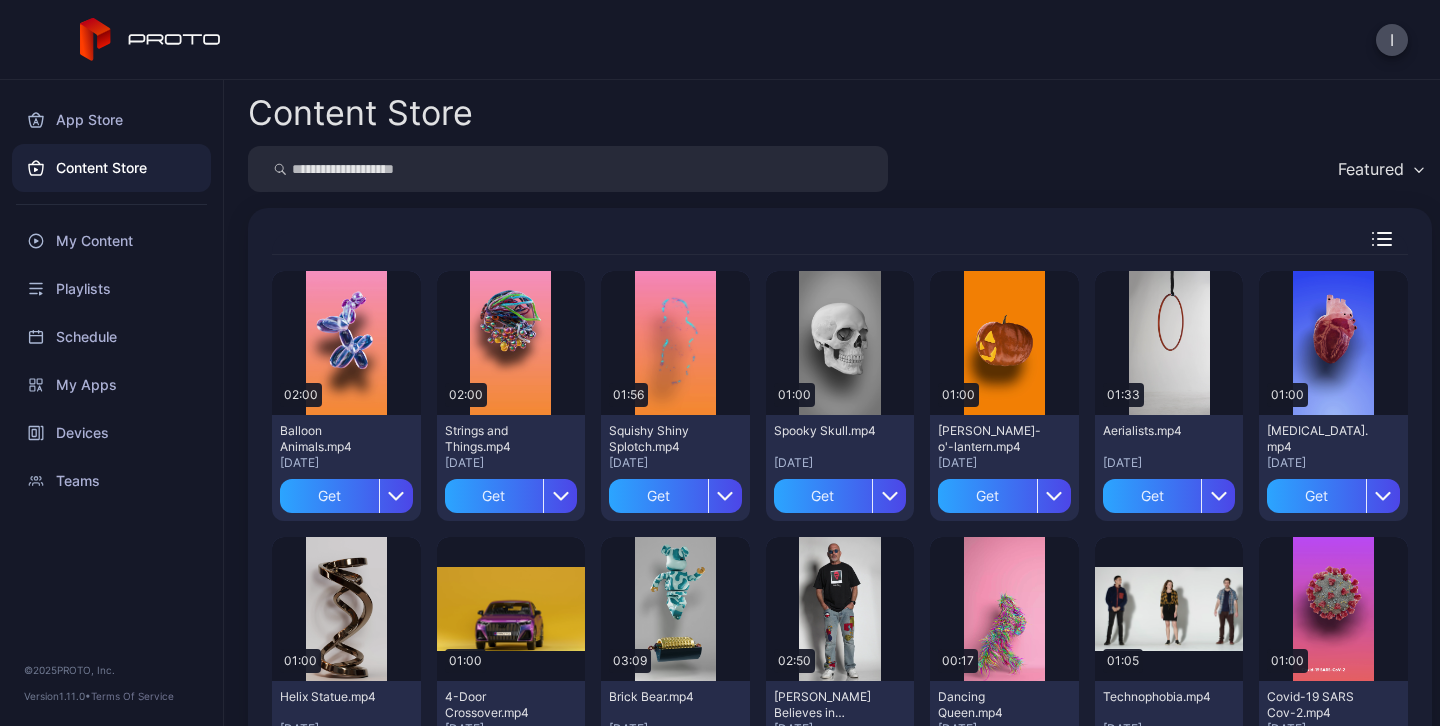 click on "Preview 02:00 Balloon Animals.mp4 [DATE] Get Preview 02:00 Strings and Things.mp4 [DATE] Get Preview 01:56 Squishy Shiny Splotch.mp4 [DATE] Get Preview 01:00 Spooky Skull.mp4 [DATE] Get Preview 01:00 Jack-o'-lantern.mp4 [DATE] Get Preview 01:33 Aerialists.mp4 [DATE] Get Preview 01:00 [MEDICAL_DATA].mp4 [DATE] Get Preview 01:00 Helix Statue.mp4 [DATE] Get Preview 01:00 4-Door Crossover.mp4 [DATE] Get Preview 03:09 Brick Bear.mp4 [DATE] Get Preview 02:50 [PERSON_NAME] Believes in Proto.mp4 [DATE] My Content Preview 00:17 Dancing Queen.mp4 [DATE] Get Preview 01:05 Technophobia.mp4 [DATE] Get Preview 01:00 [MEDICAL_DATA] SARS Cov-2.mp4 [DATE] Get Preview 01:00 Human Brain.mp4 [DATE] Get Preview 01:00 [MEDICAL_DATA] Cross Section.mp4 [DATE] Get Preview 01:00 [MEDICAL_DATA] Lymphocyte.mp4 [DATE] Get Preview 01:00 Human Kidney.mp4 [DATE] Get Preview 00:20 Spaceman.mp4 [DATE] Get Preview 00:54 [PERSON_NAME] MVP.mp4 [DATE] Get" at bounding box center (840, 1061) 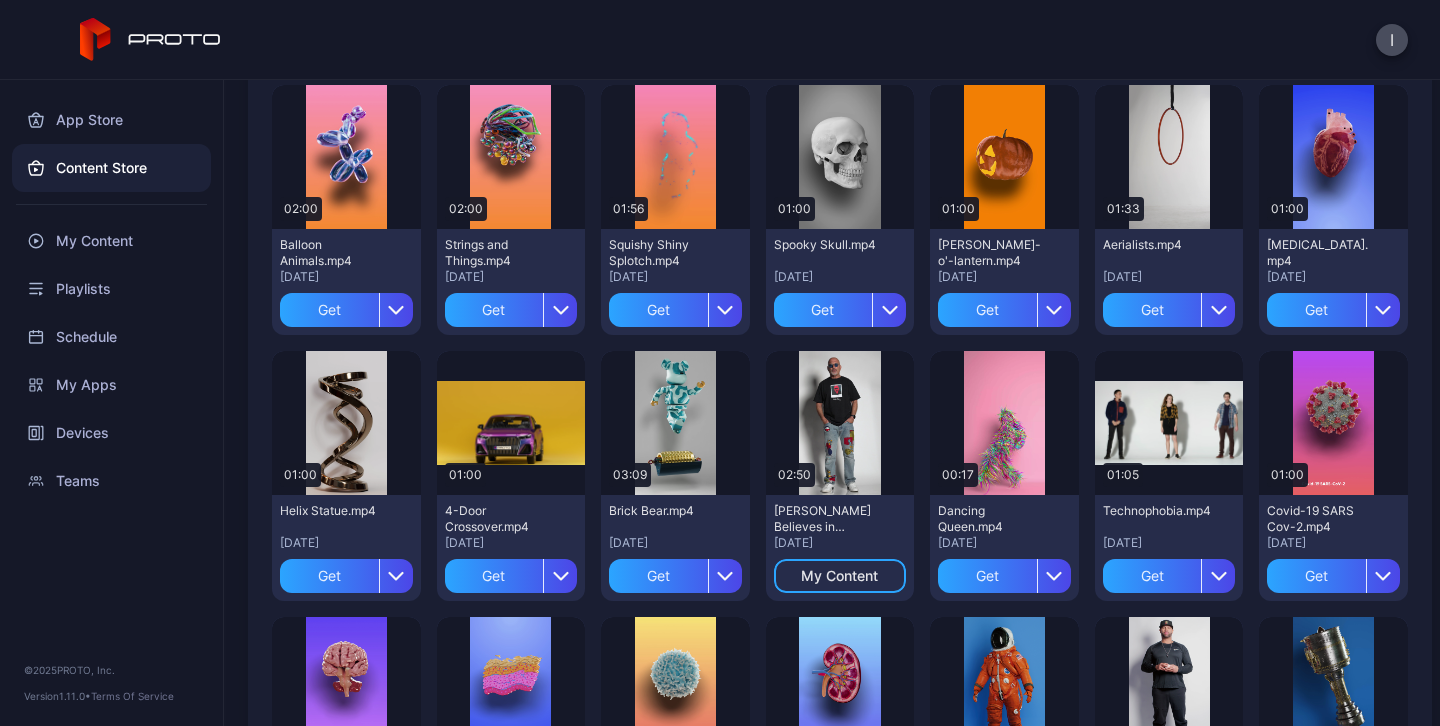scroll, scrollTop: 160, scrollLeft: 0, axis: vertical 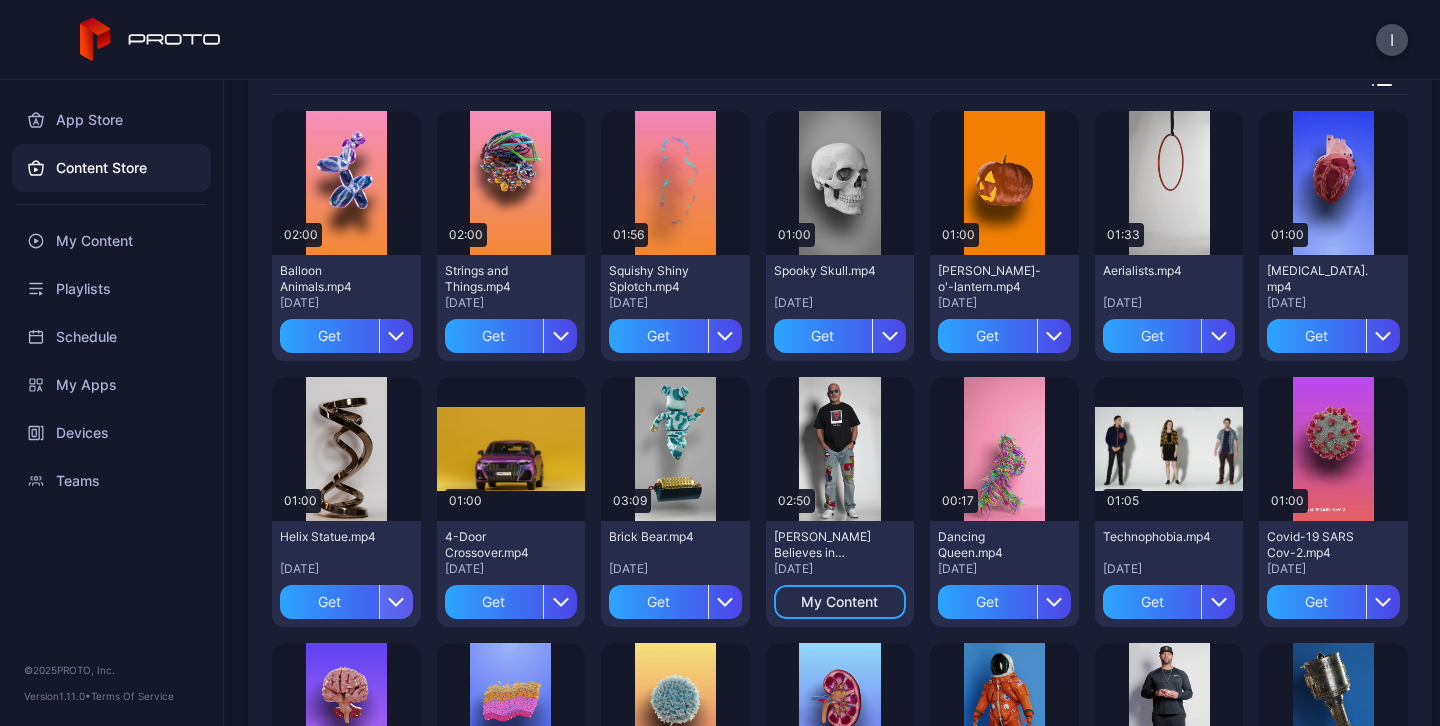 click 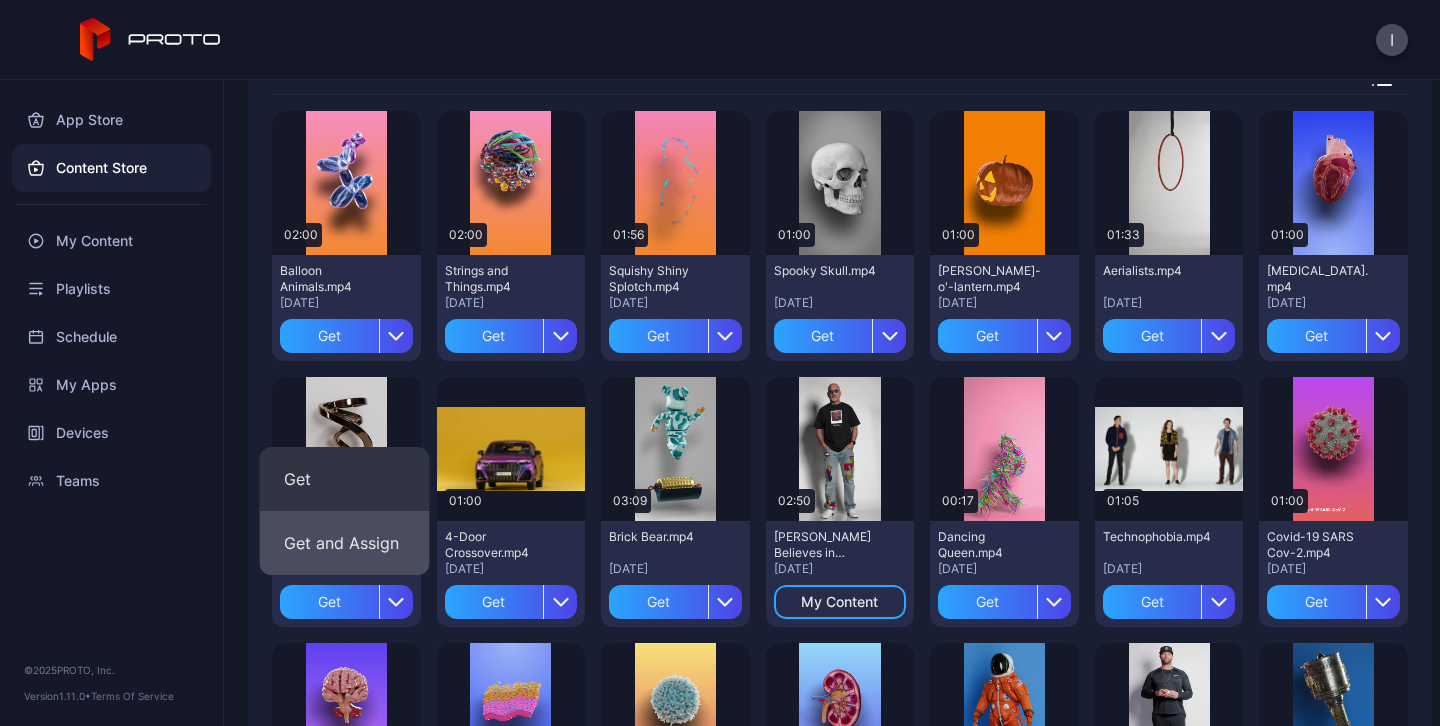click on "Get and Assign" at bounding box center [345, 543] 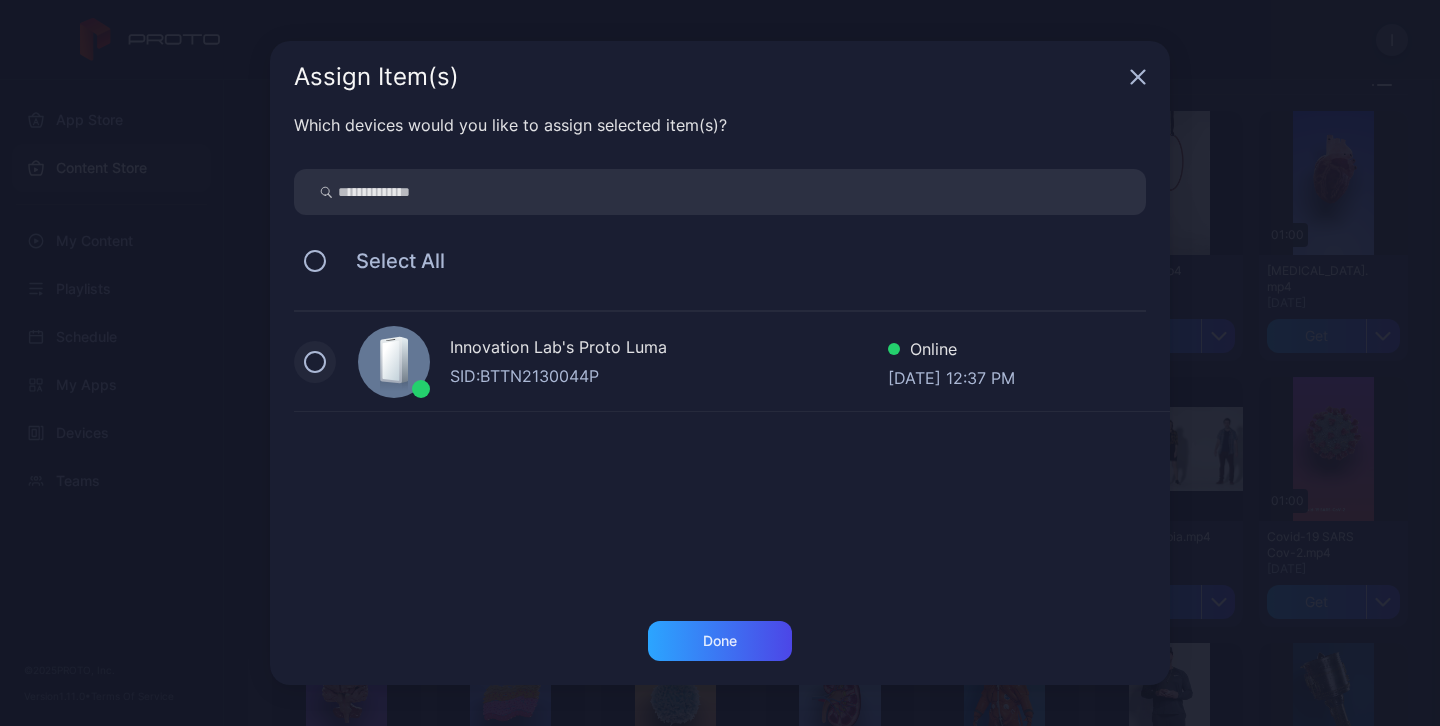 click at bounding box center [315, 362] 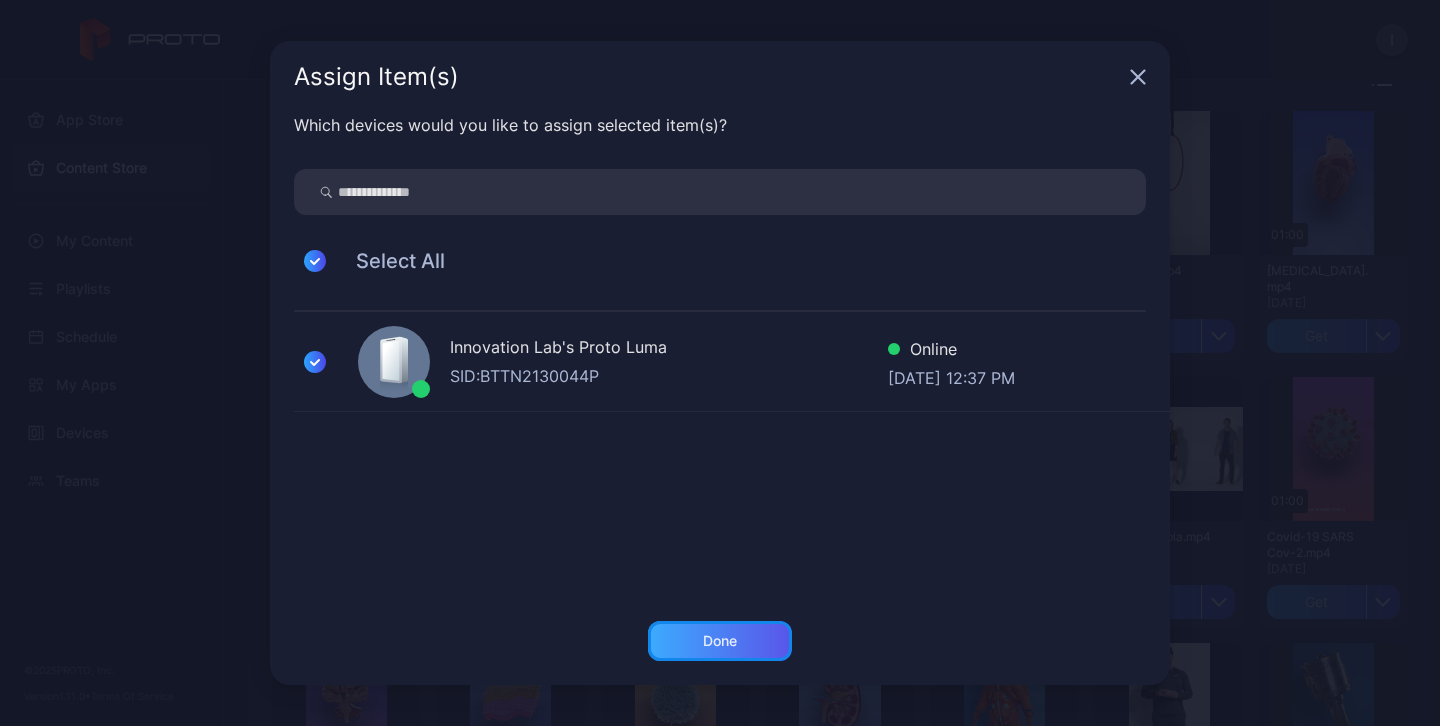click on "Done" at bounding box center (720, 641) 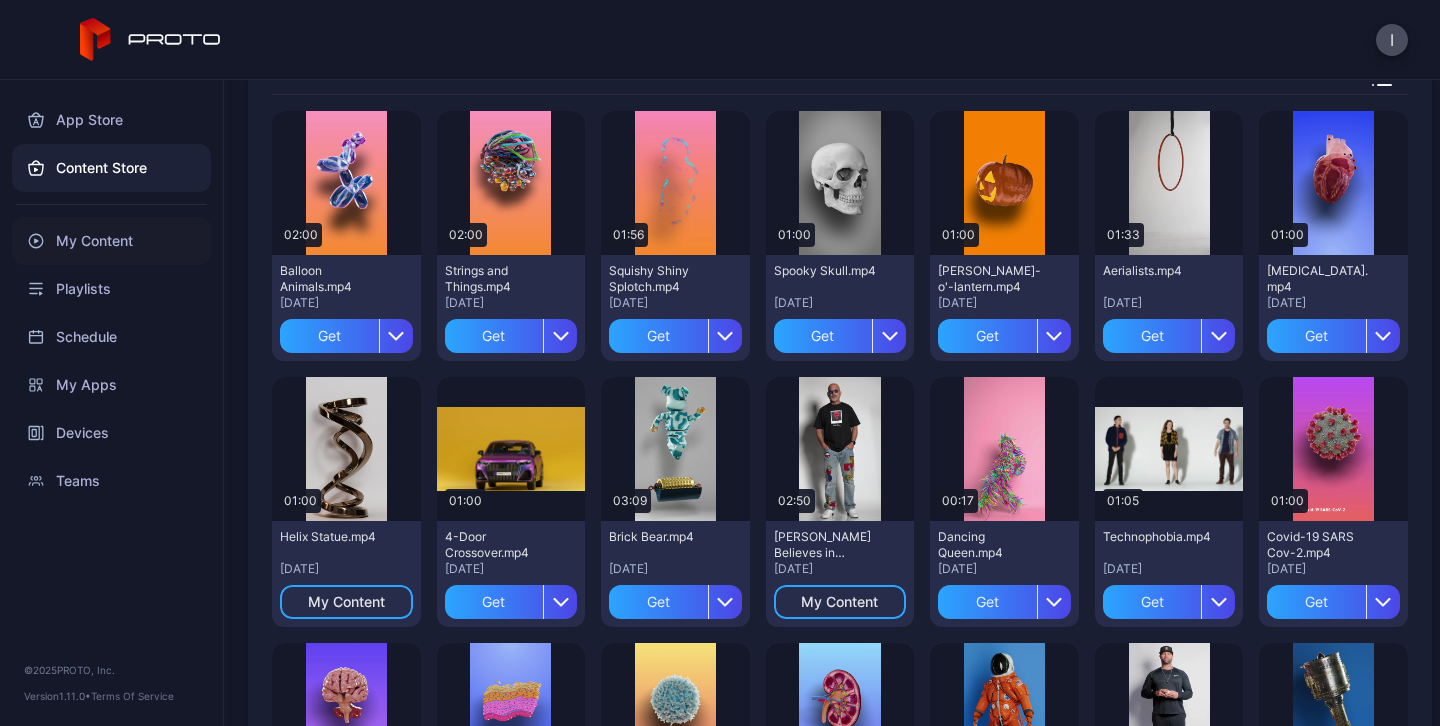click on "My Content" at bounding box center [111, 241] 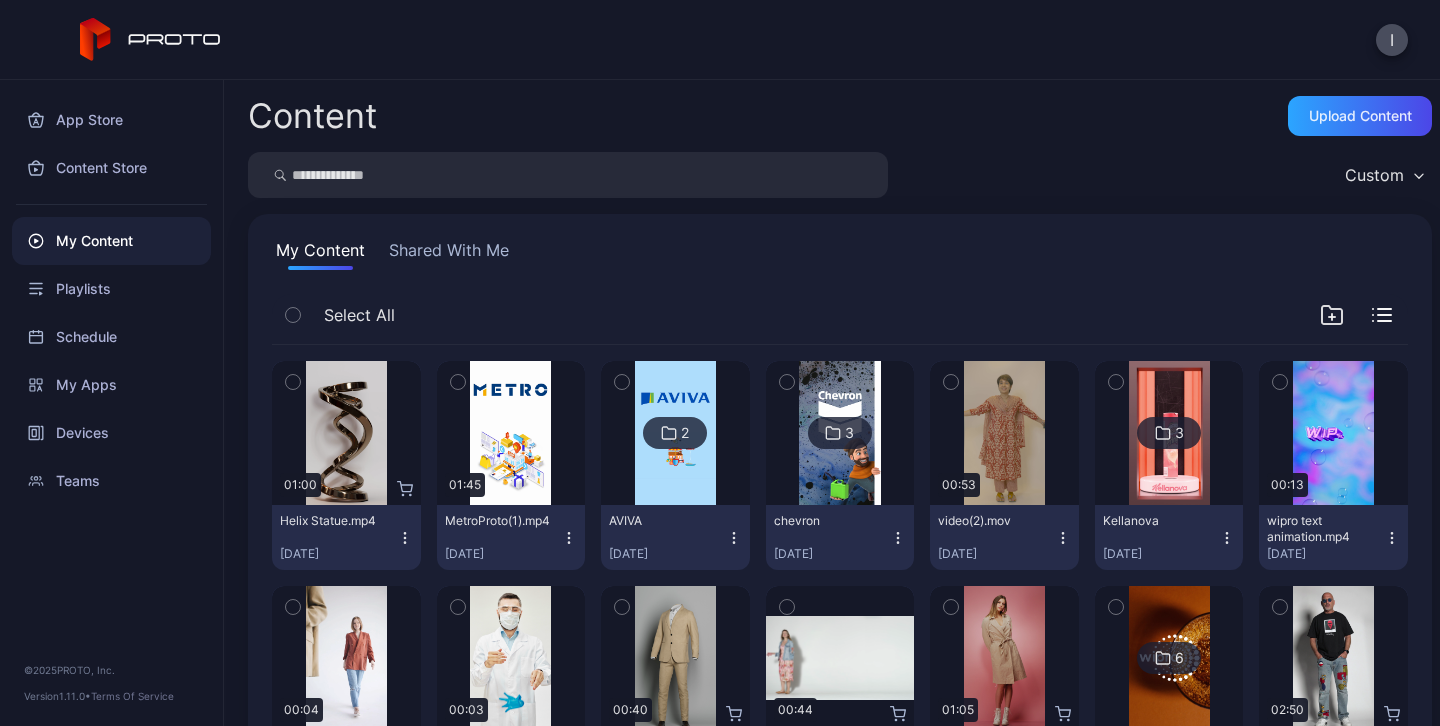 click on "My Content" at bounding box center [111, 241] 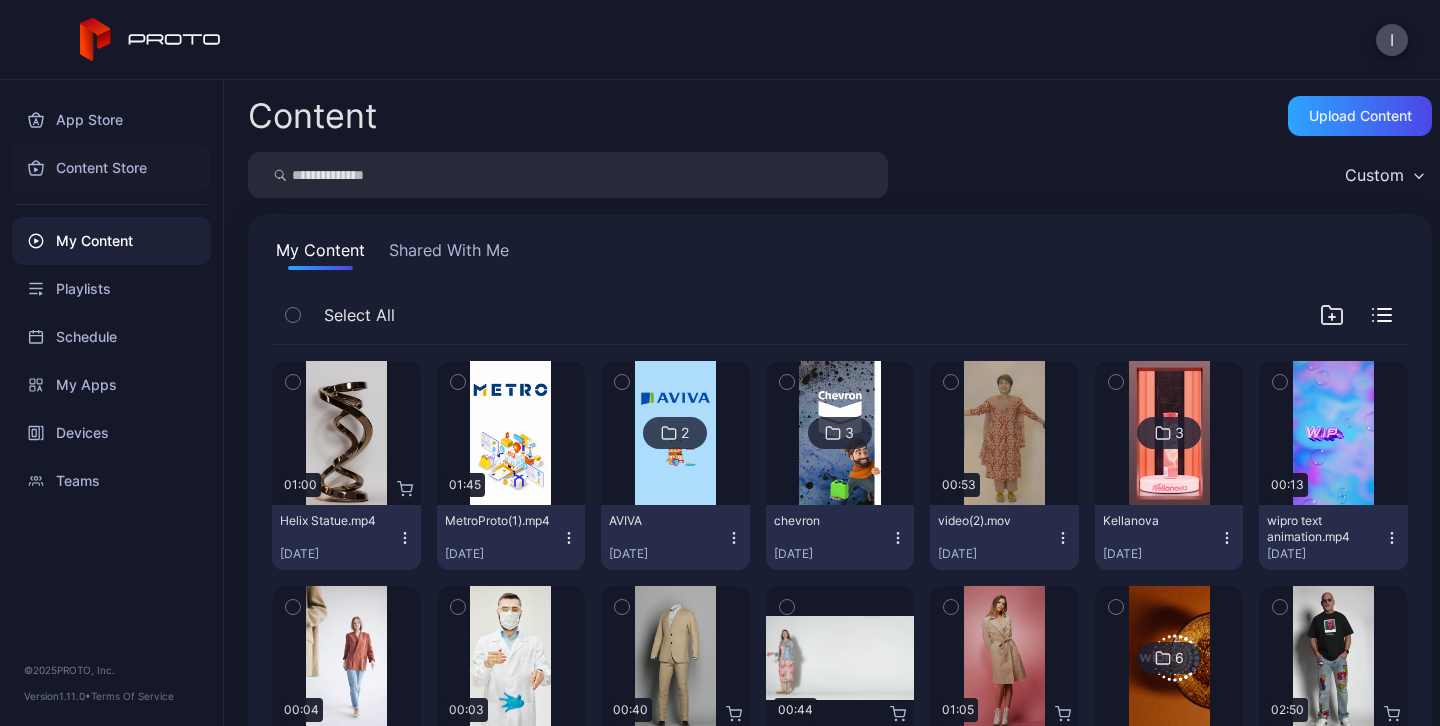 click on "Content Store" at bounding box center [111, 168] 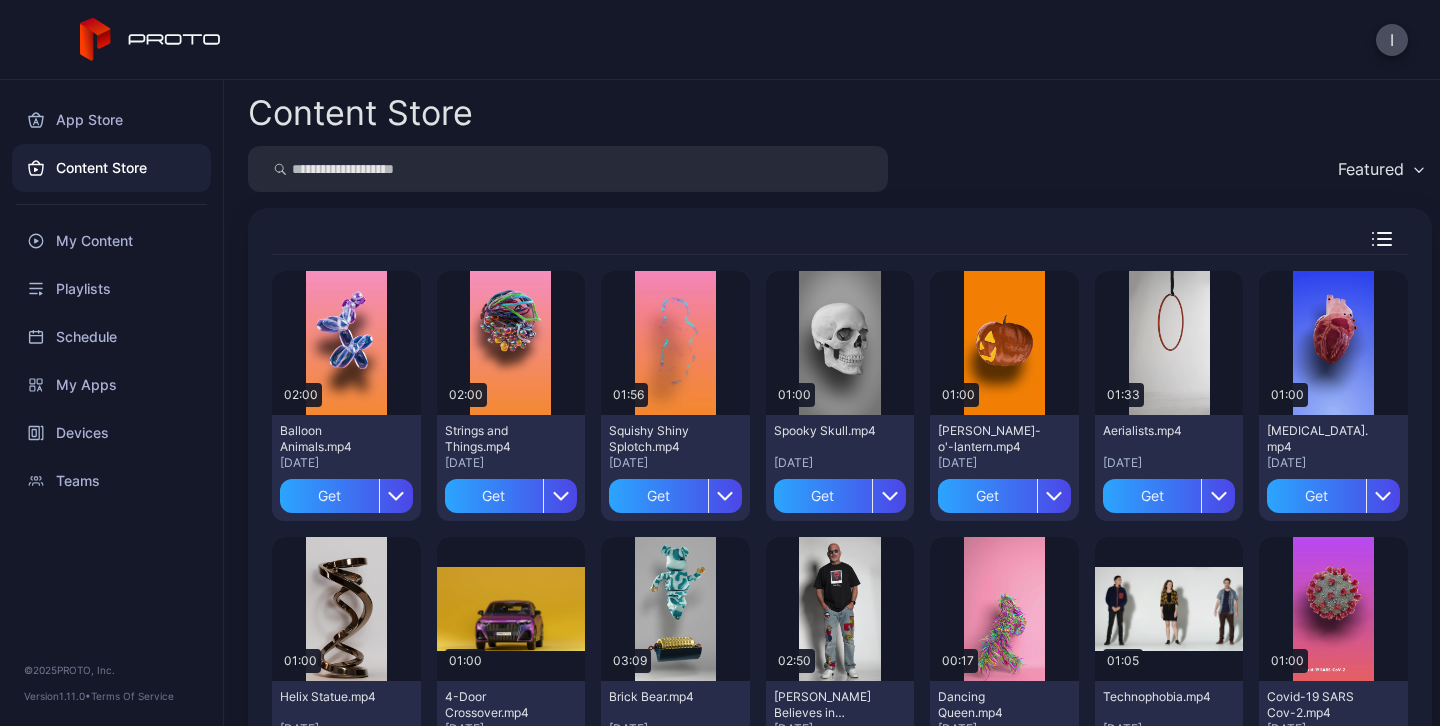 click on "Featured" at bounding box center [840, 169] 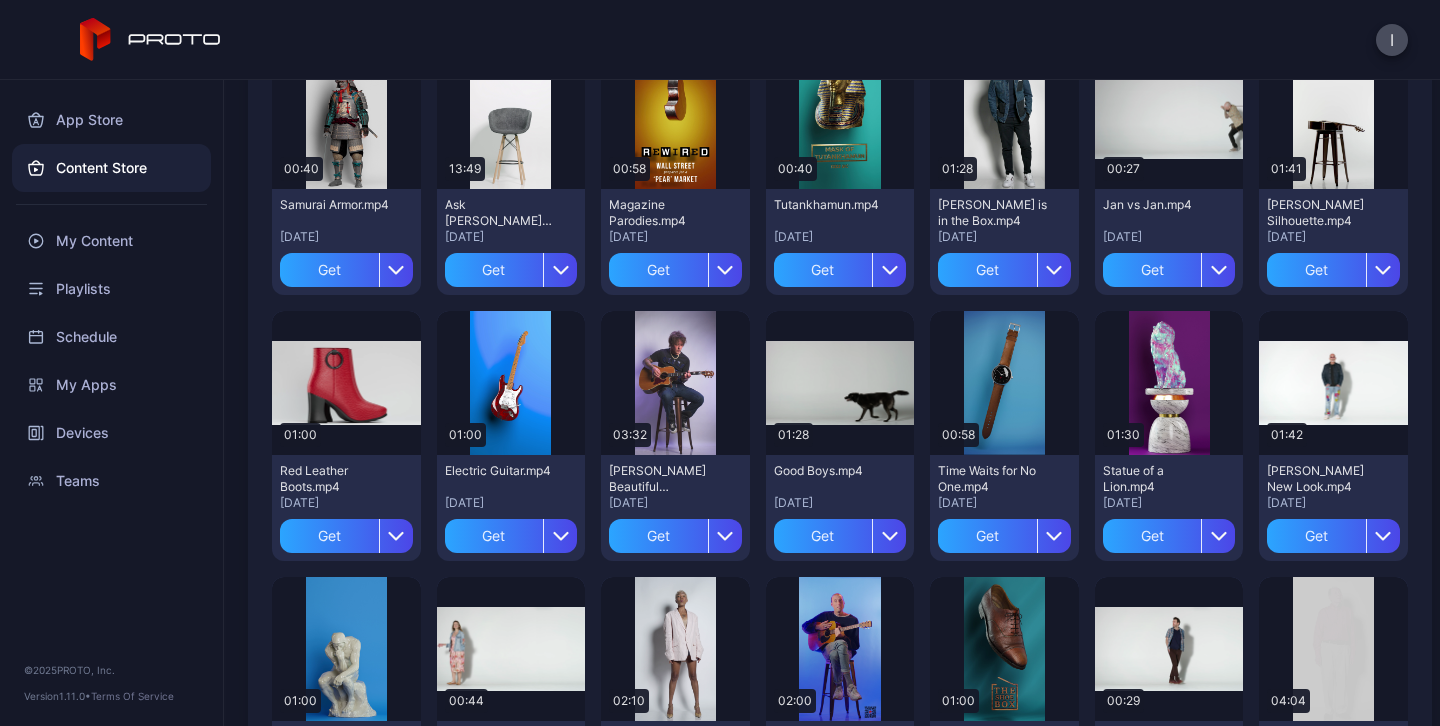scroll, scrollTop: 1261, scrollLeft: 0, axis: vertical 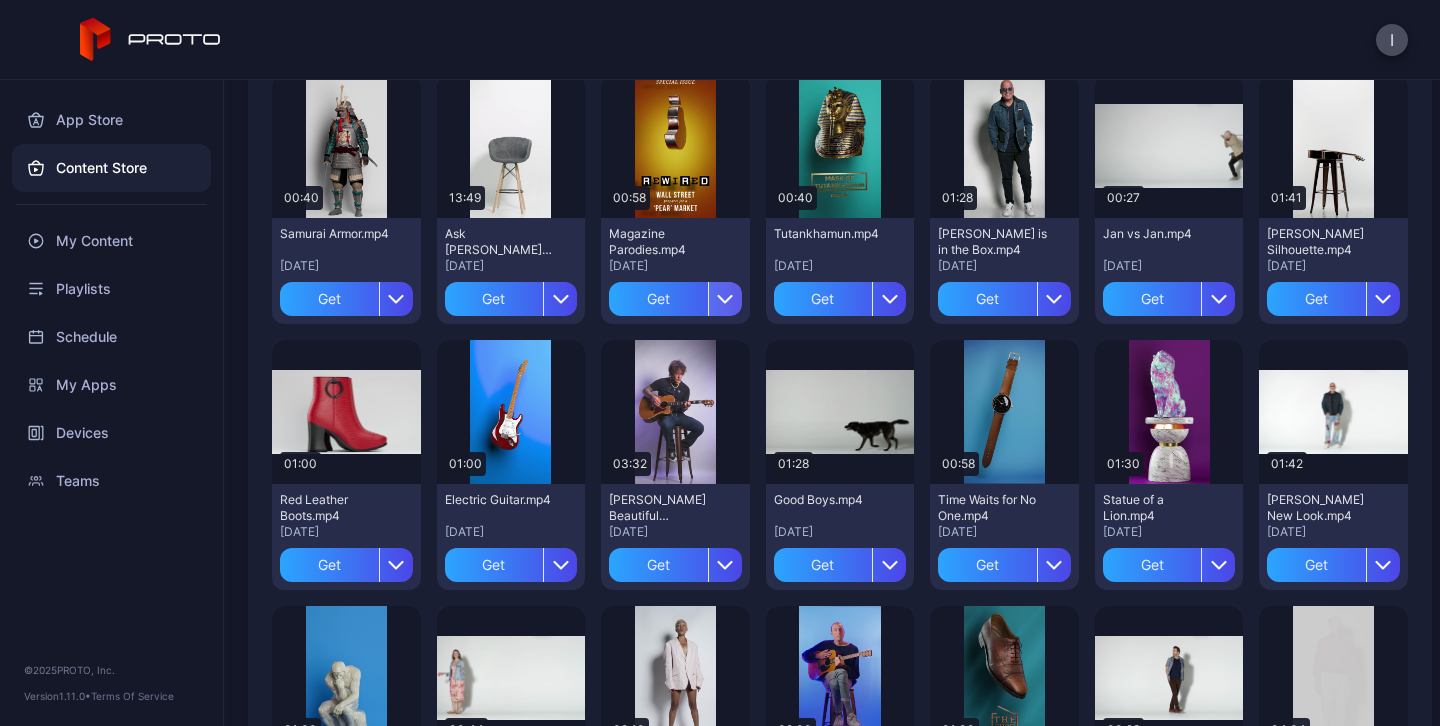 click 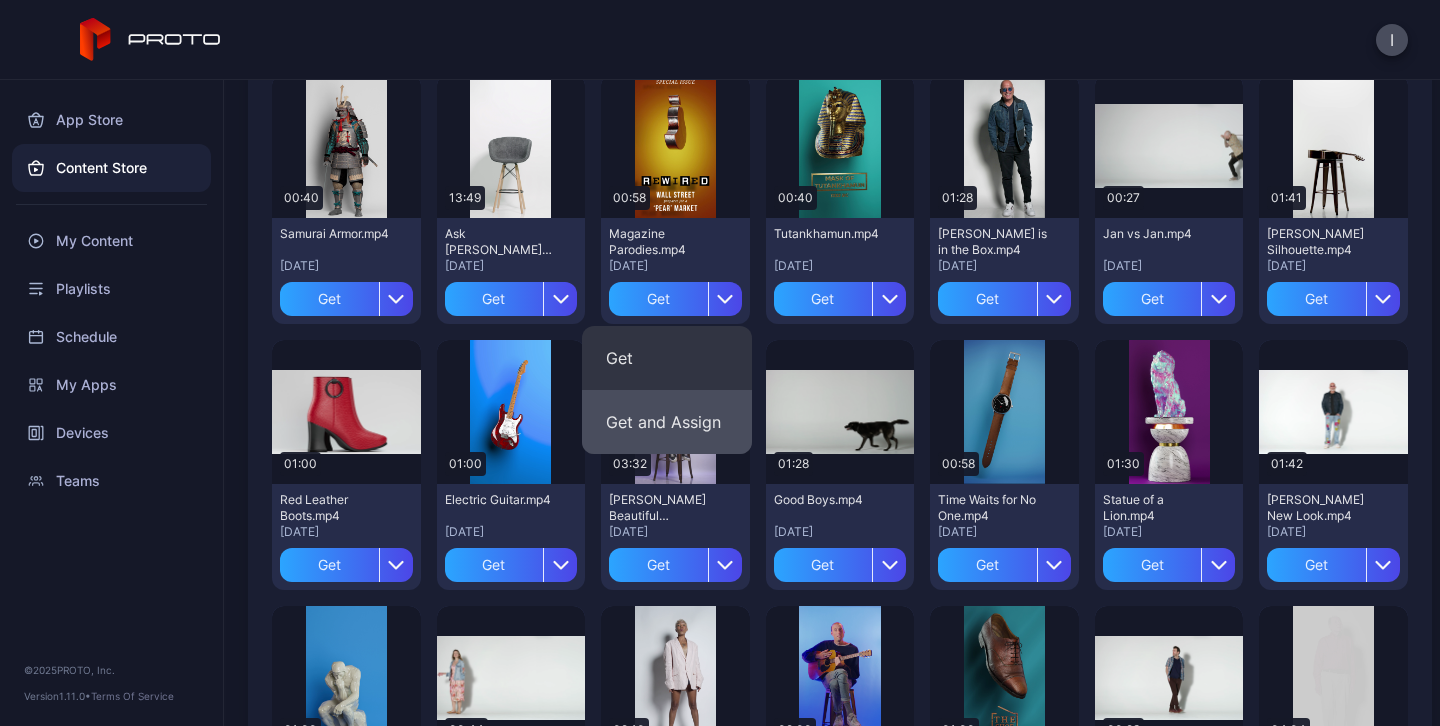 click on "Get and Assign" at bounding box center [667, 422] 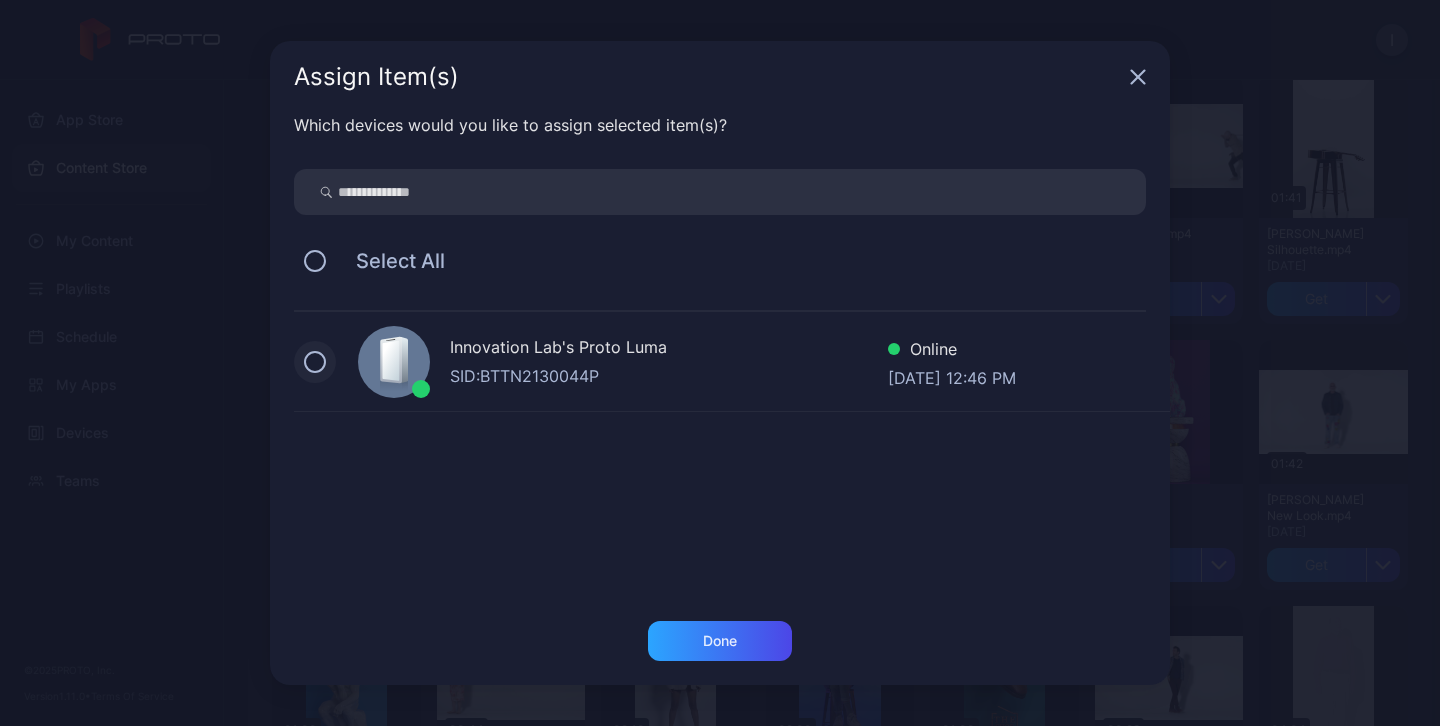 click at bounding box center (315, 362) 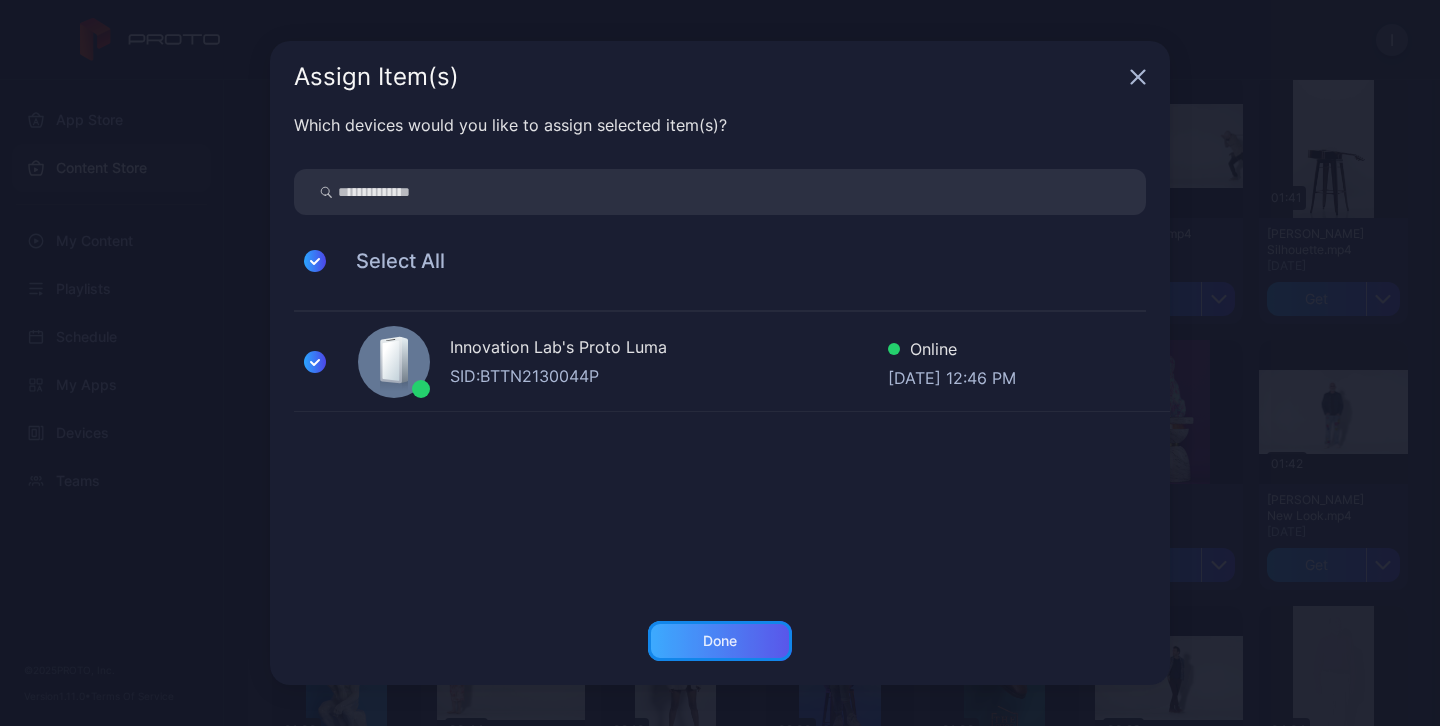 click on "Done" at bounding box center [720, 641] 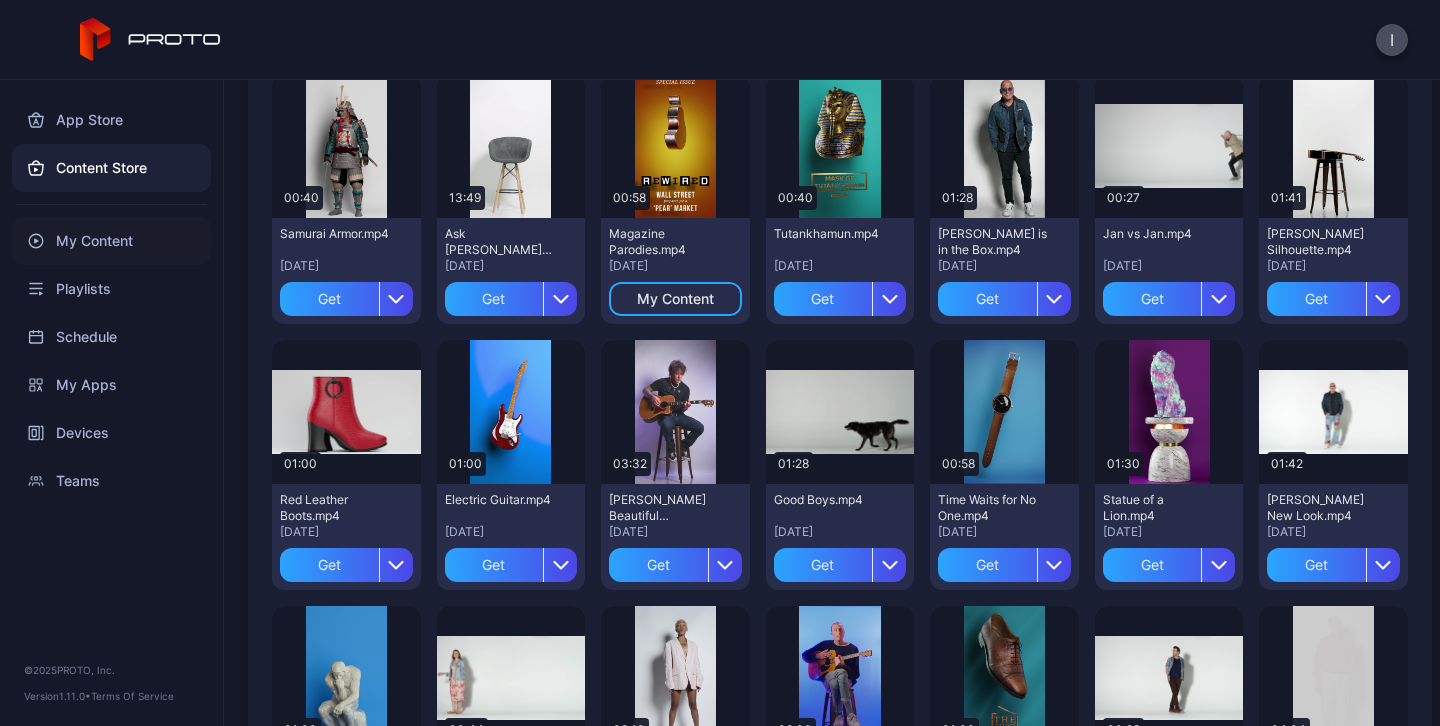 click on "My Content" at bounding box center [111, 241] 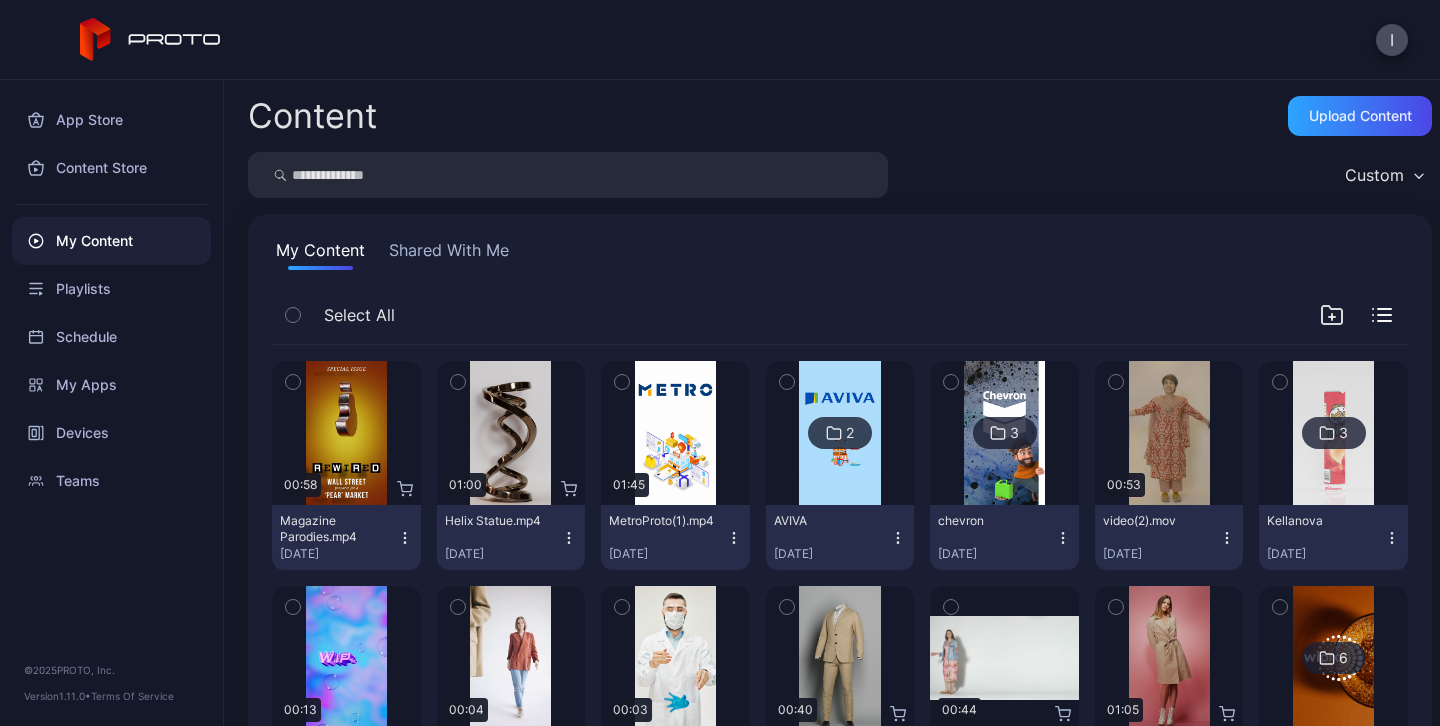 click 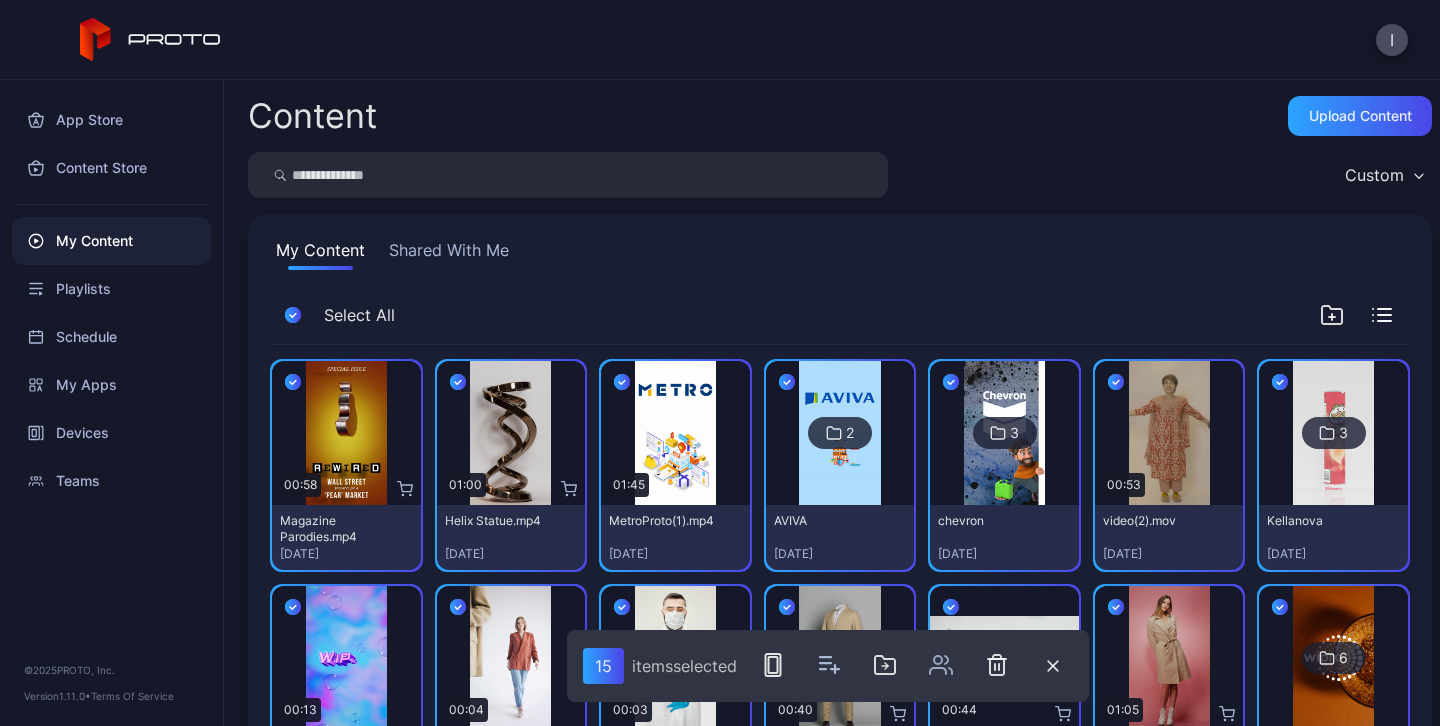 click 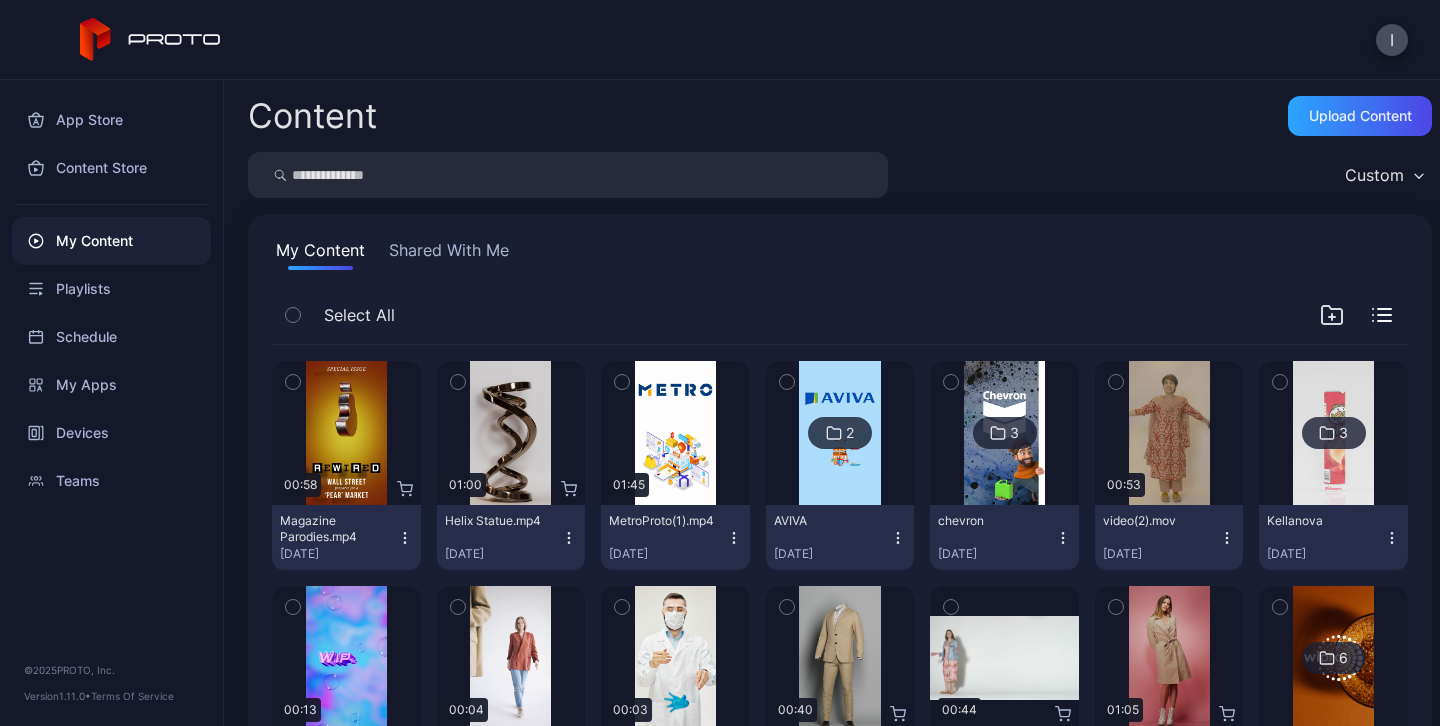 click 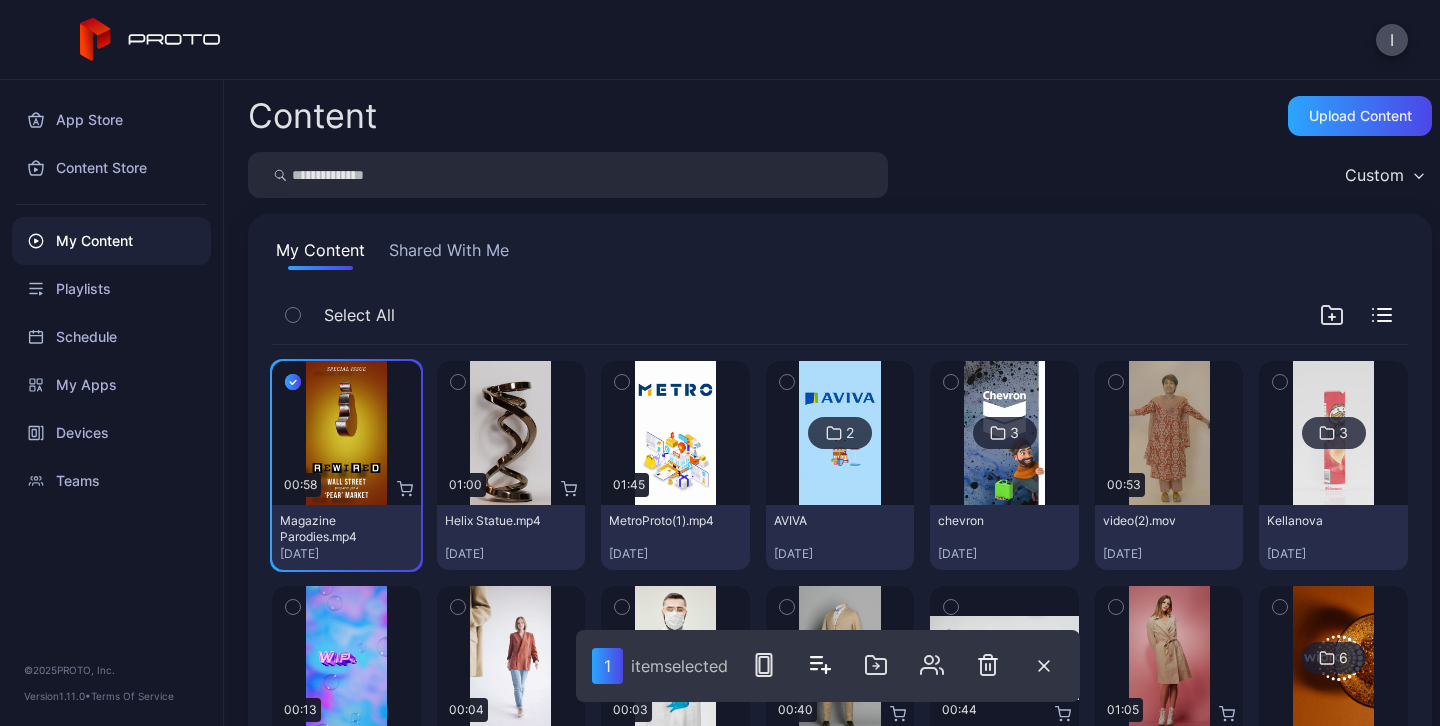 click 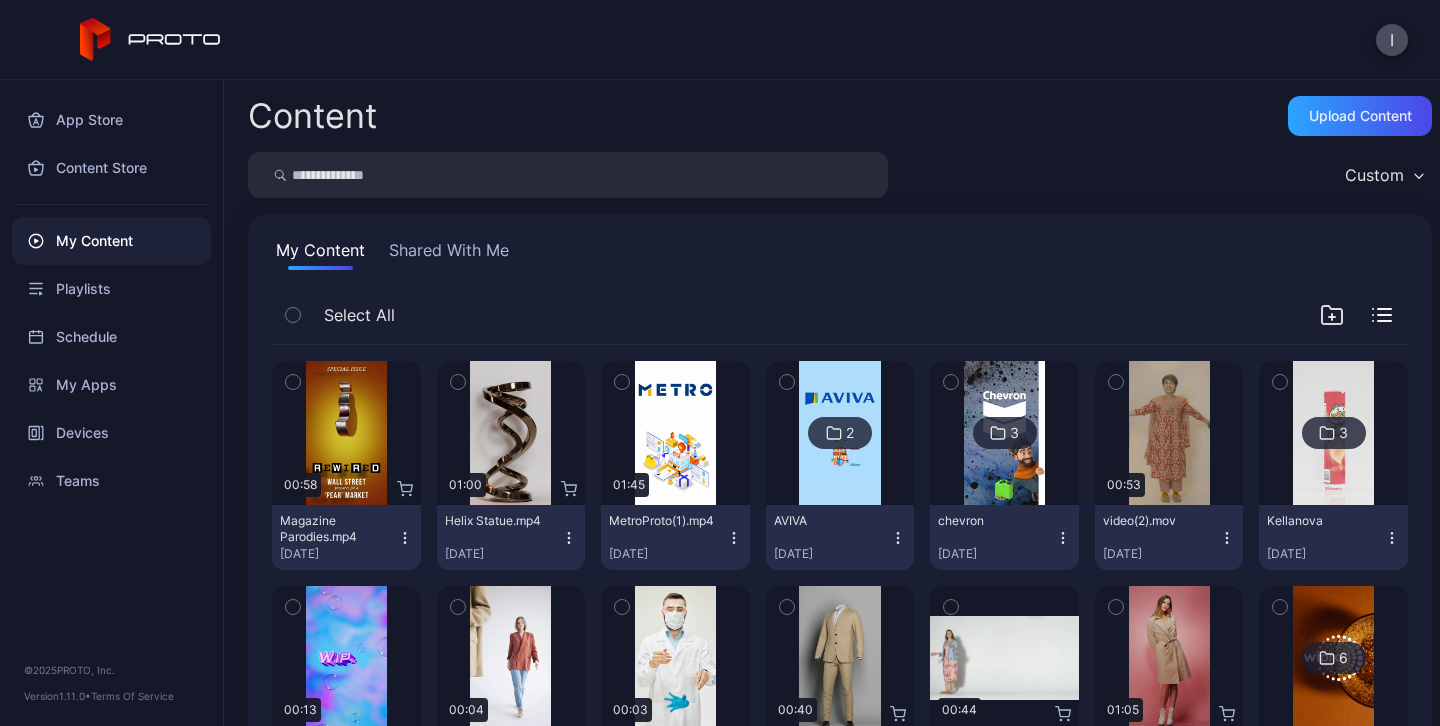 click 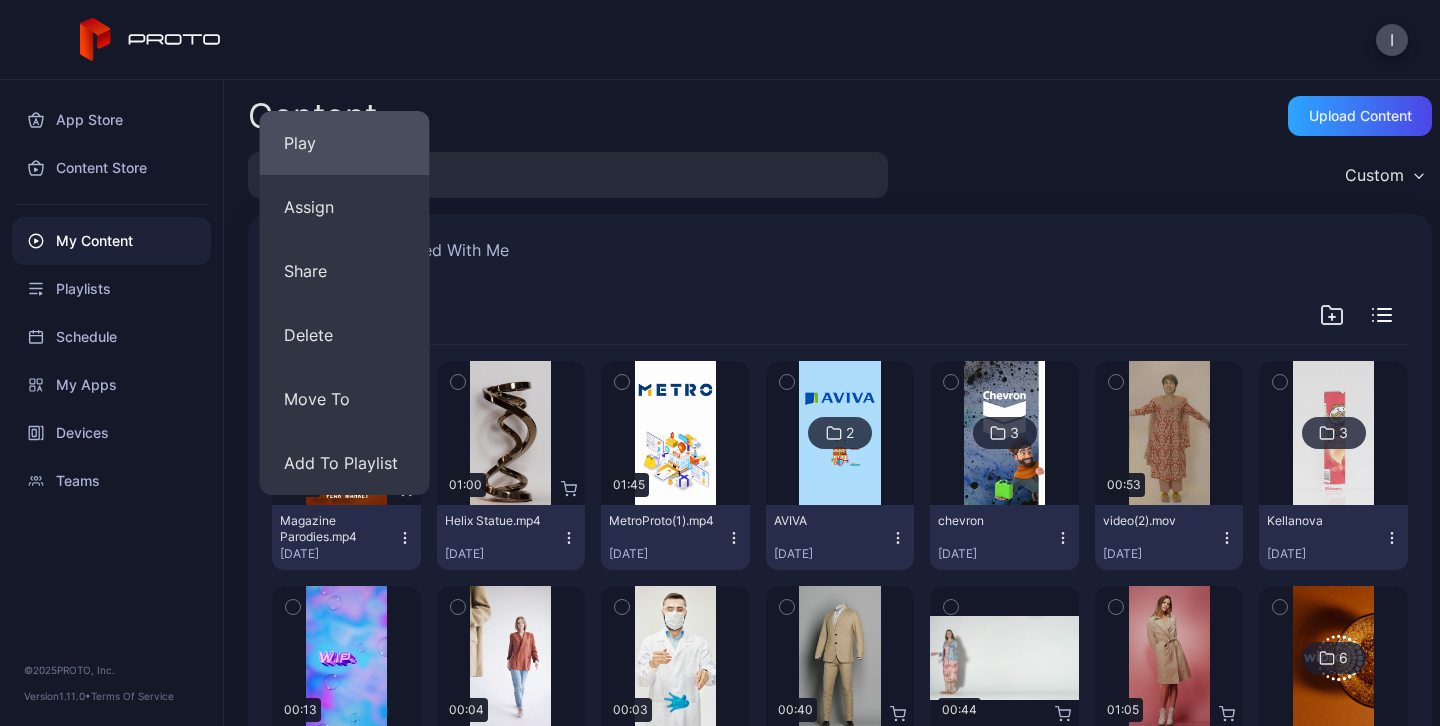 click on "Play" at bounding box center [345, 143] 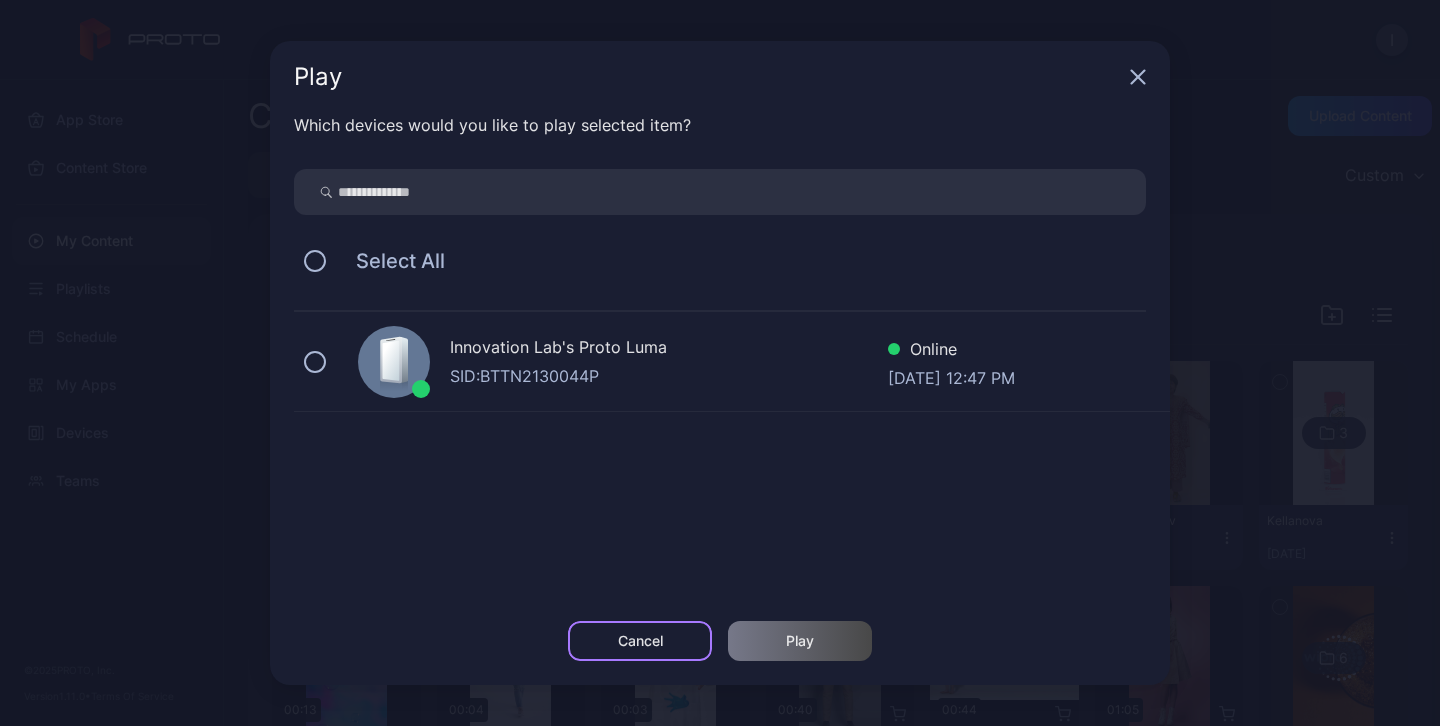 click on "Cancel" at bounding box center [640, 641] 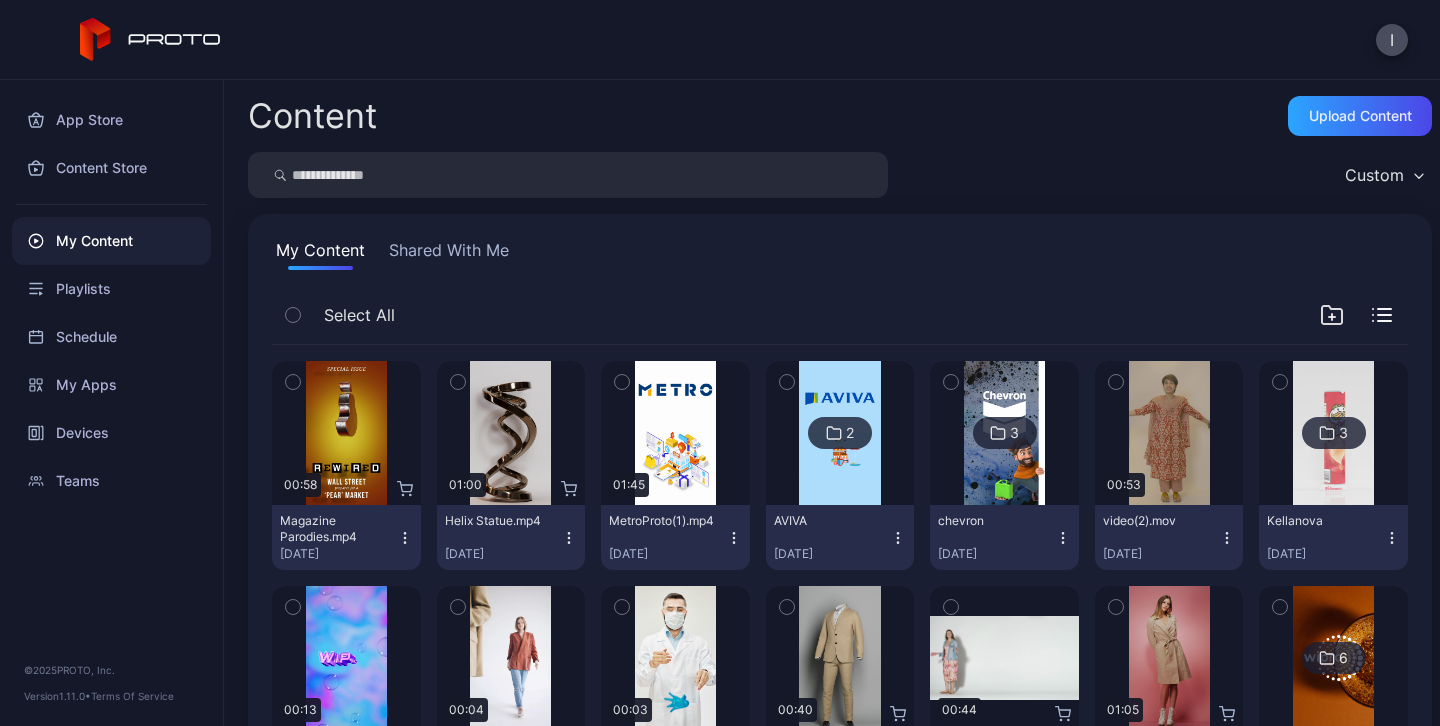 click 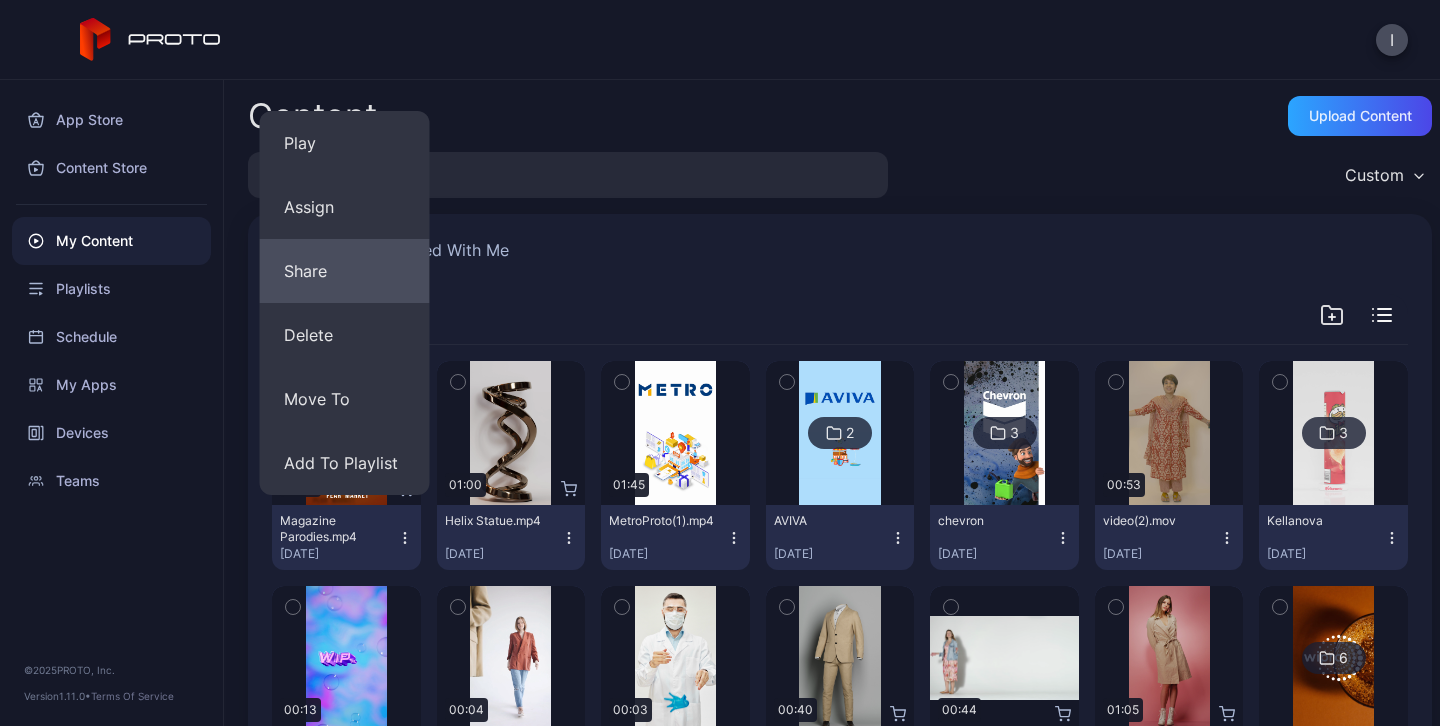 click on "Share" at bounding box center (345, 271) 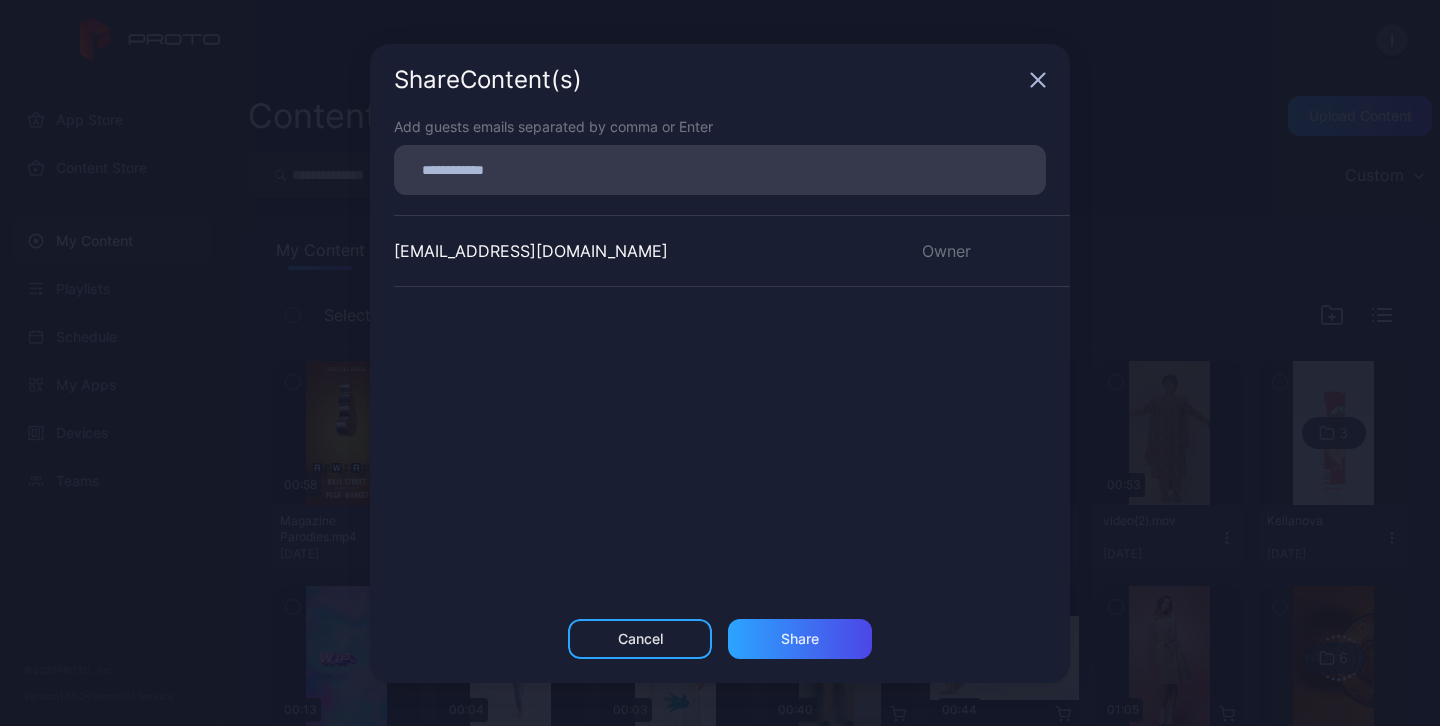 click at bounding box center (720, 170) 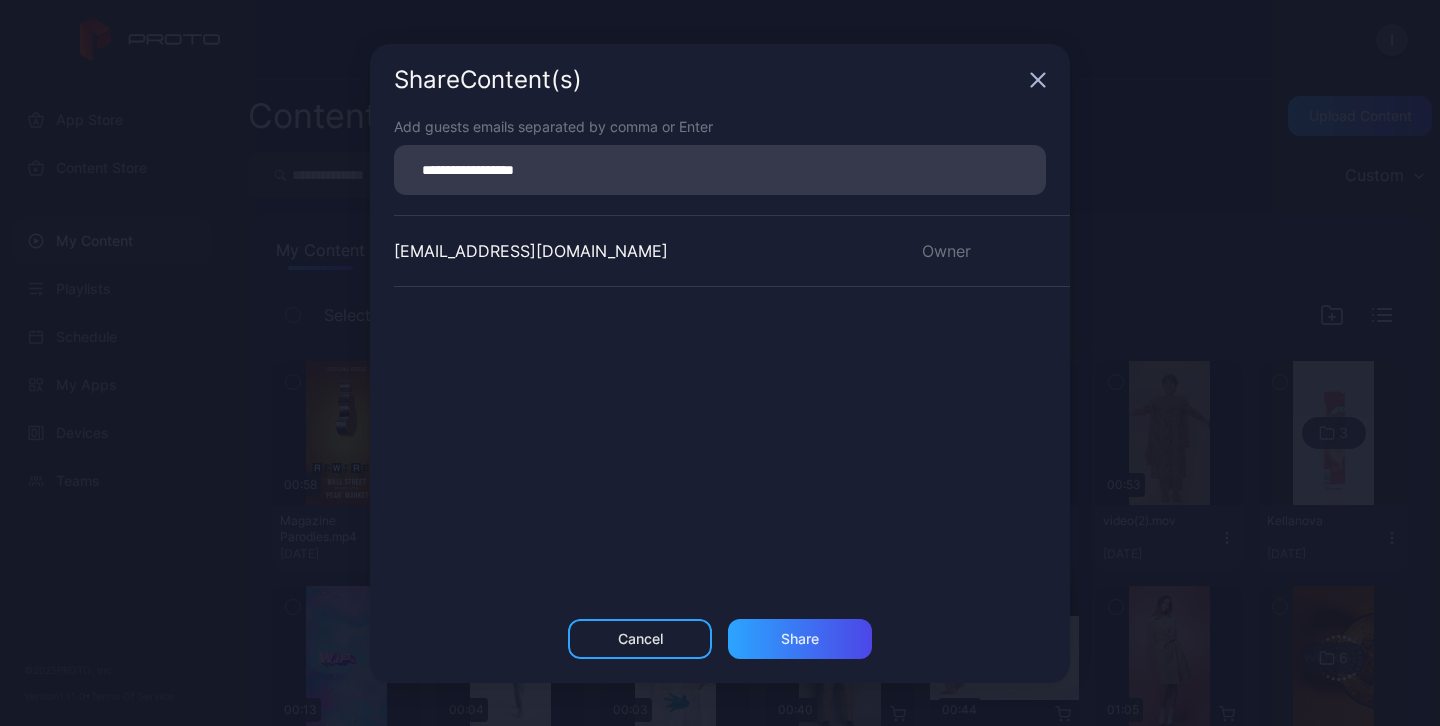 type on "**********" 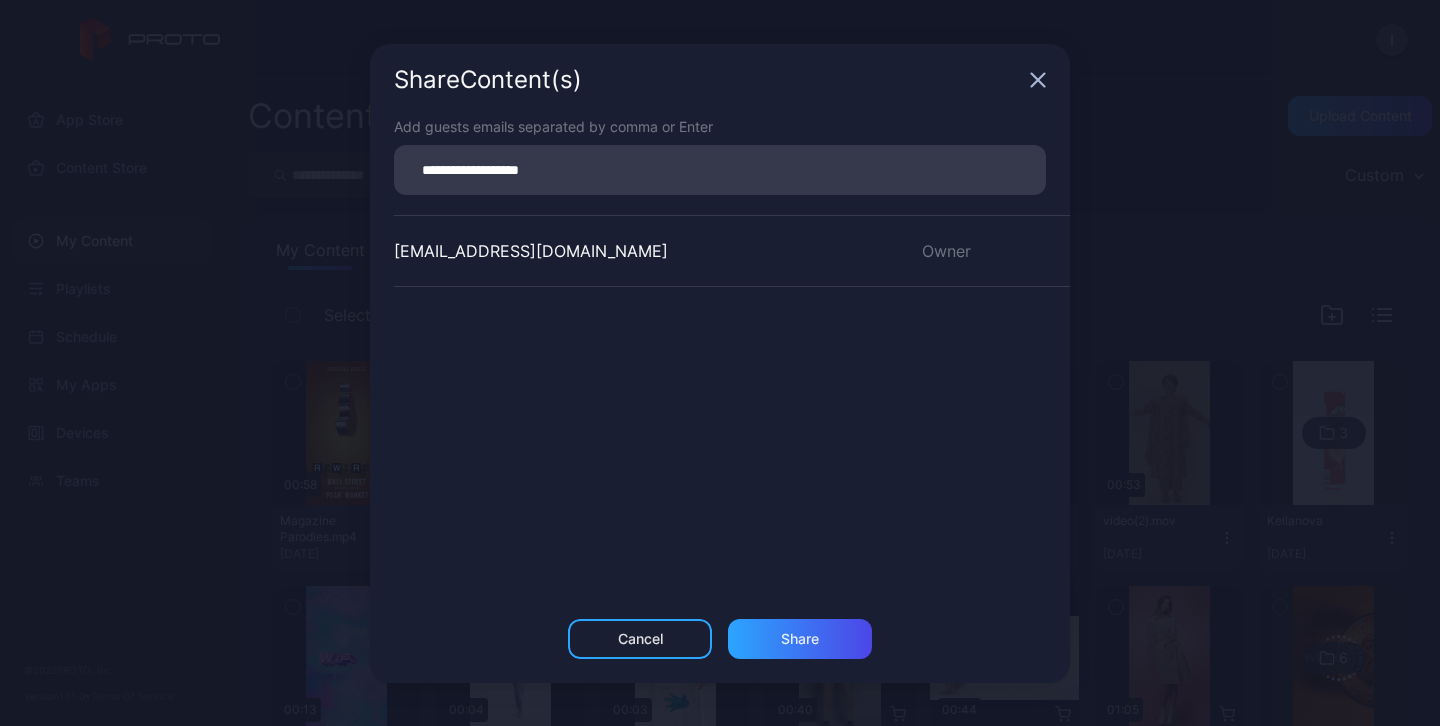 type 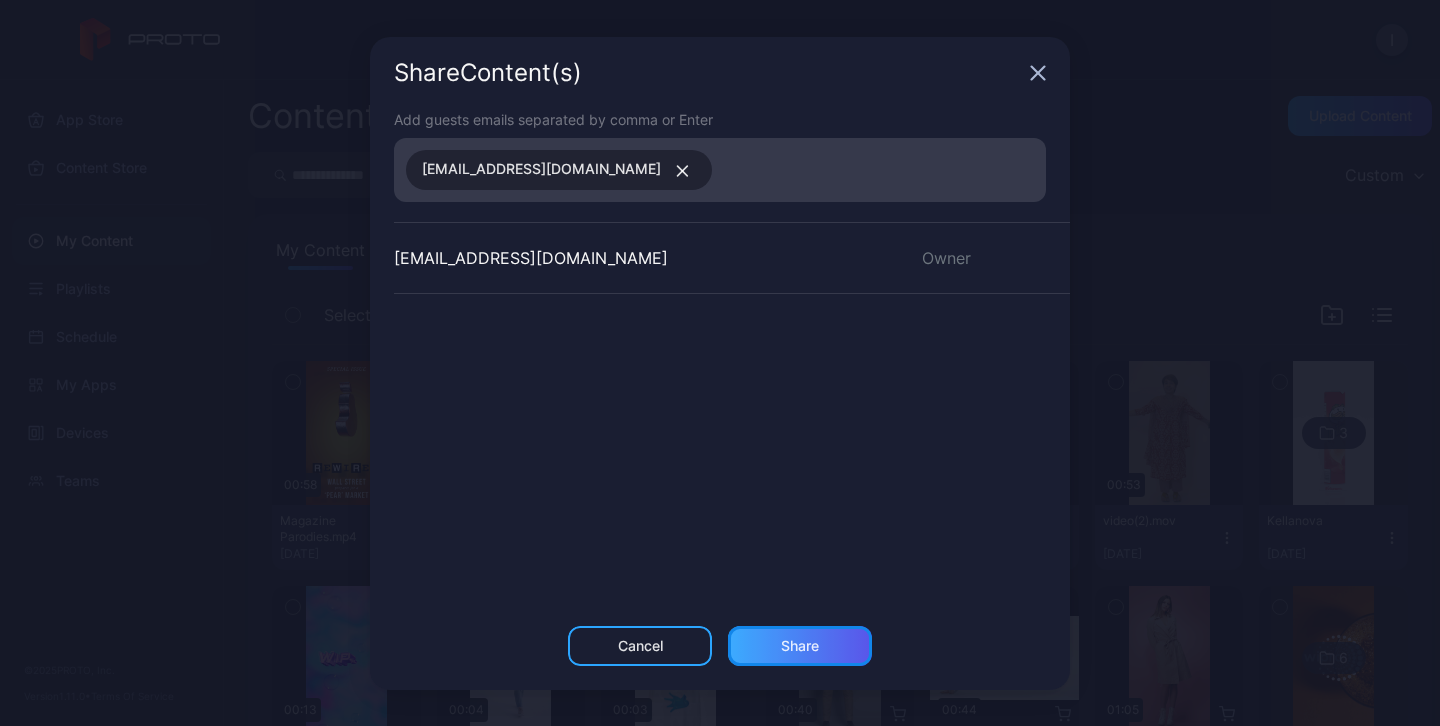 click on "Share" at bounding box center [800, 646] 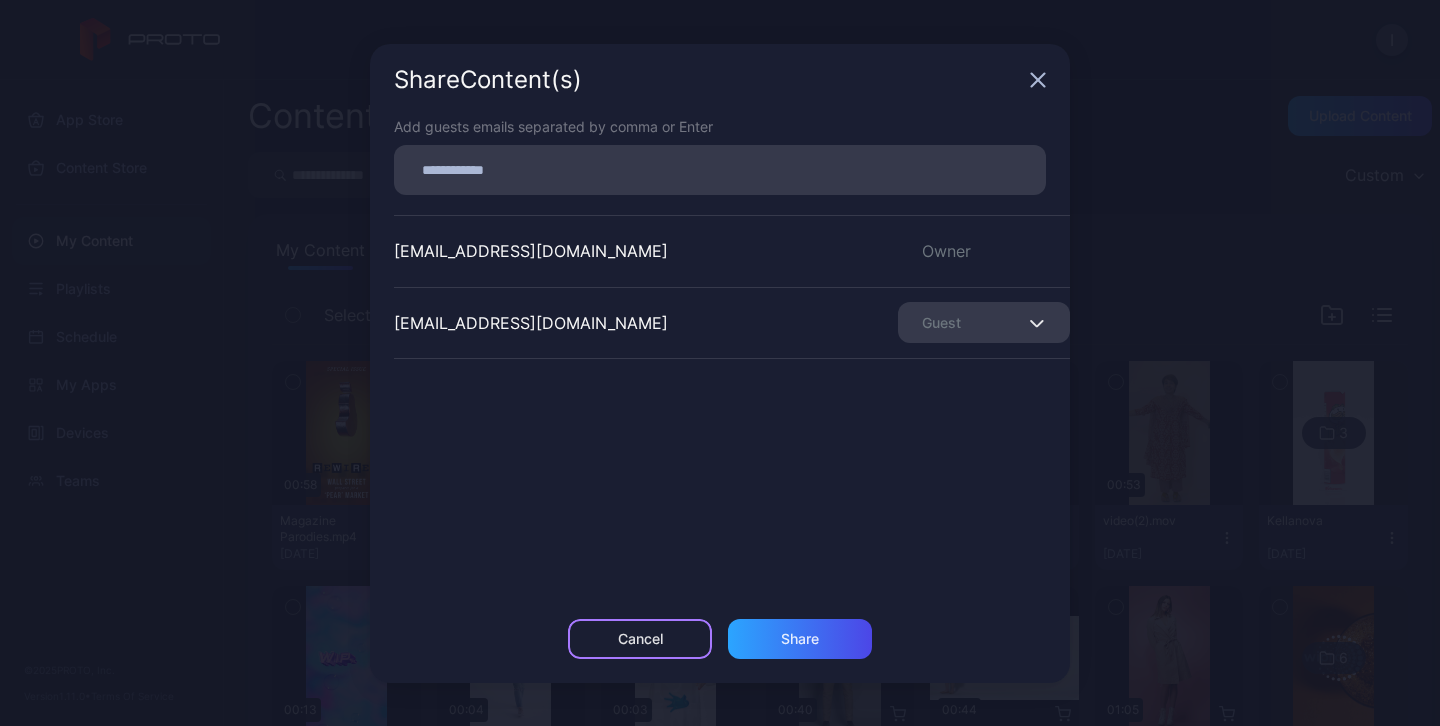 click on "Cancel" at bounding box center [640, 639] 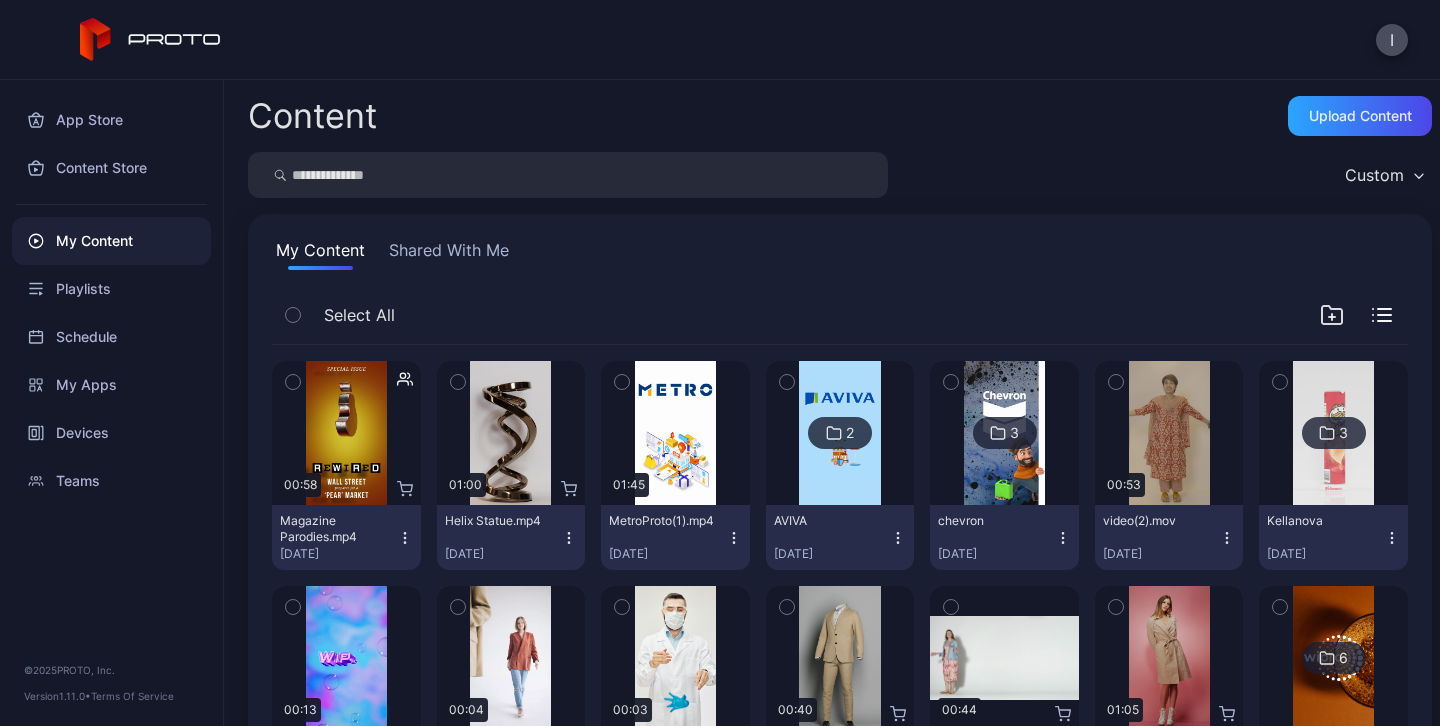 click on "Shared With Me" at bounding box center [449, 254] 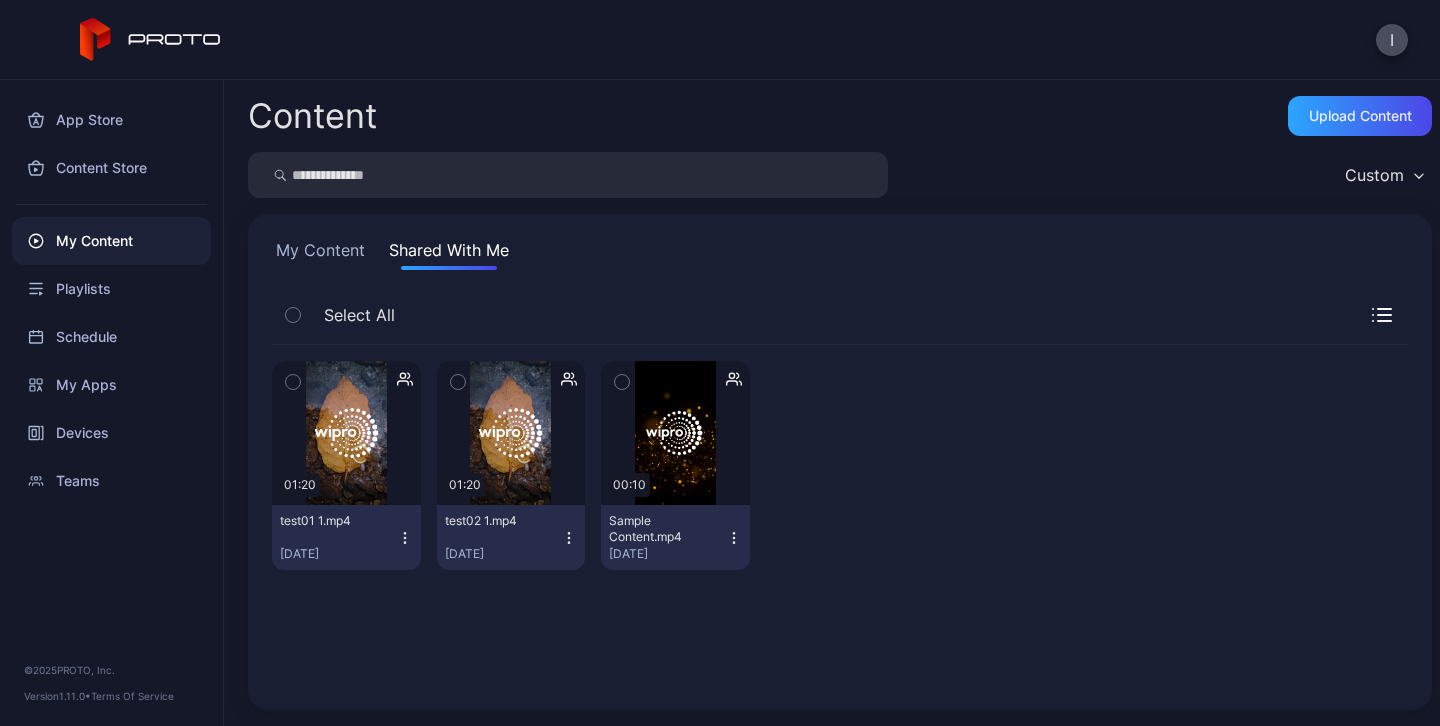 click 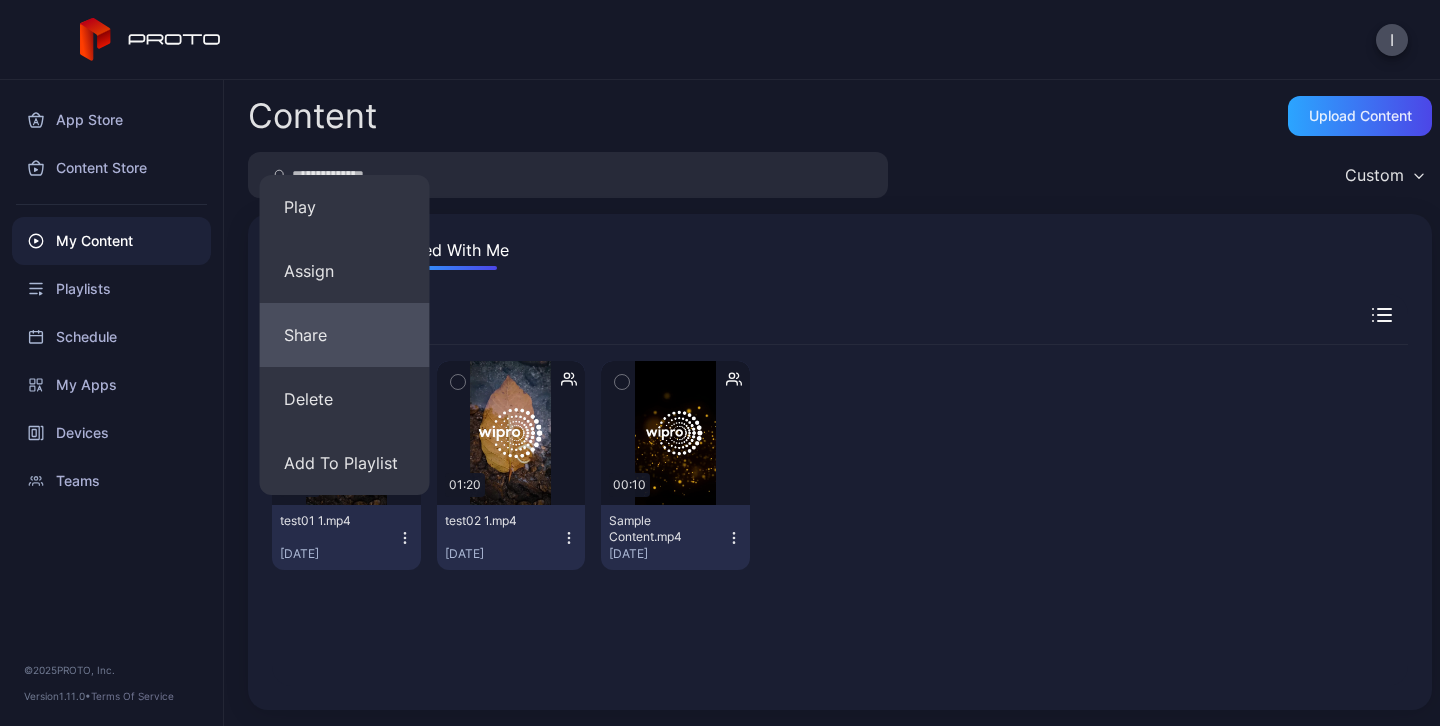 click on "Share" at bounding box center (345, 335) 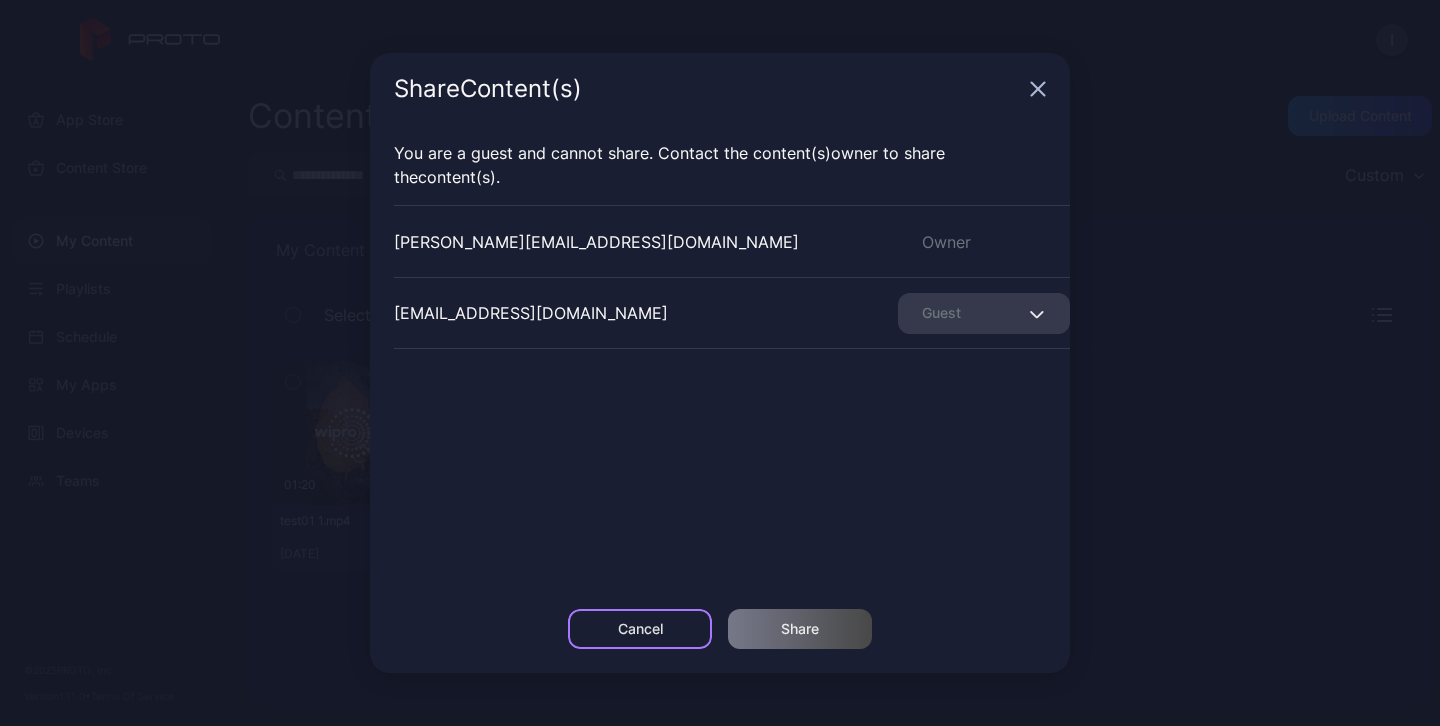 click on "Cancel" at bounding box center (640, 629) 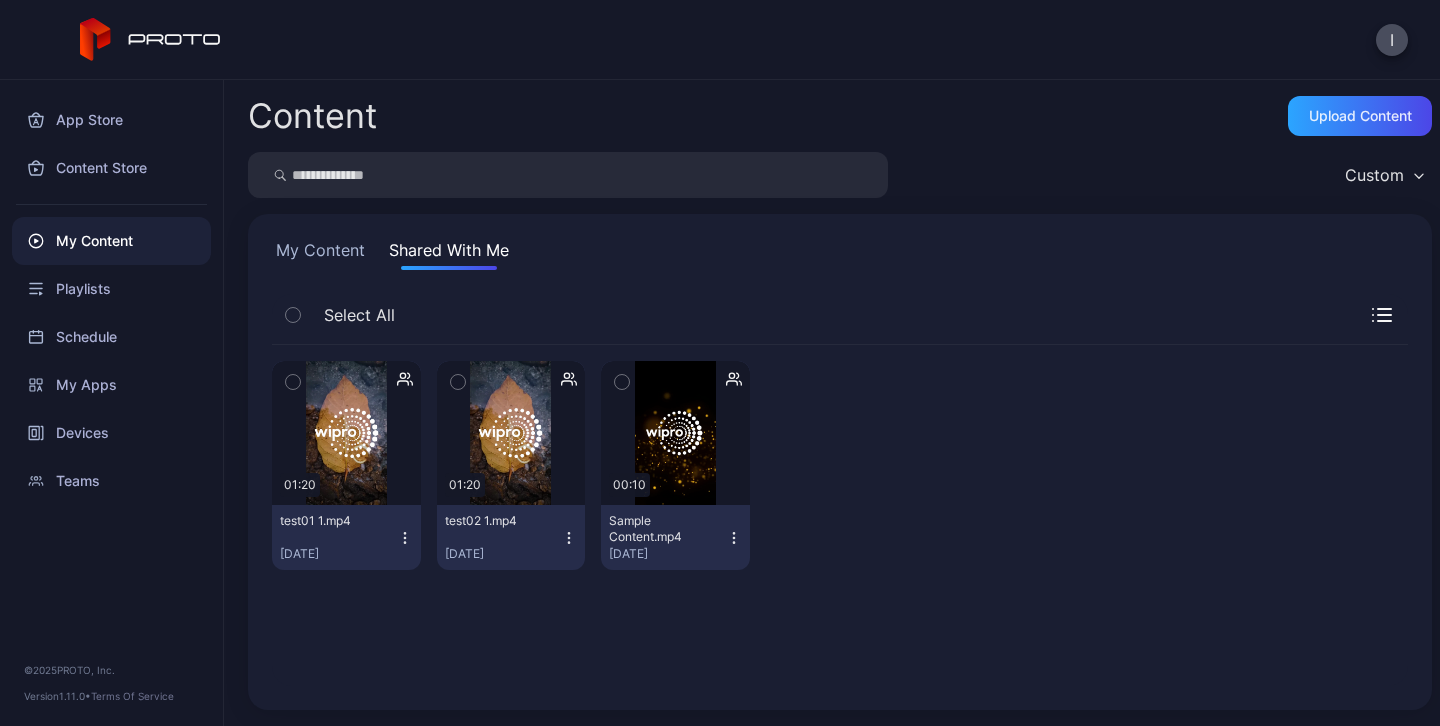 click 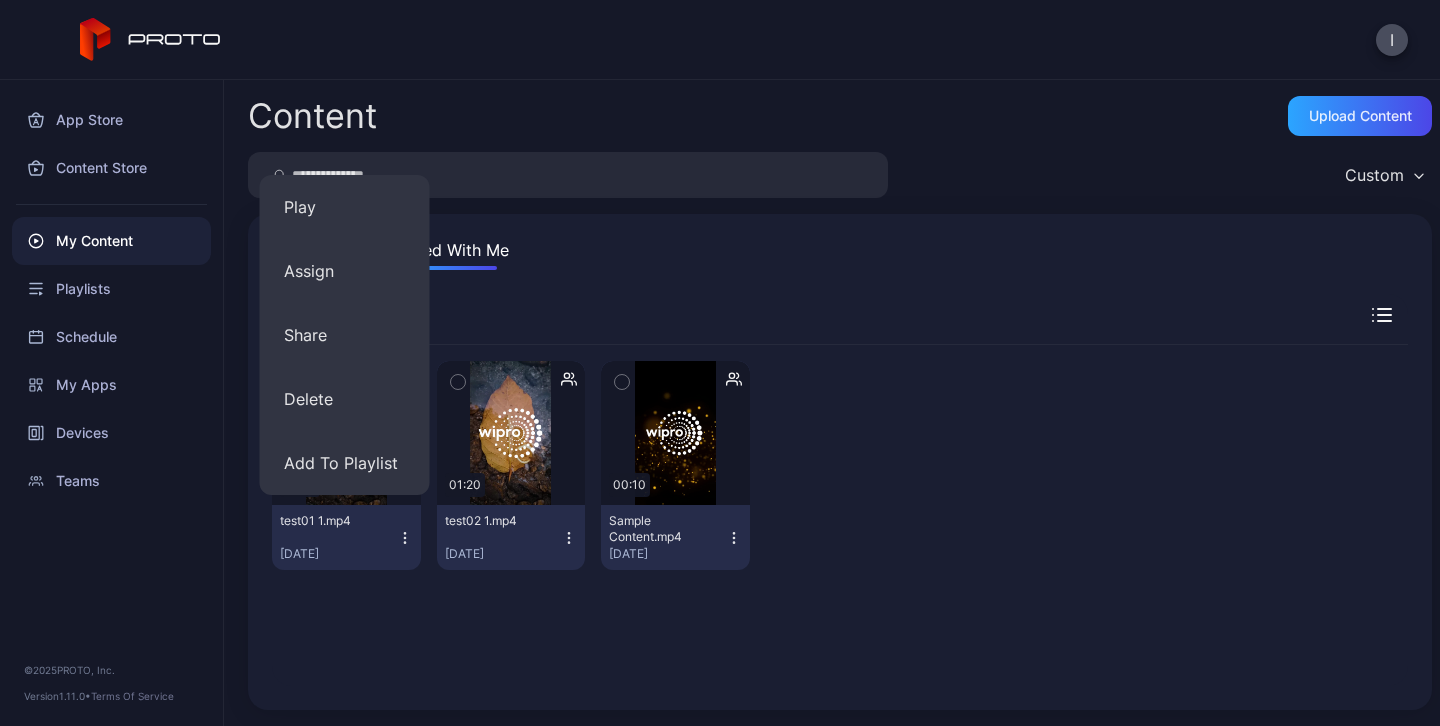 click on "Preview 01:20 test01 1.mp4 [DATE] Preview 01:20 test02 1.mp4 [DATE] Preview 00:10 Sample Content.mp4 [DATE]" at bounding box center (840, 465) 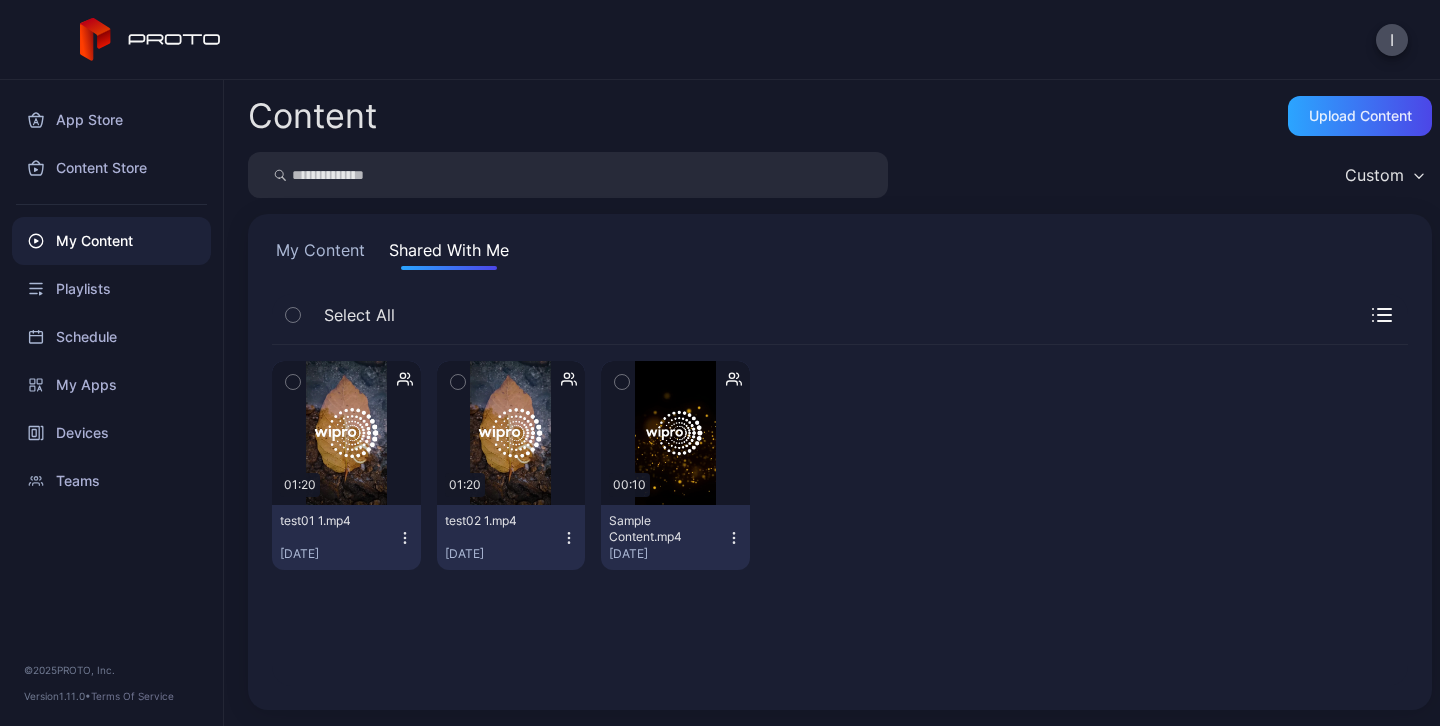 click 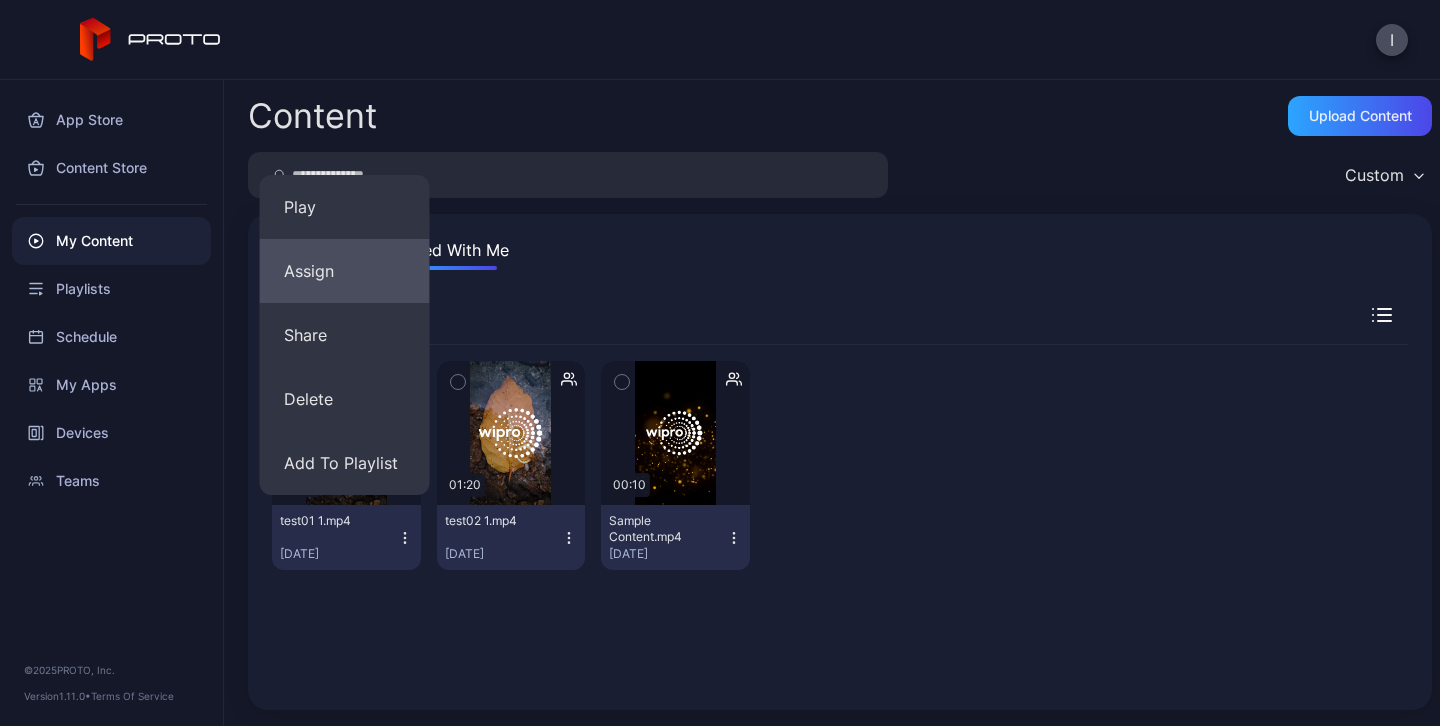 click on "Assign" at bounding box center (345, 271) 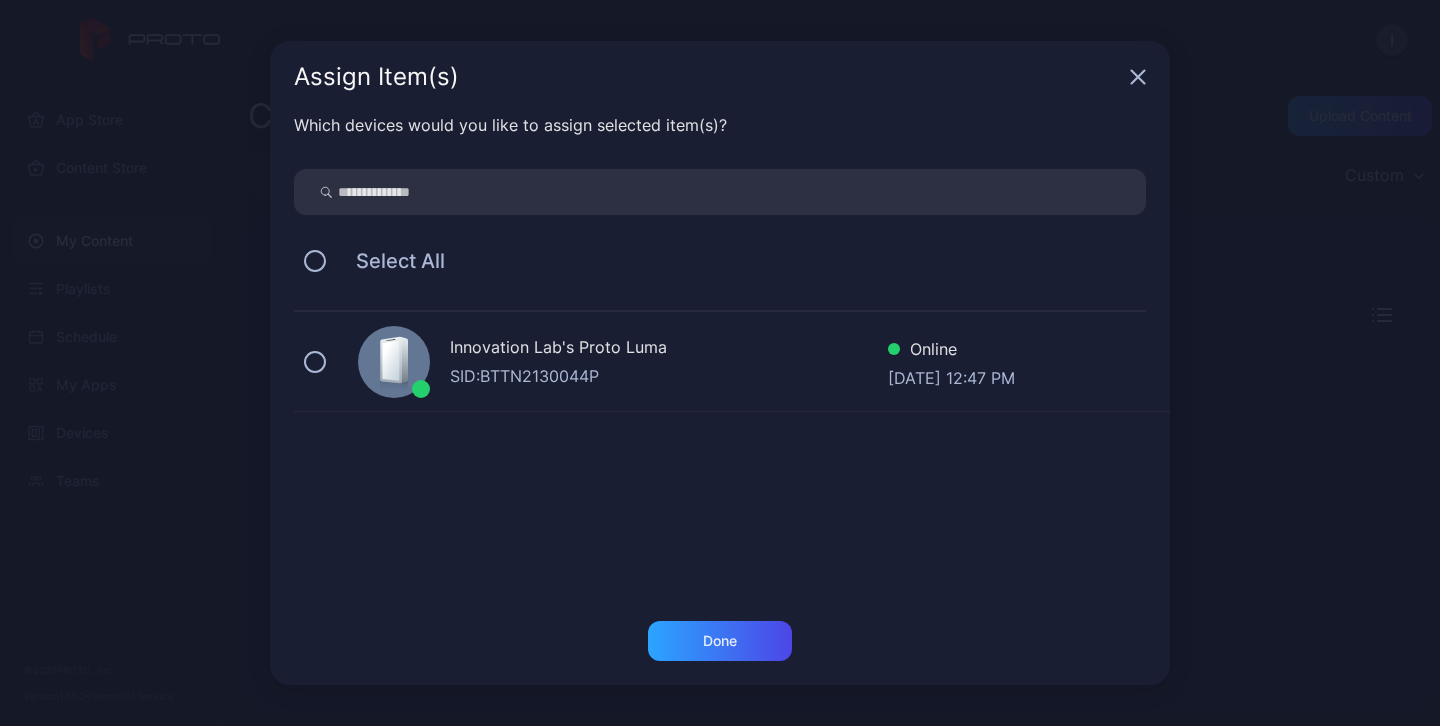 click 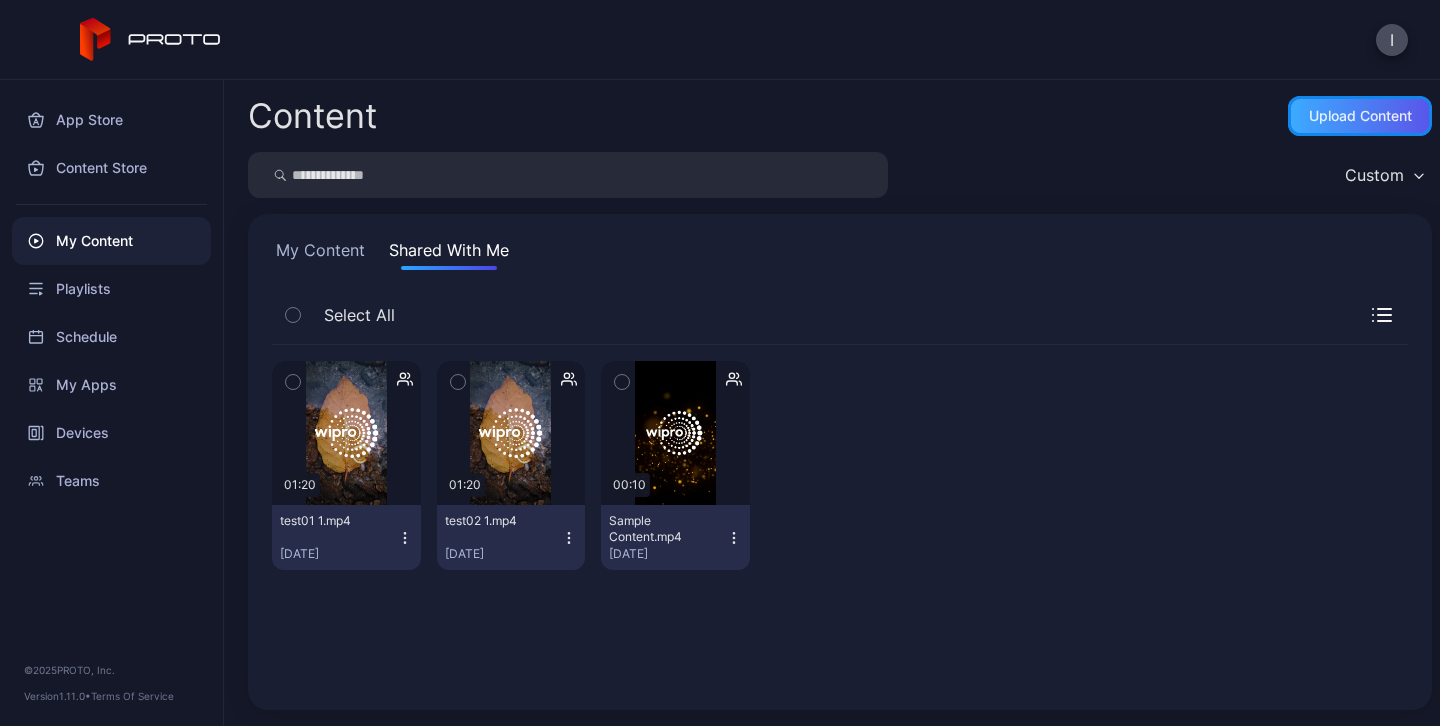 click on "Upload Content" at bounding box center [1360, 116] 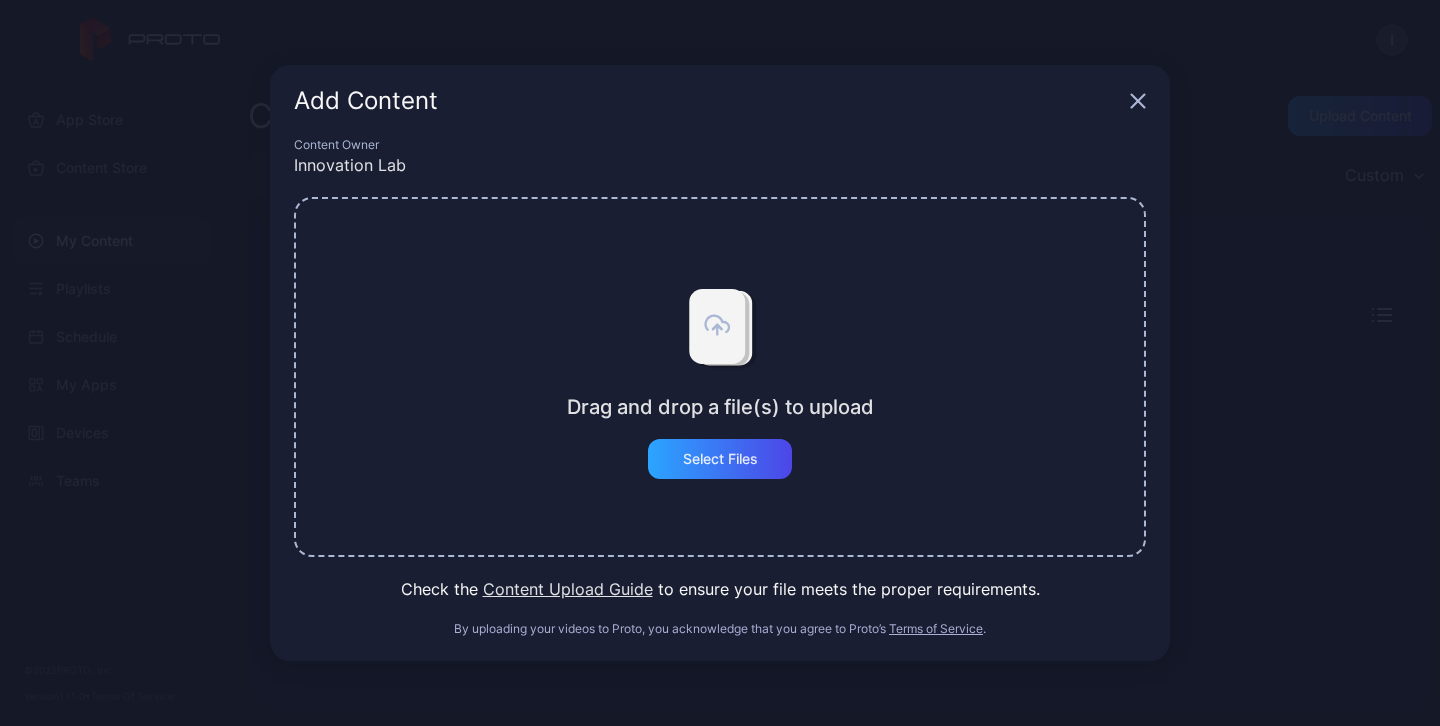click on "Content Upload Guide" at bounding box center [568, 589] 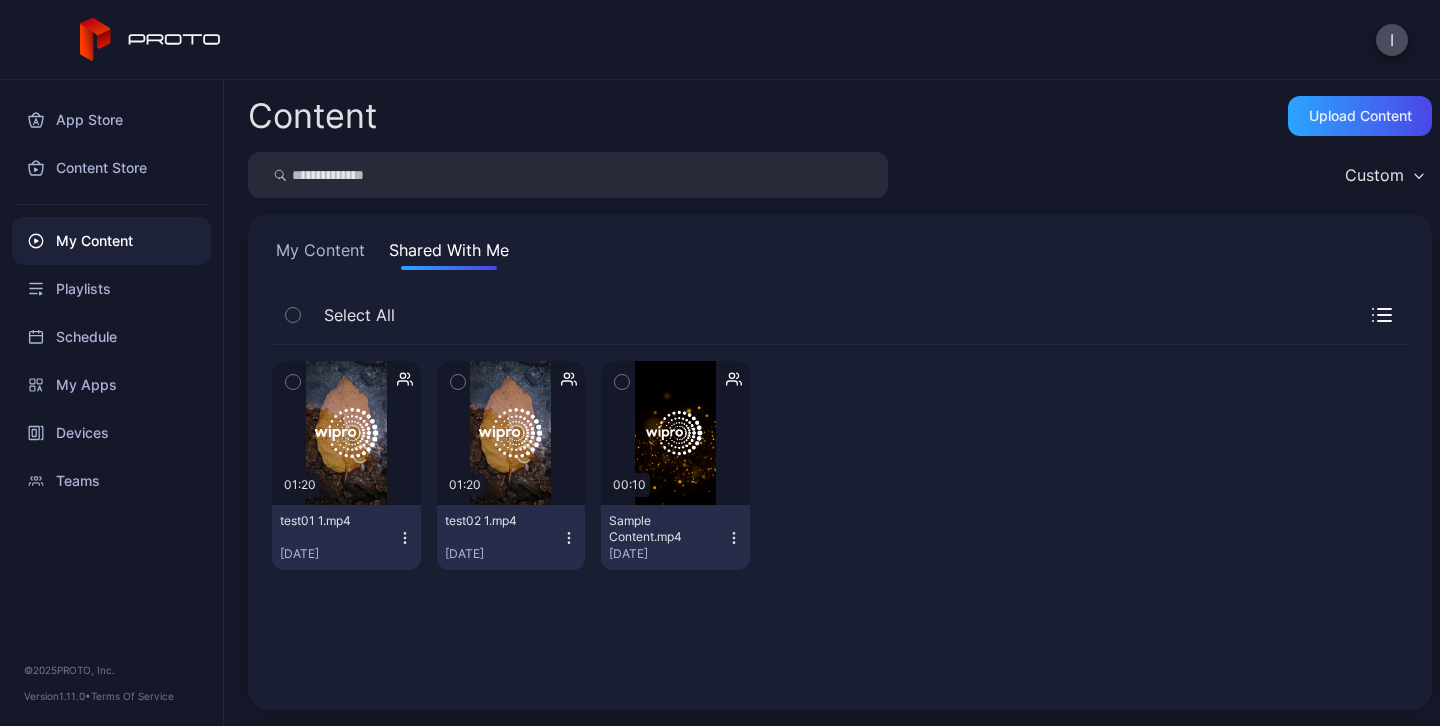 click 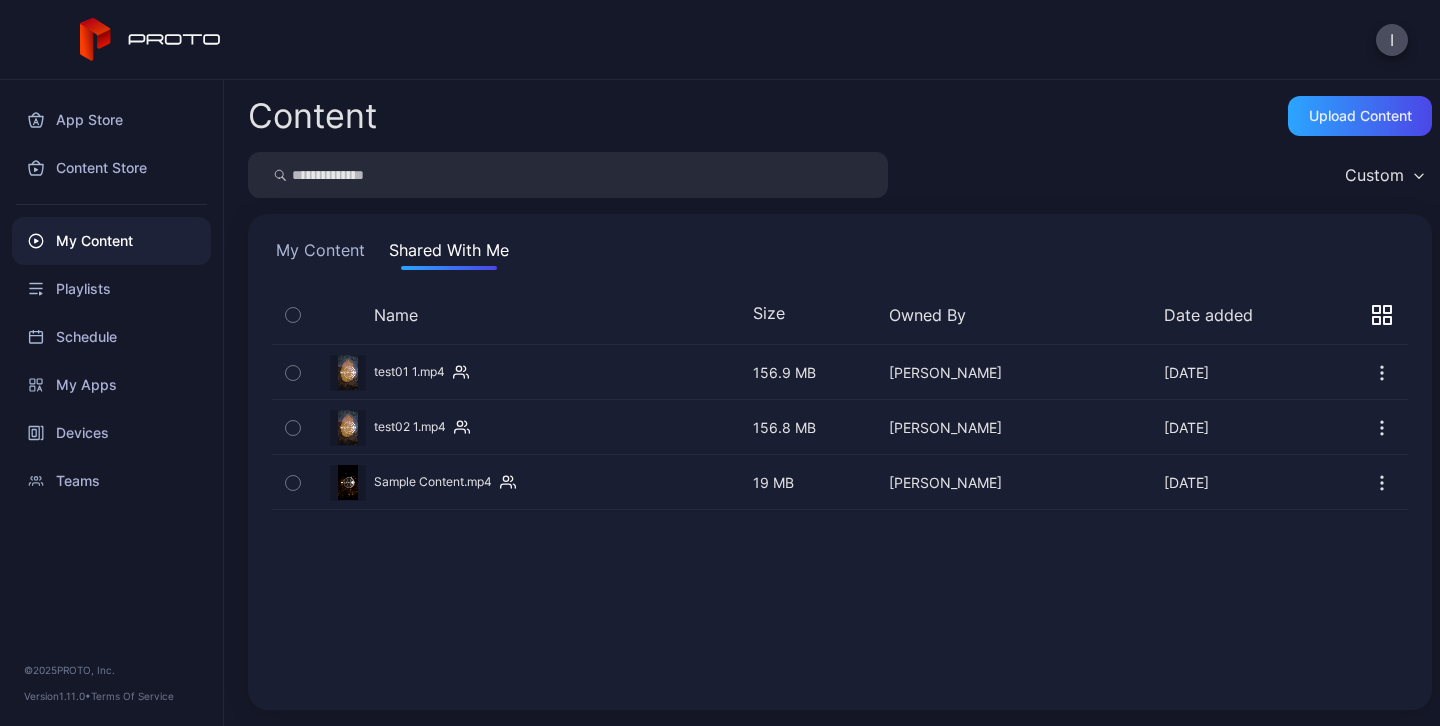 click on "My Content" at bounding box center [111, 241] 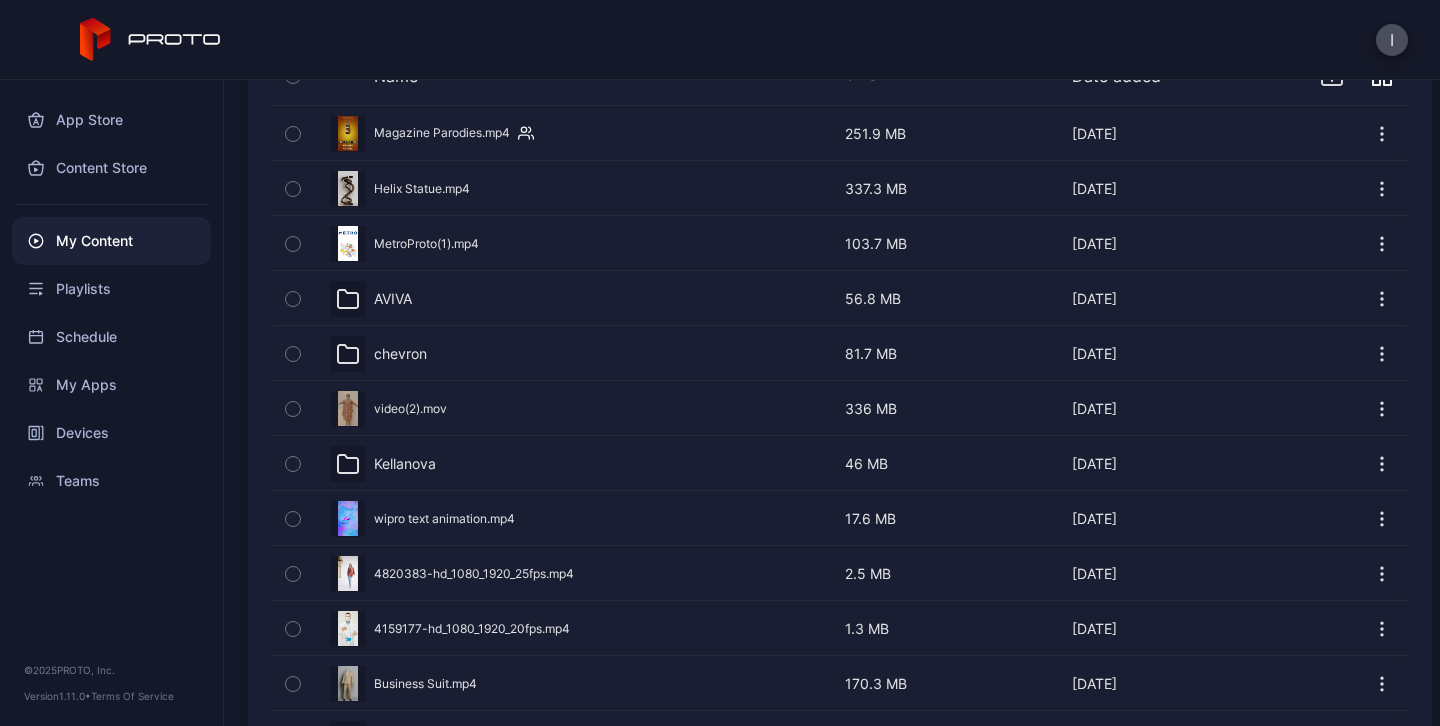 scroll, scrollTop: 204, scrollLeft: 0, axis: vertical 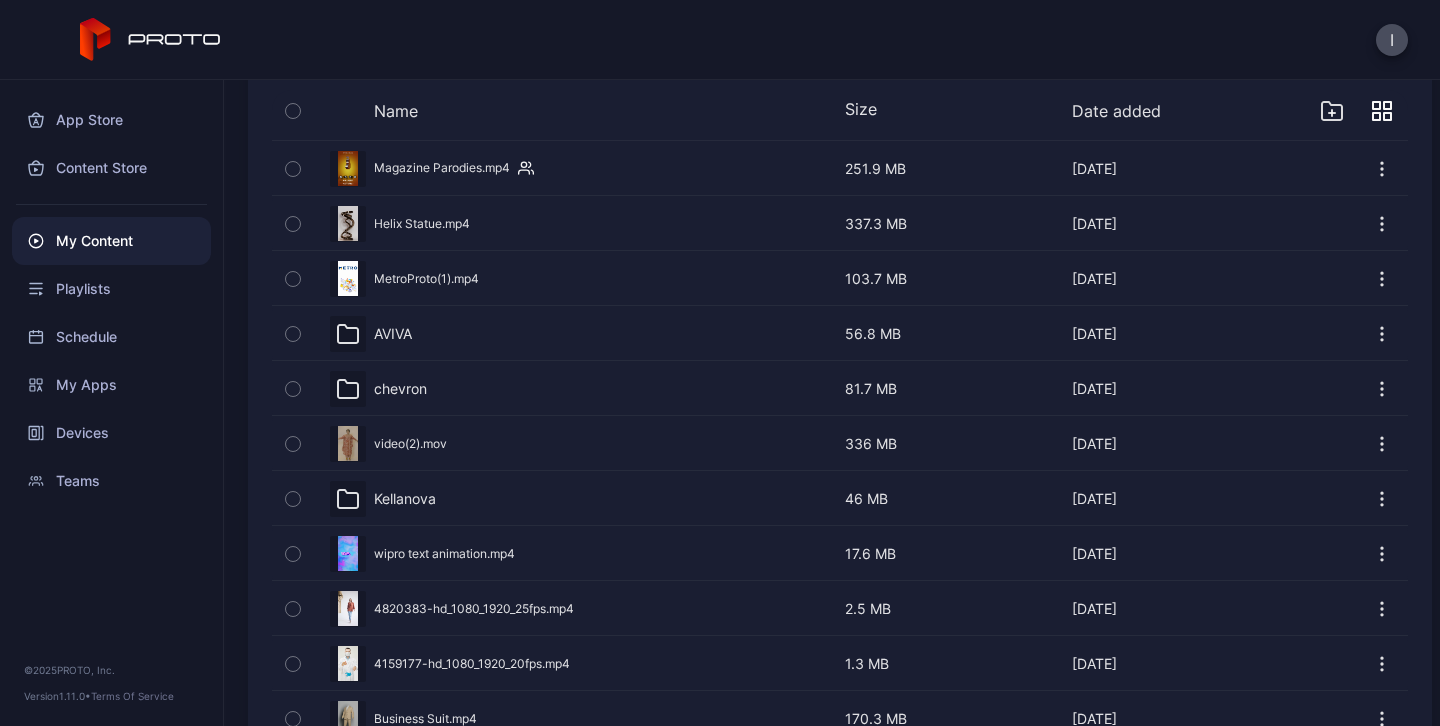click 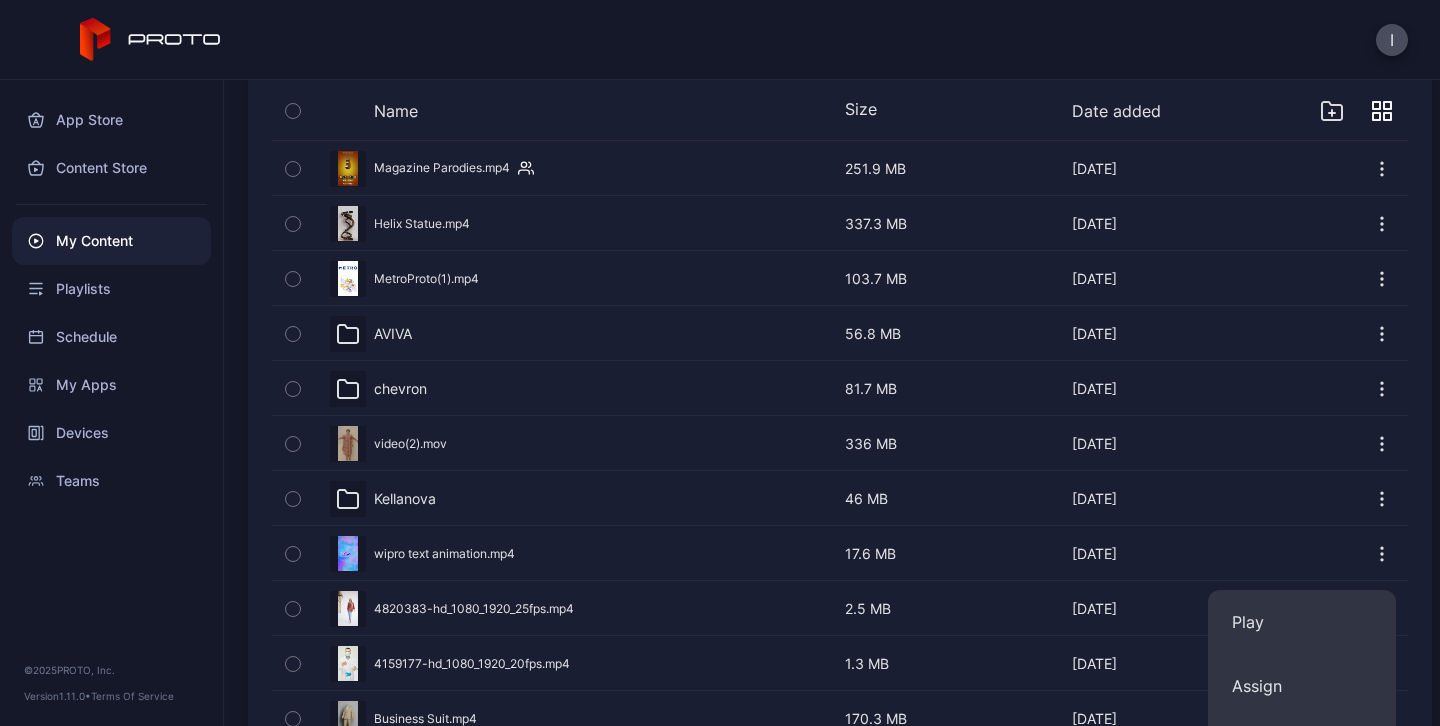 type 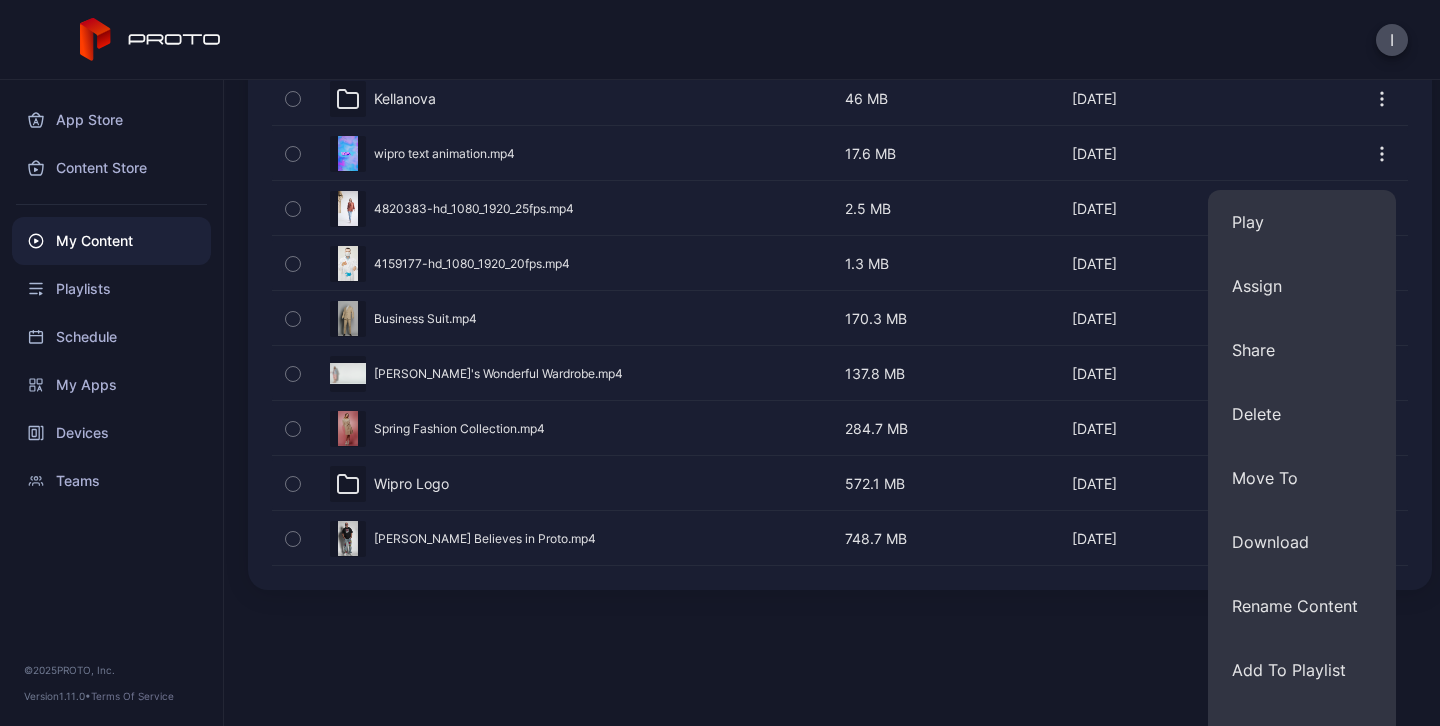 scroll, scrollTop: 644, scrollLeft: 0, axis: vertical 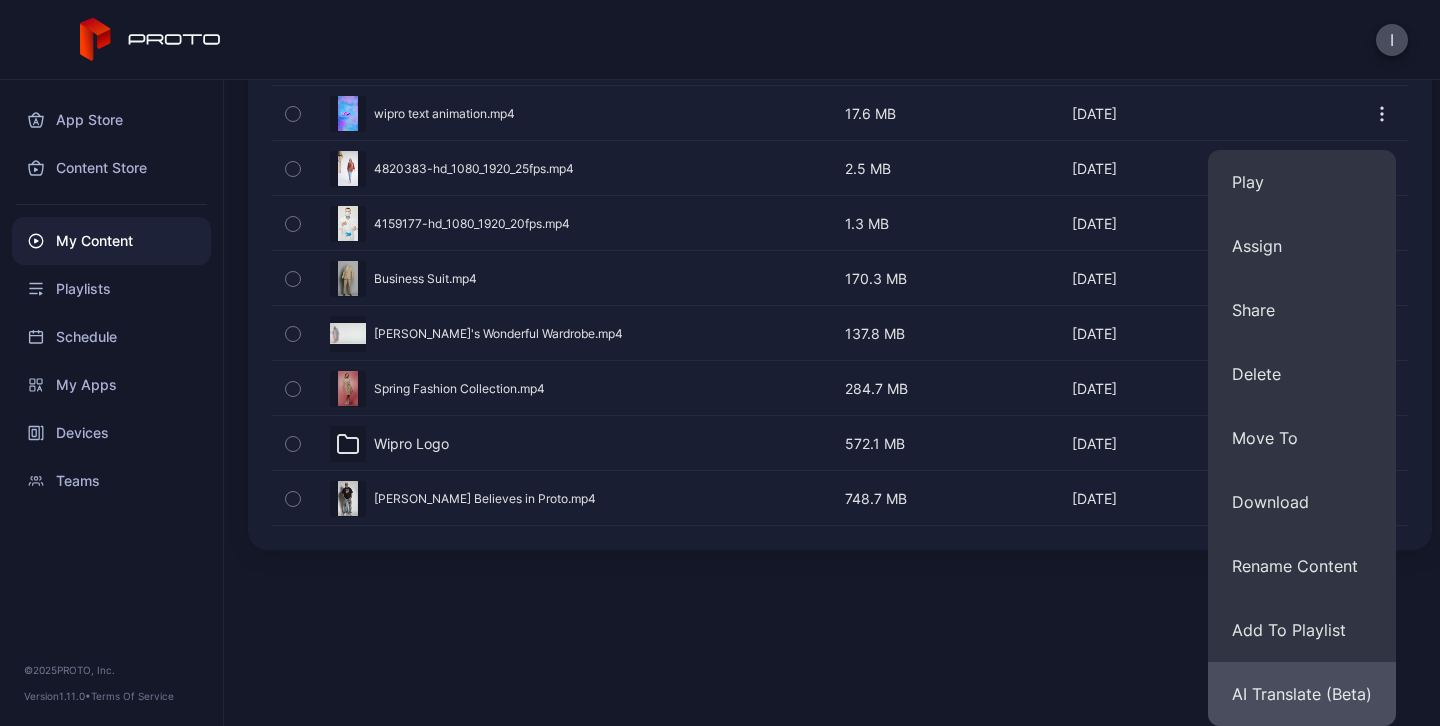 click on "AI Translate (Beta)" at bounding box center [1302, 694] 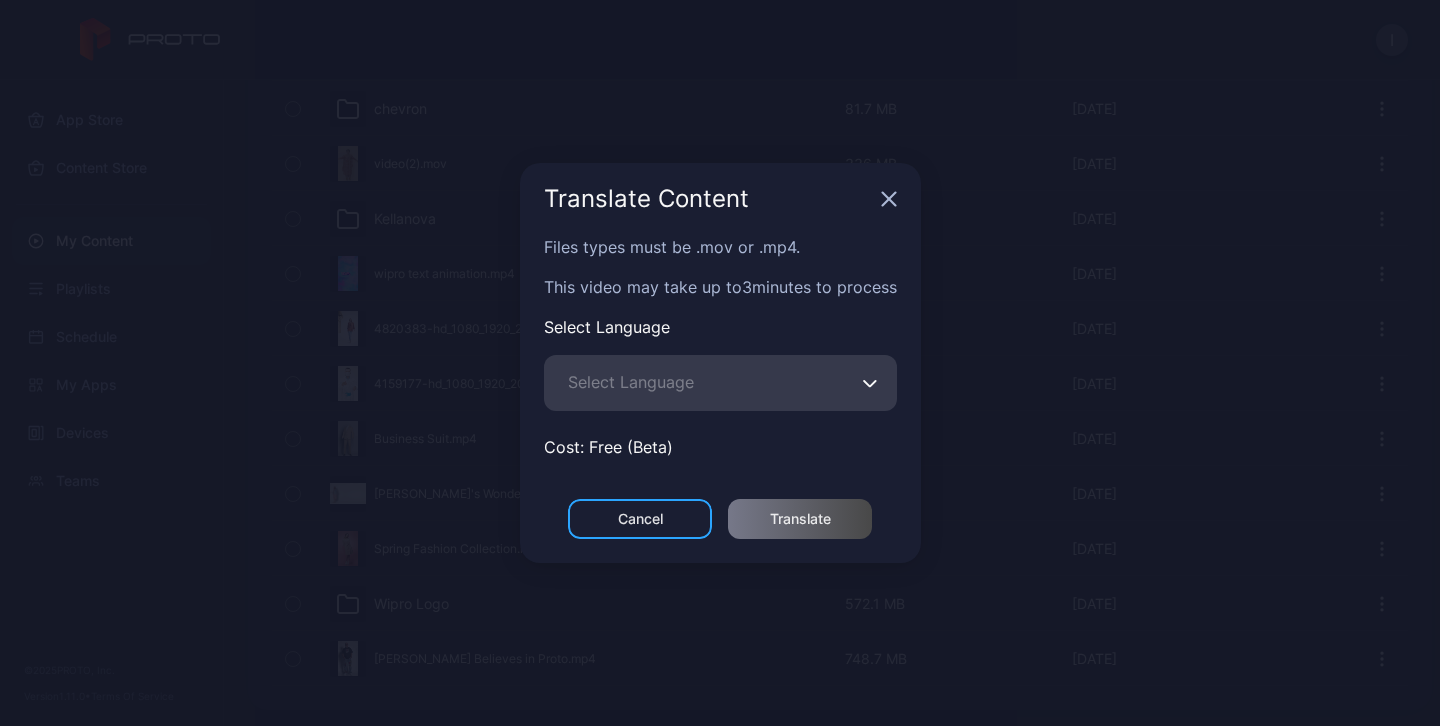 click 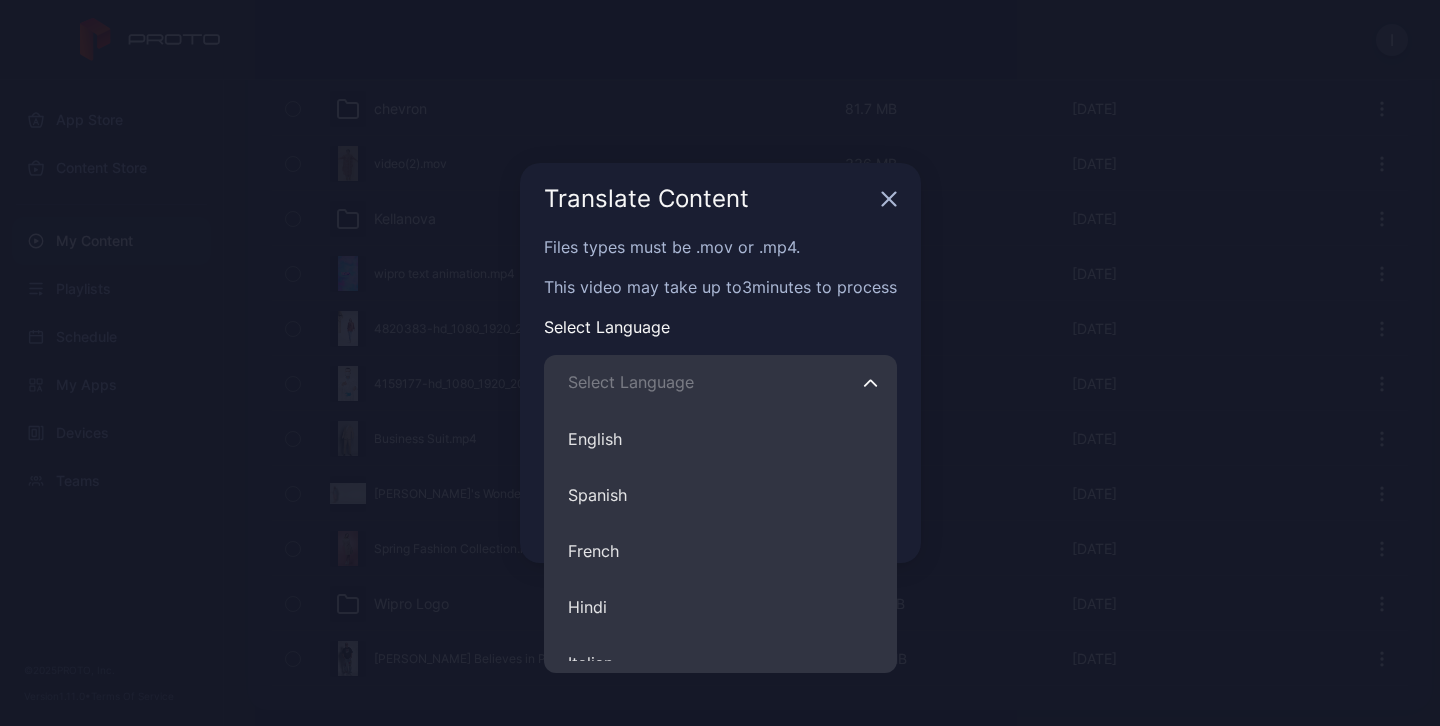 click 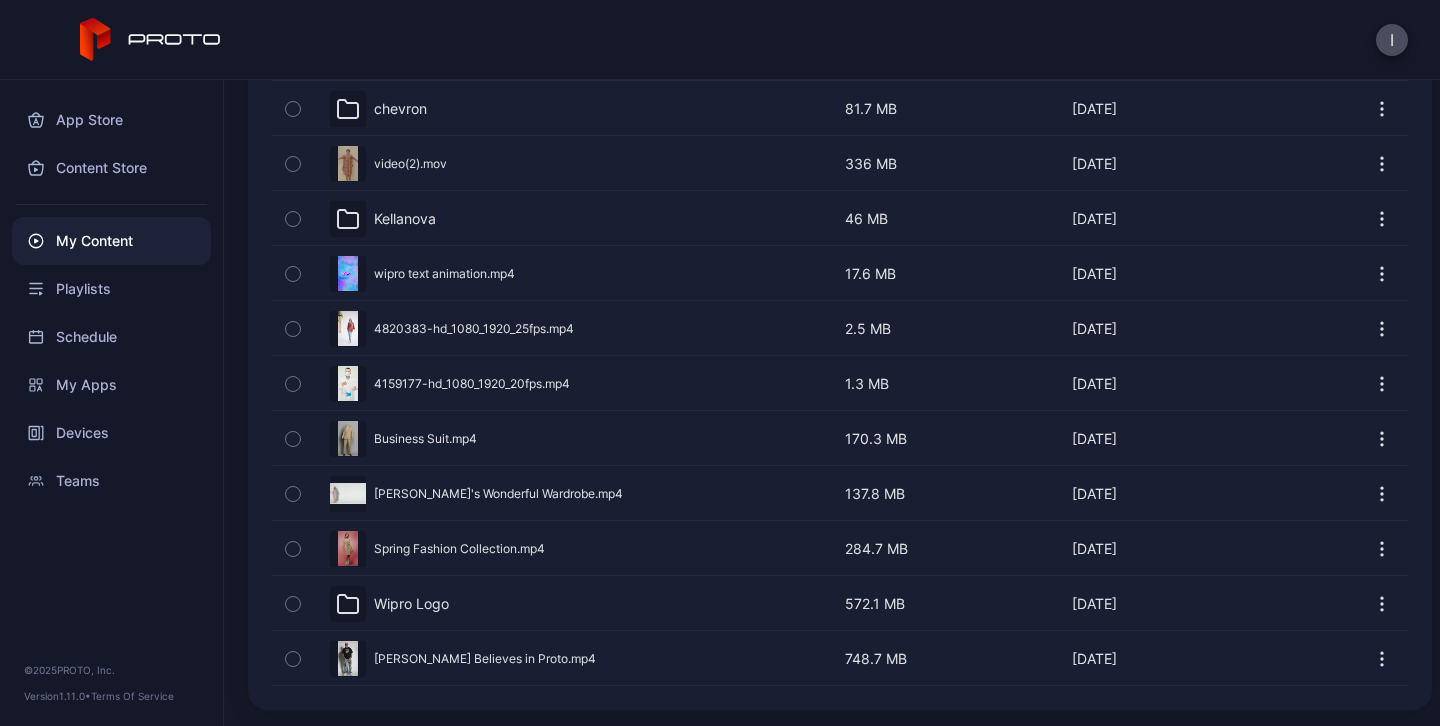 click 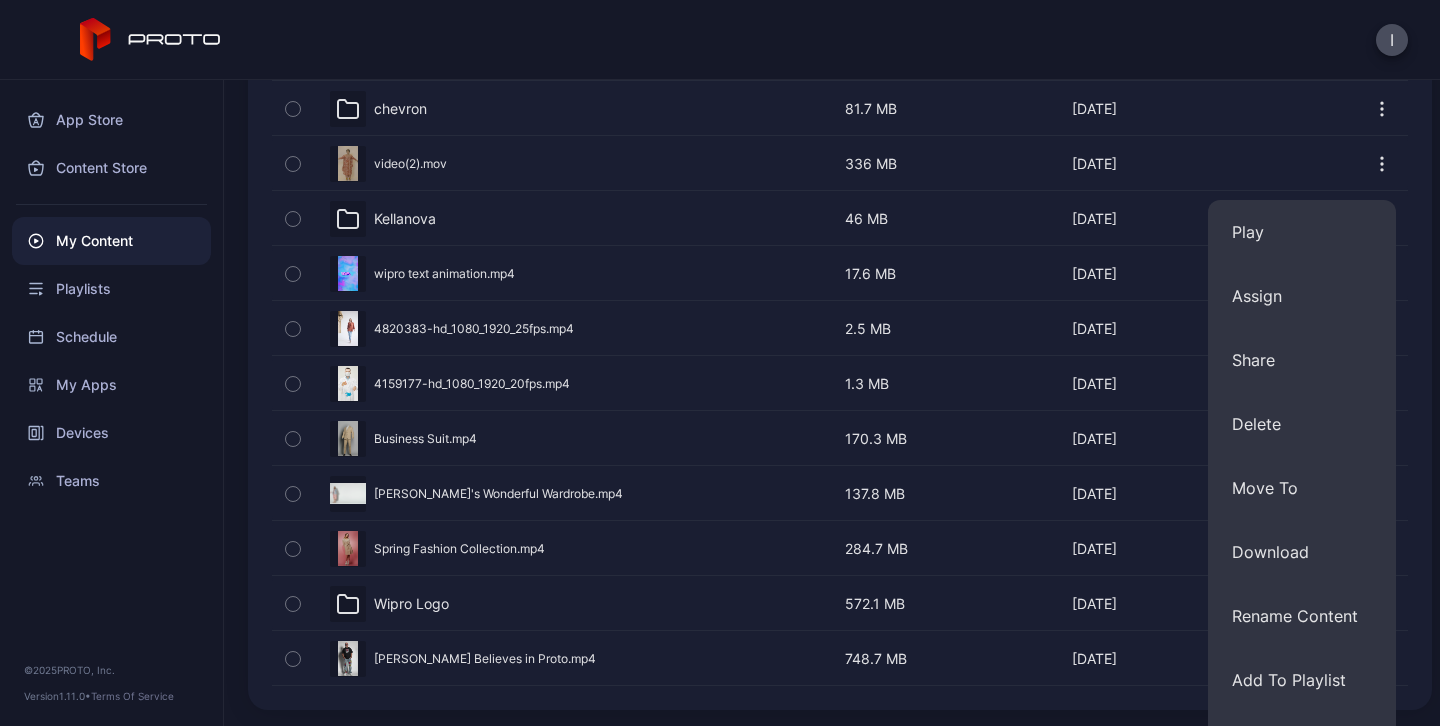 click on "Preview" at bounding box center [840, 163] 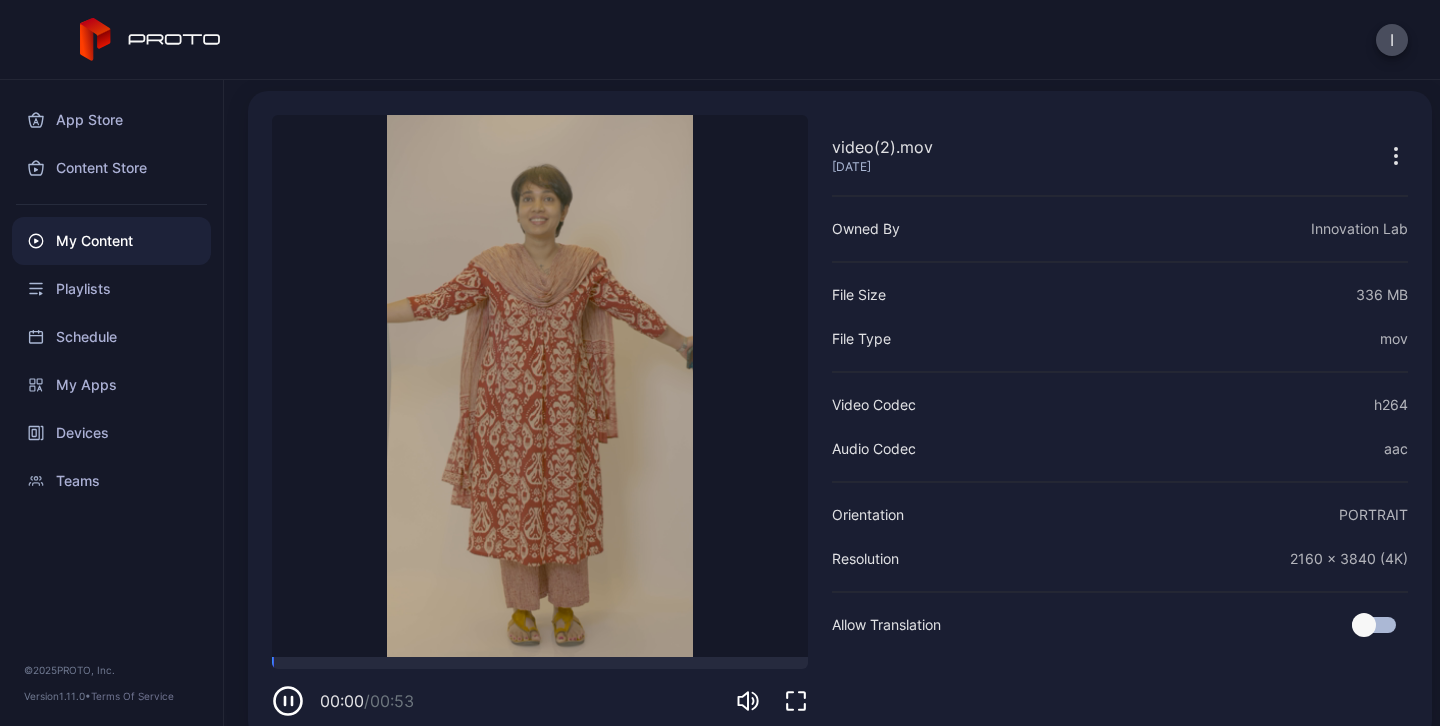 scroll, scrollTop: 100, scrollLeft: 0, axis: vertical 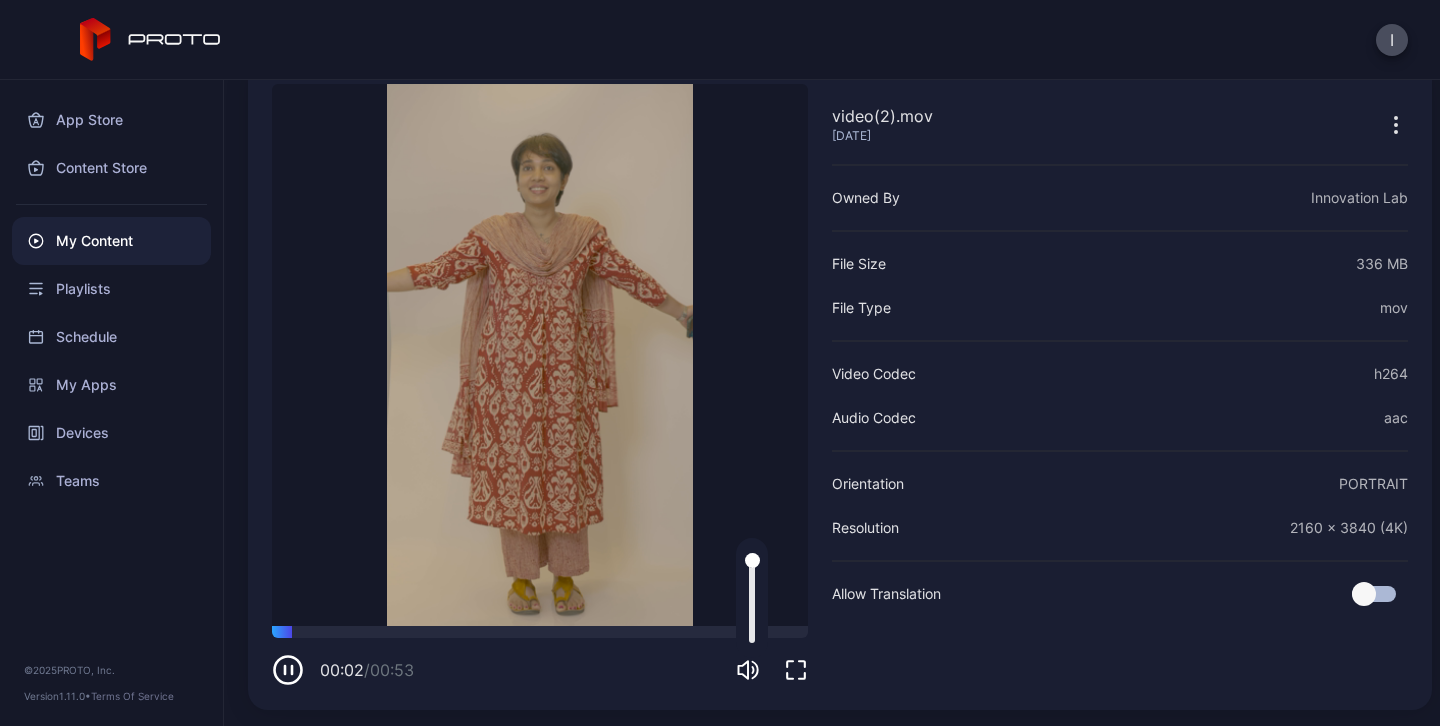 click 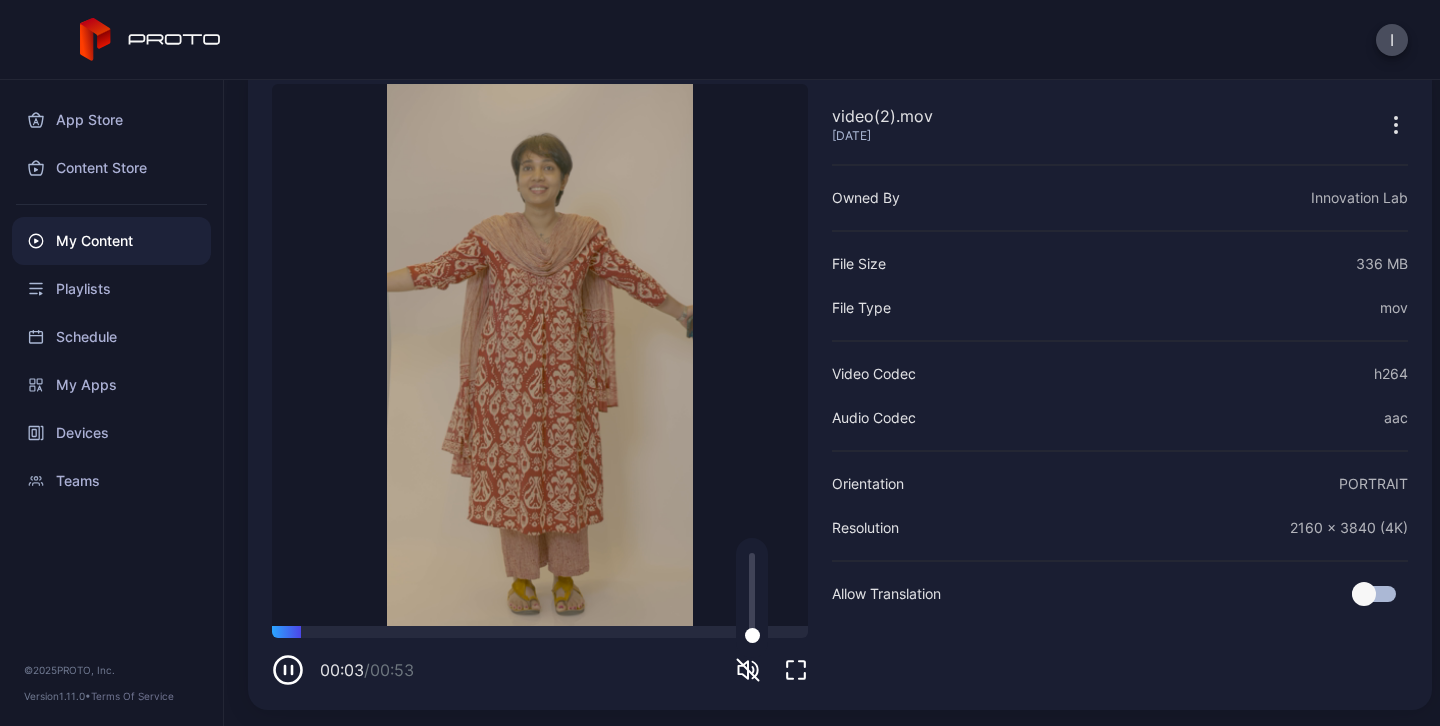 click 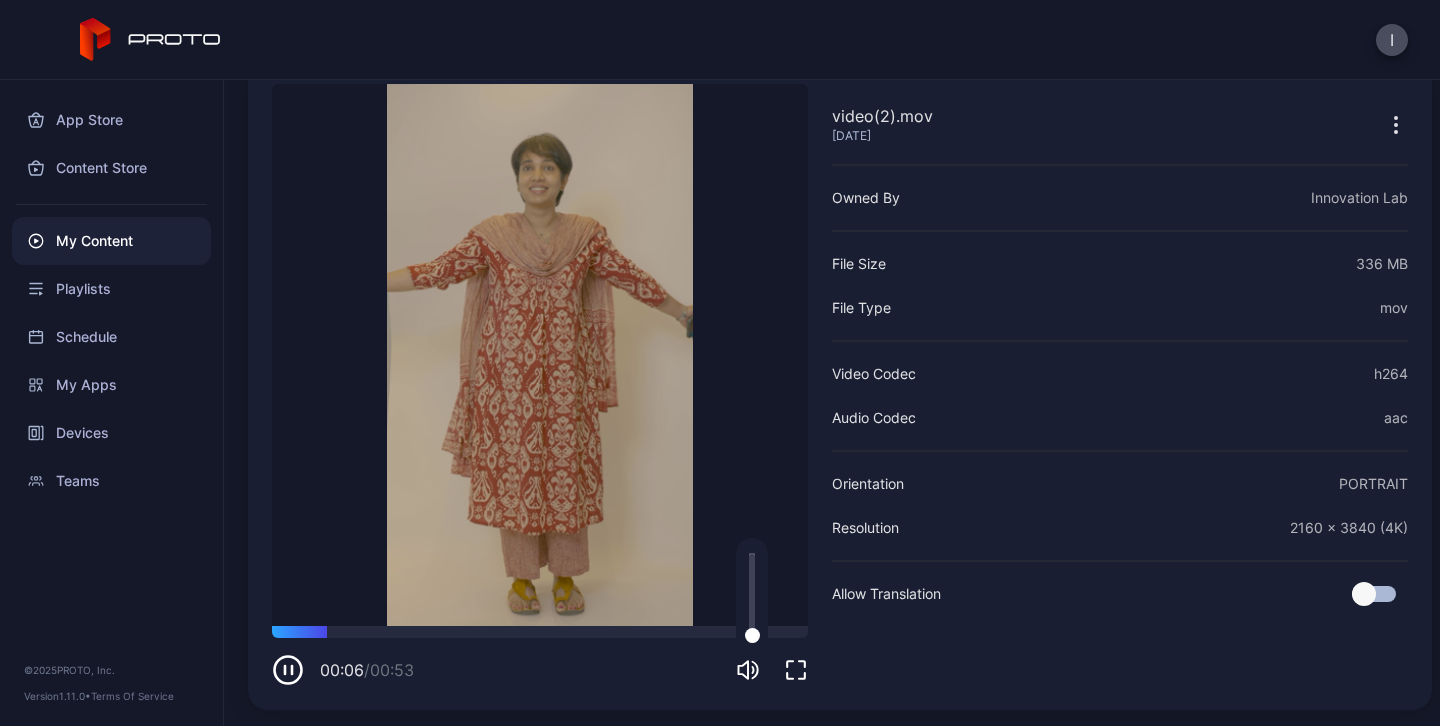 click 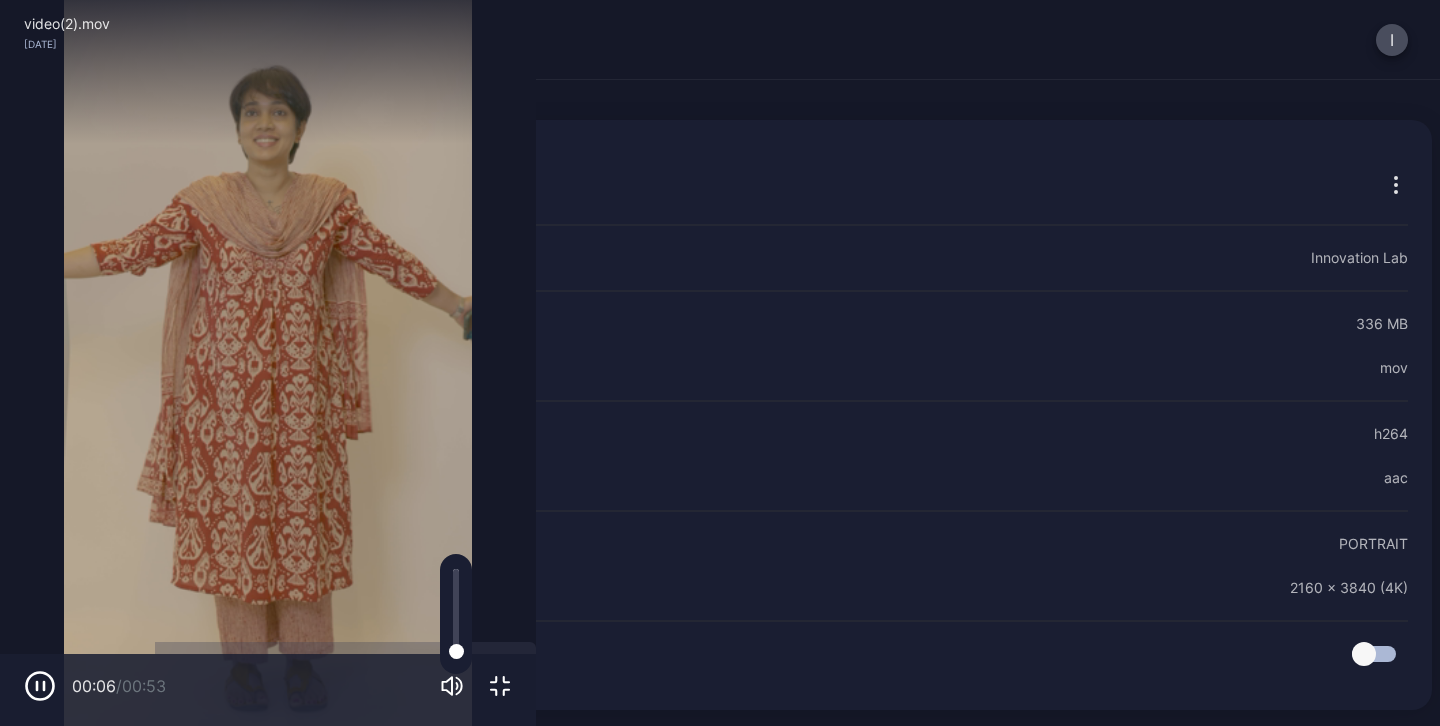 scroll, scrollTop: 0, scrollLeft: 0, axis: both 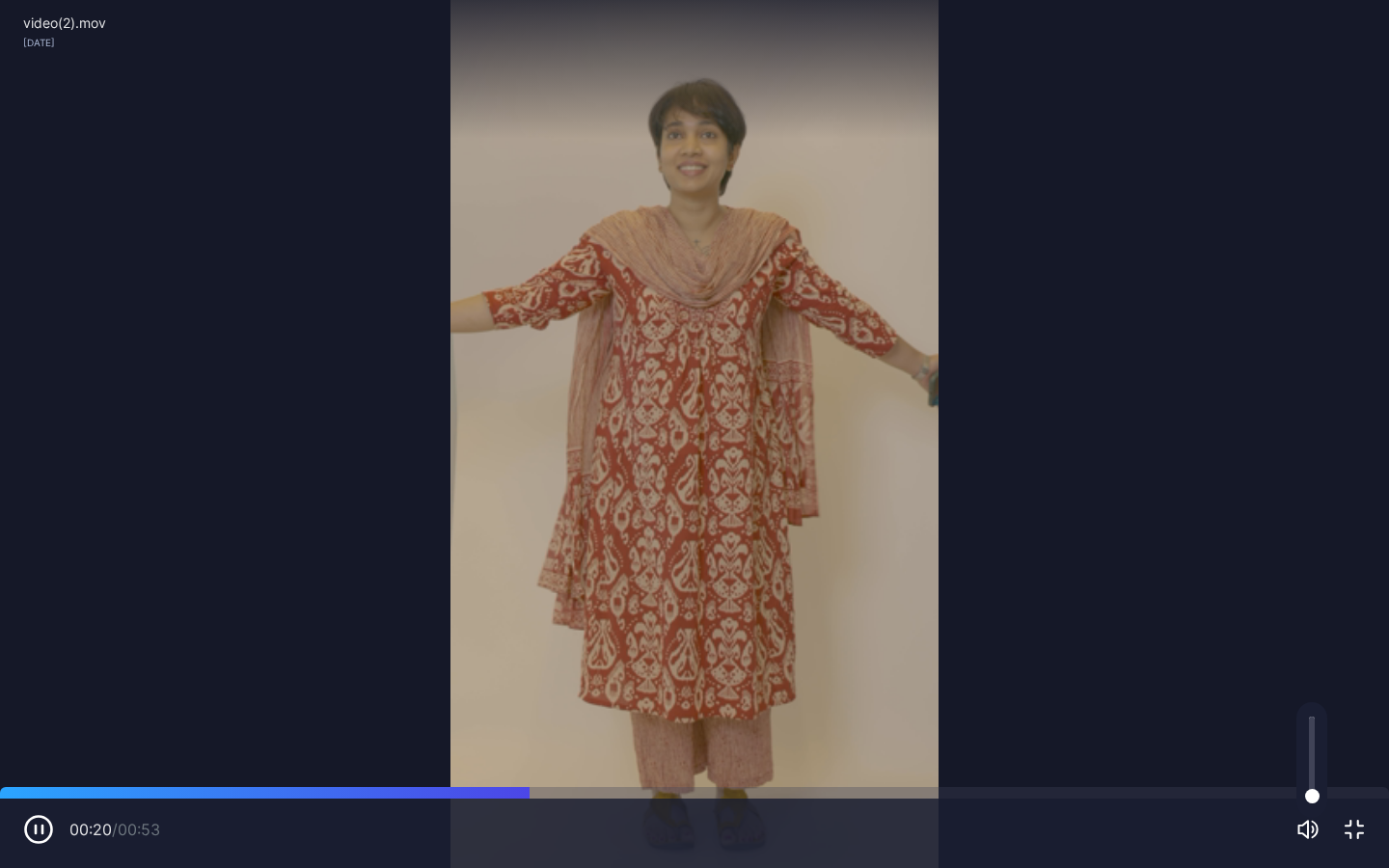 click on "Sorry, your browser doesn‘t support embedded videos" at bounding box center [694, 434] 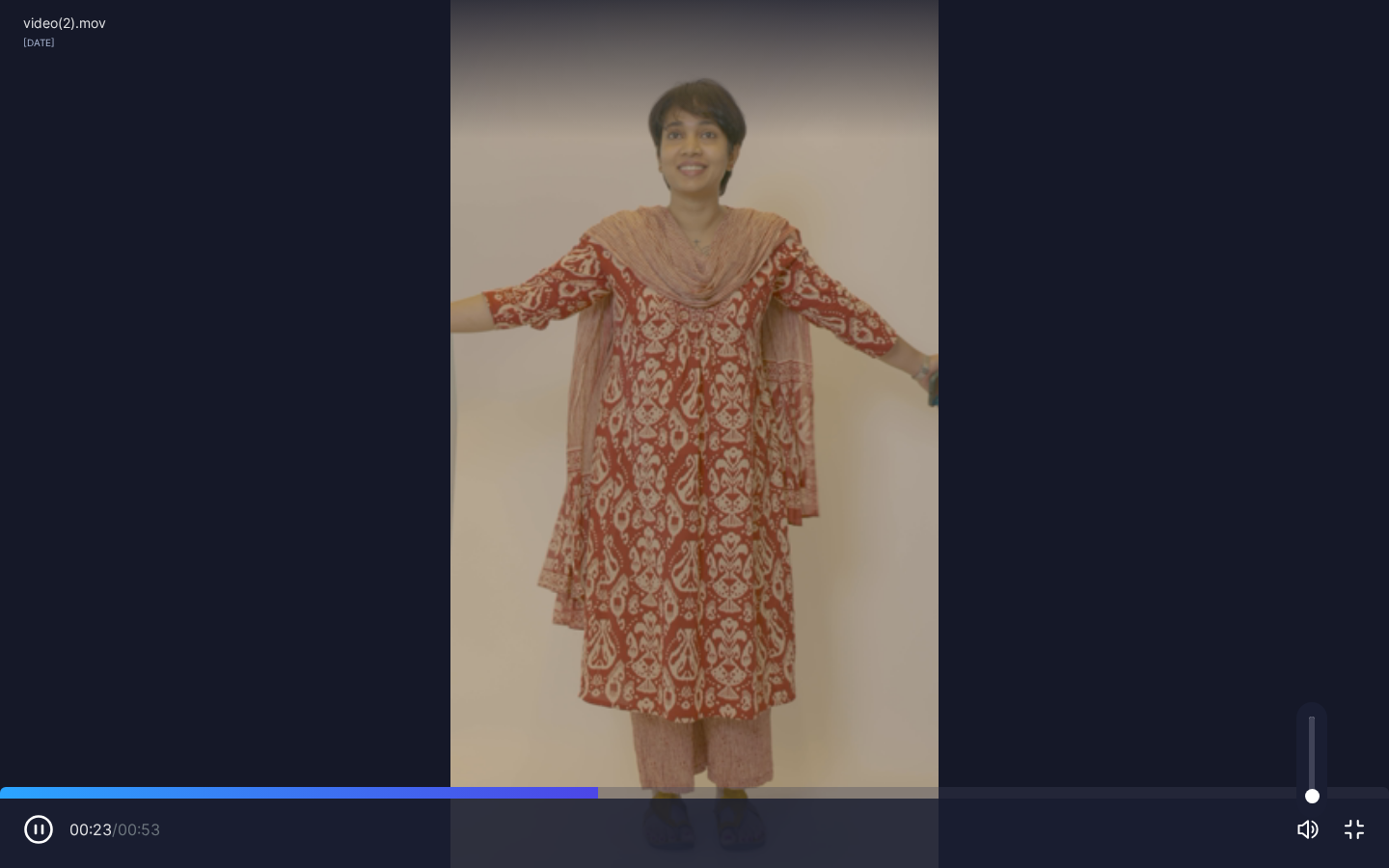 click 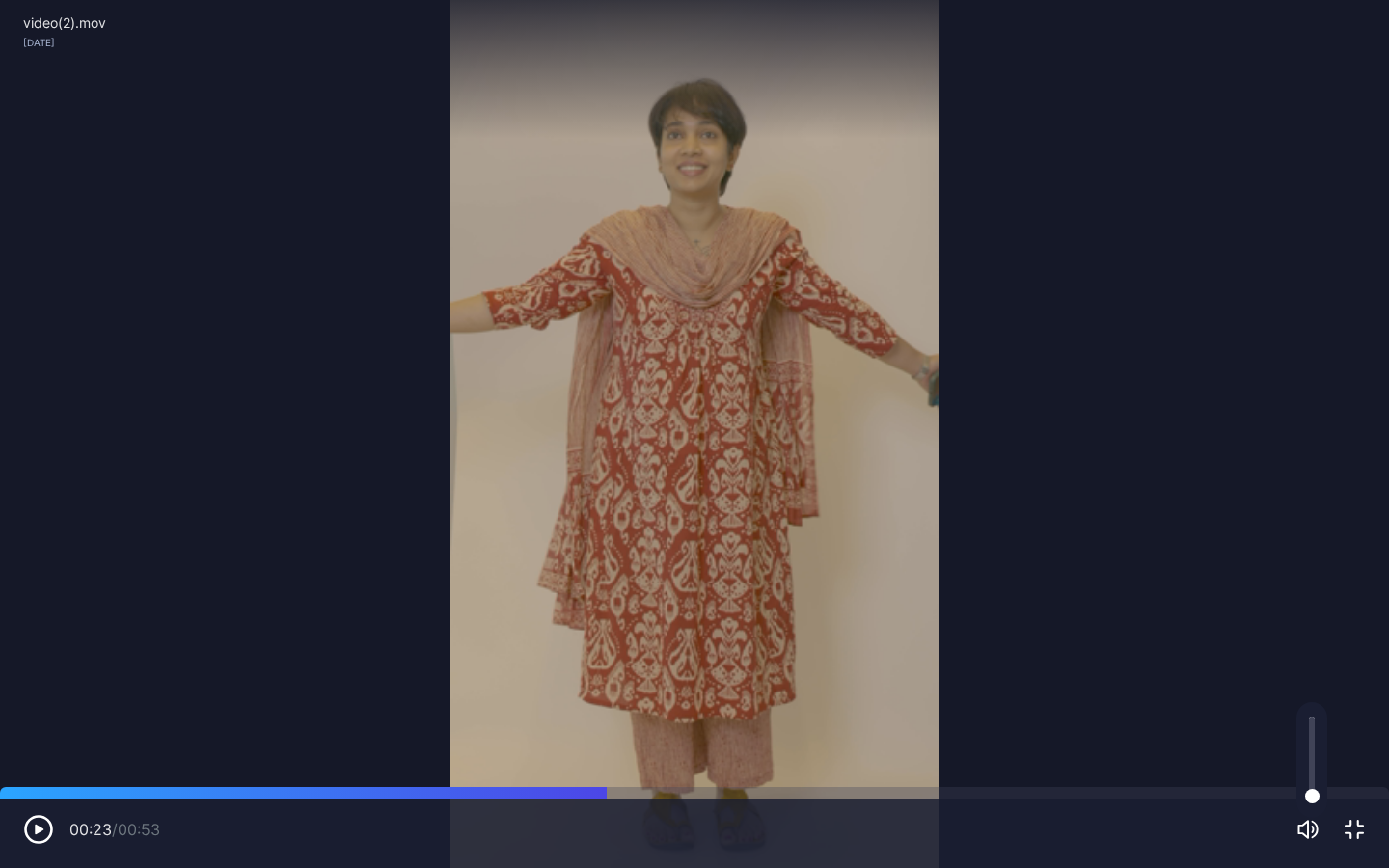 click 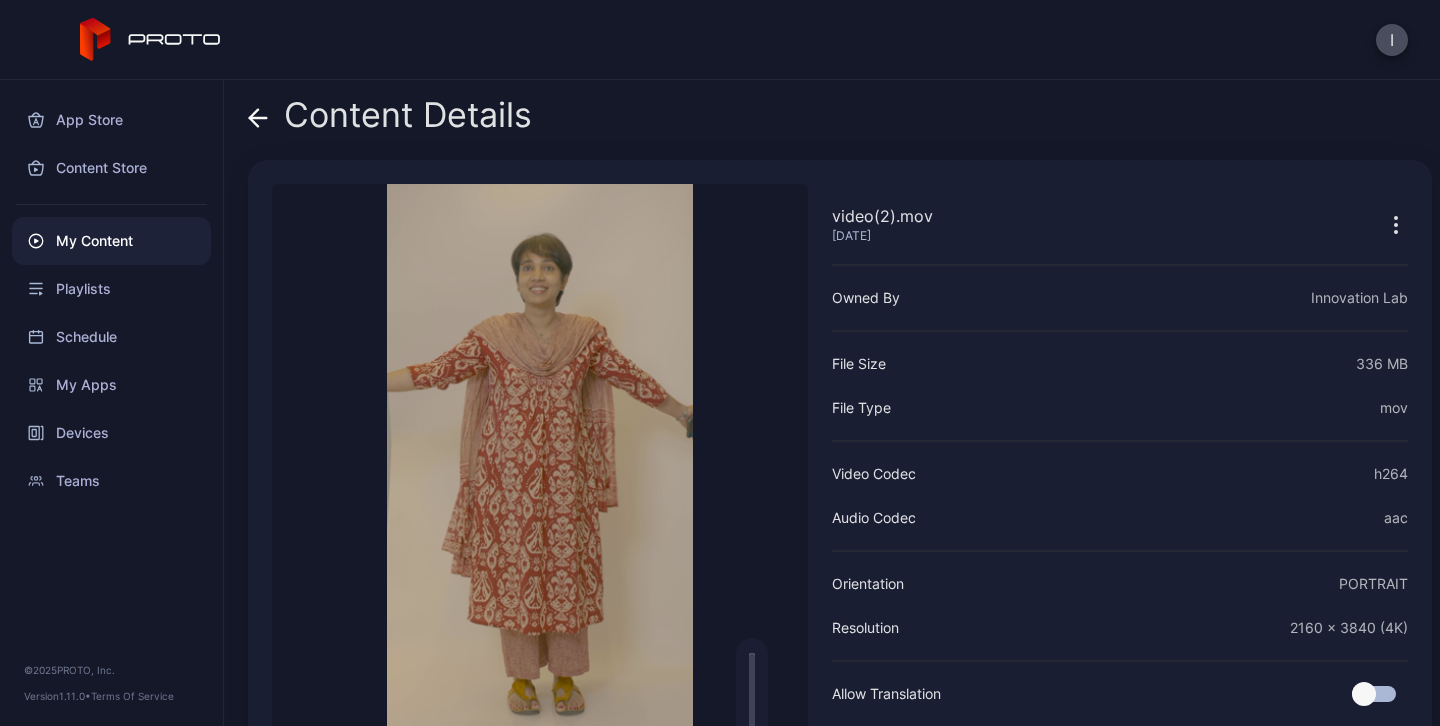 click 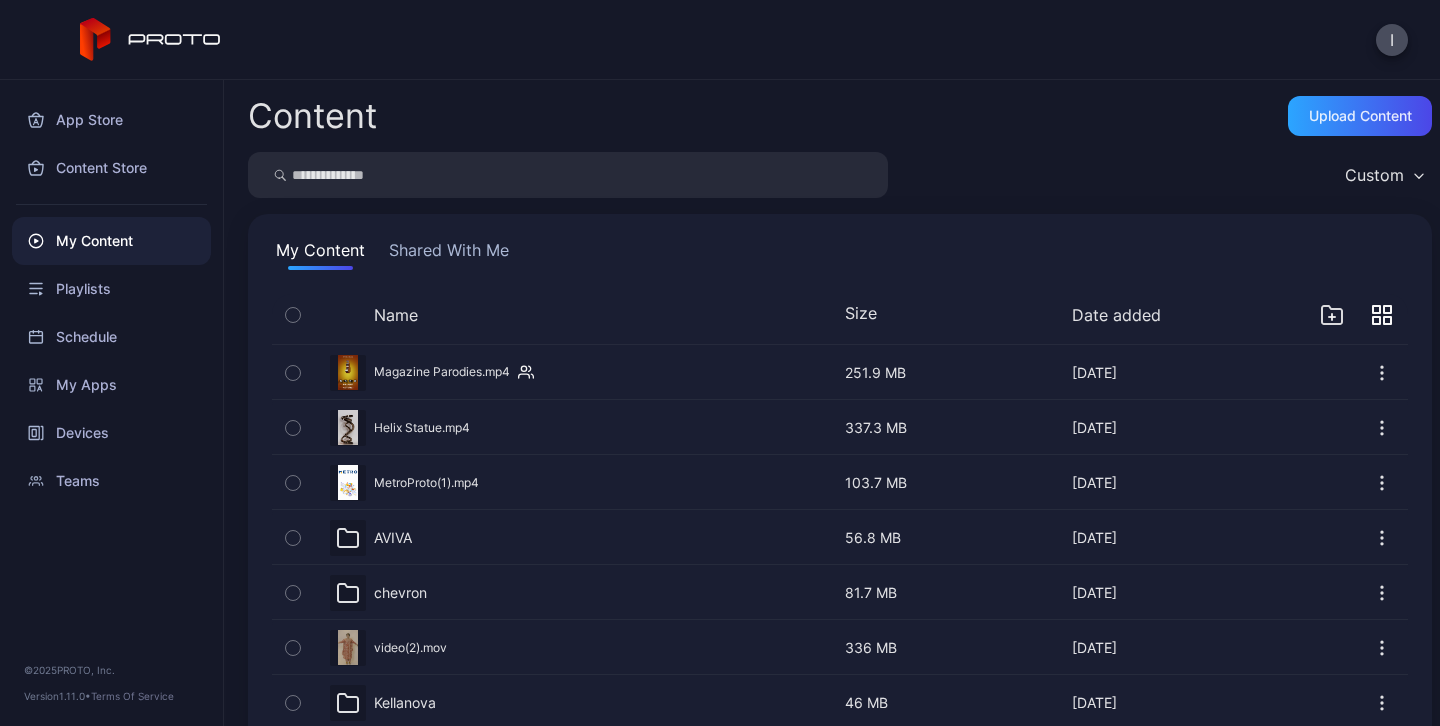 scroll, scrollTop: 484, scrollLeft: 0, axis: vertical 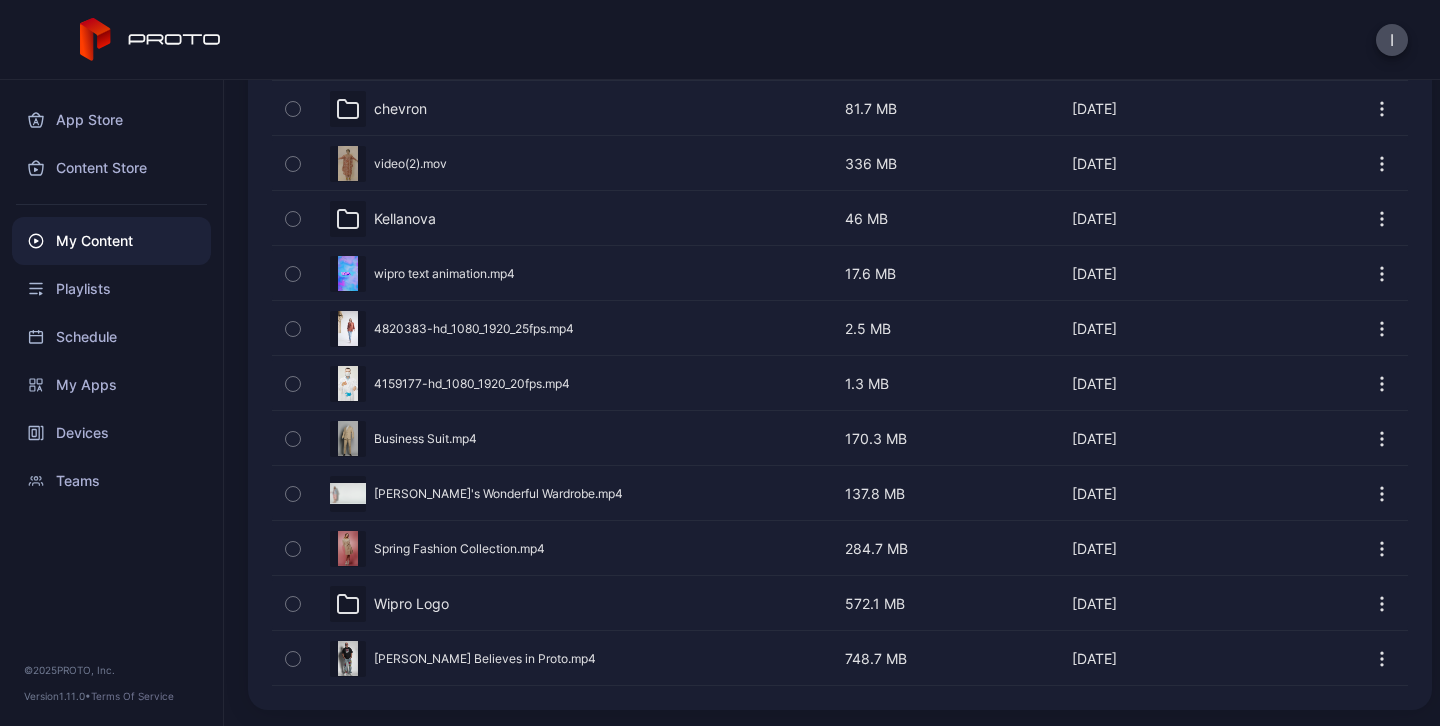 click on "Preview" at bounding box center [840, 383] 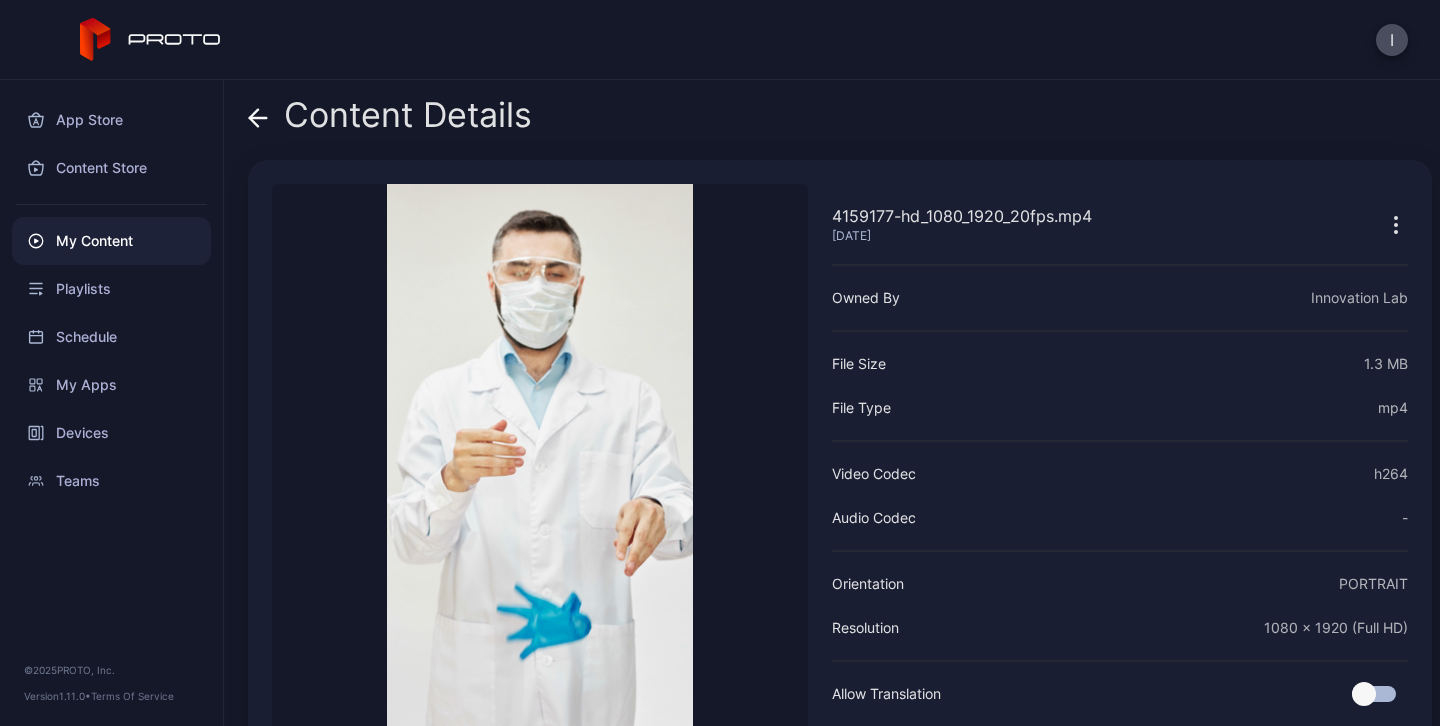 click 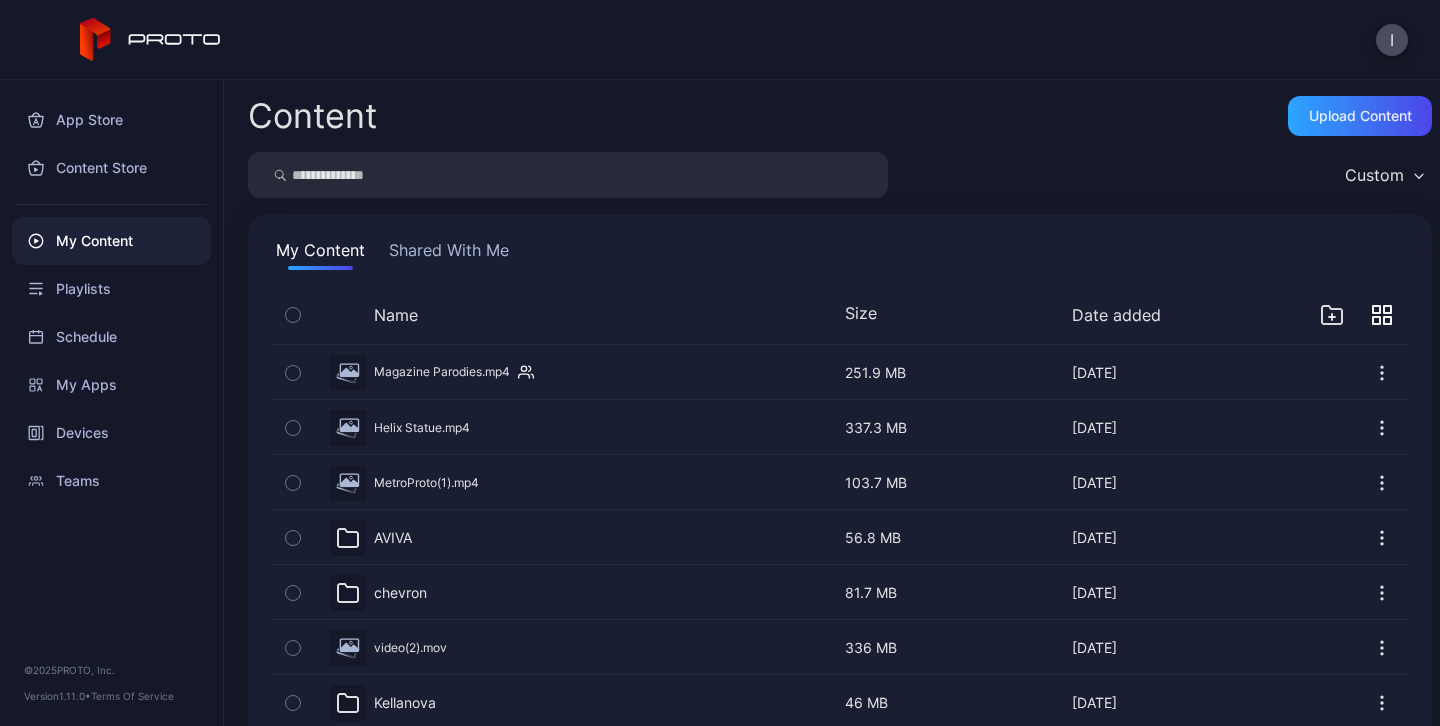 scroll, scrollTop: 484, scrollLeft: 0, axis: vertical 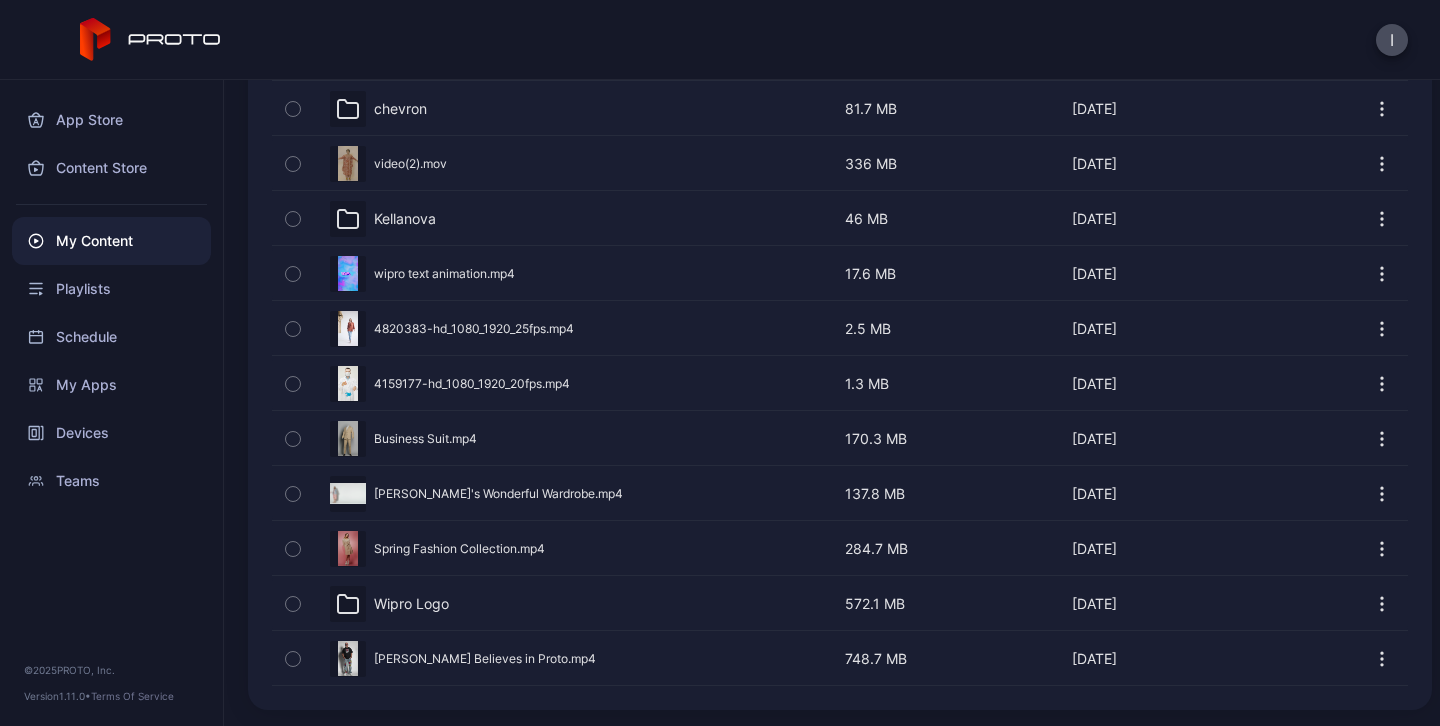 click on "My Content" at bounding box center [111, 241] 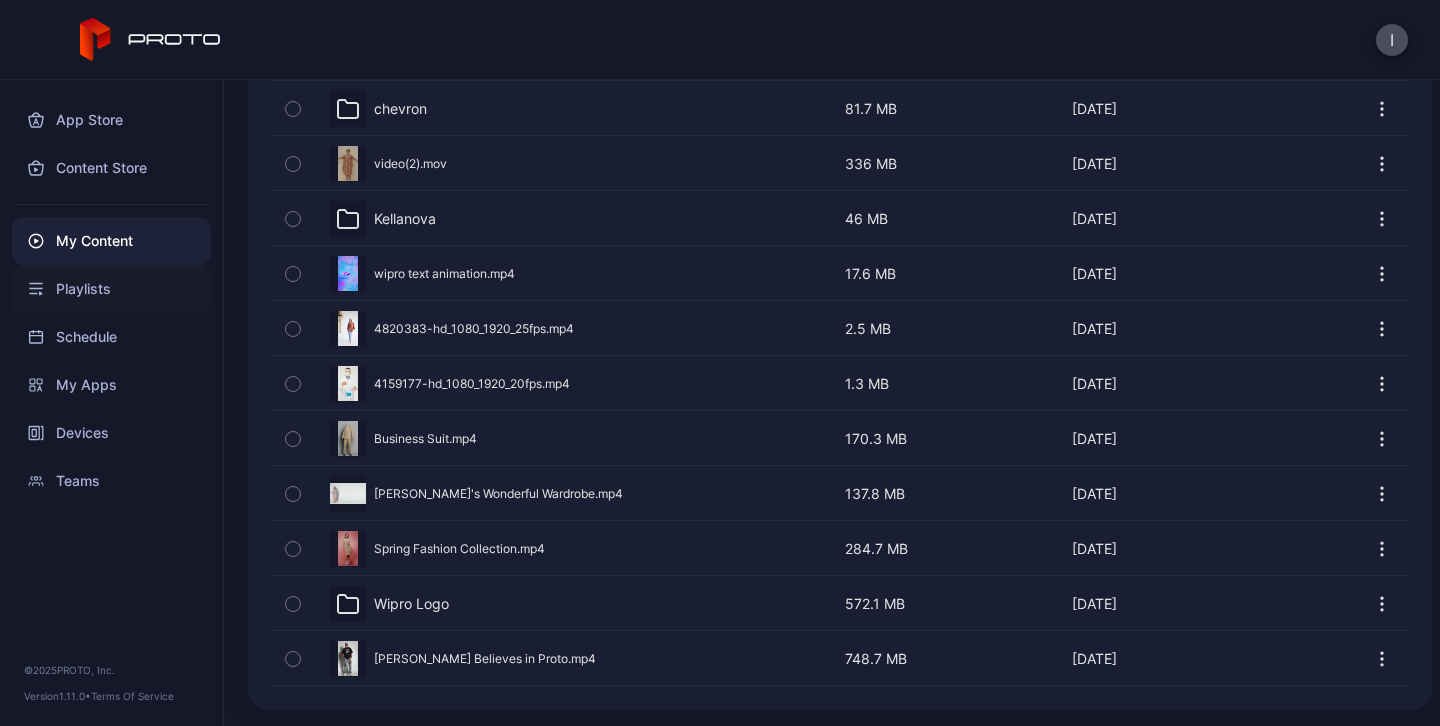 click on "Playlists" at bounding box center (111, 289) 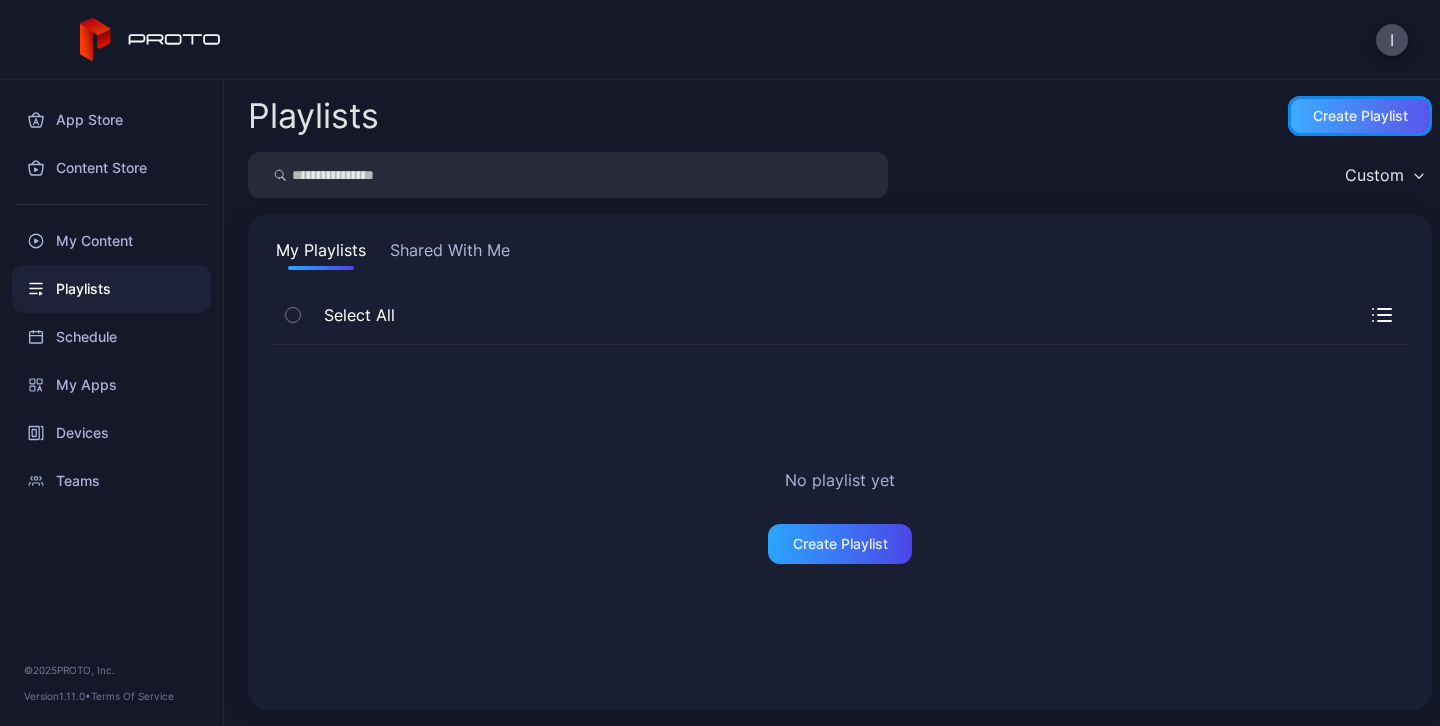 click on "Create Playlist" at bounding box center [1360, 116] 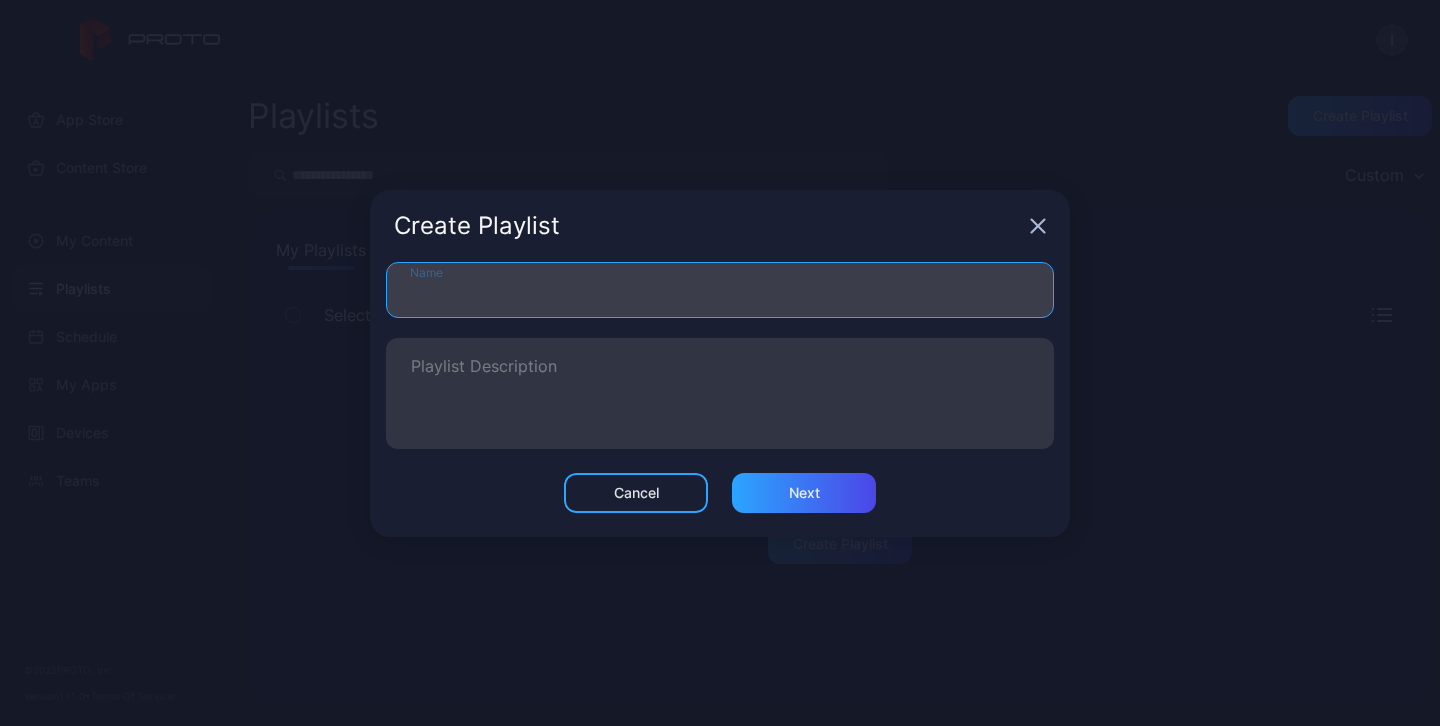 click on "Name" at bounding box center (720, 290) 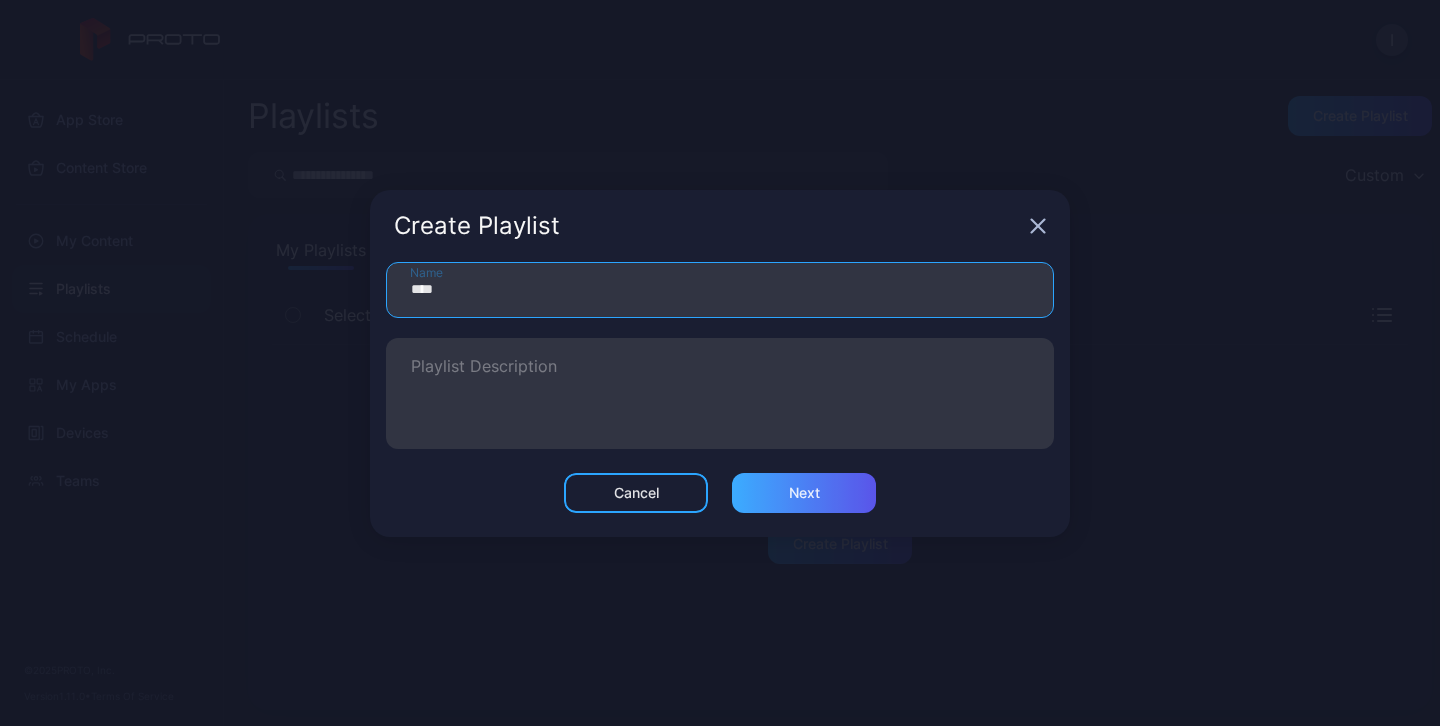 type on "****" 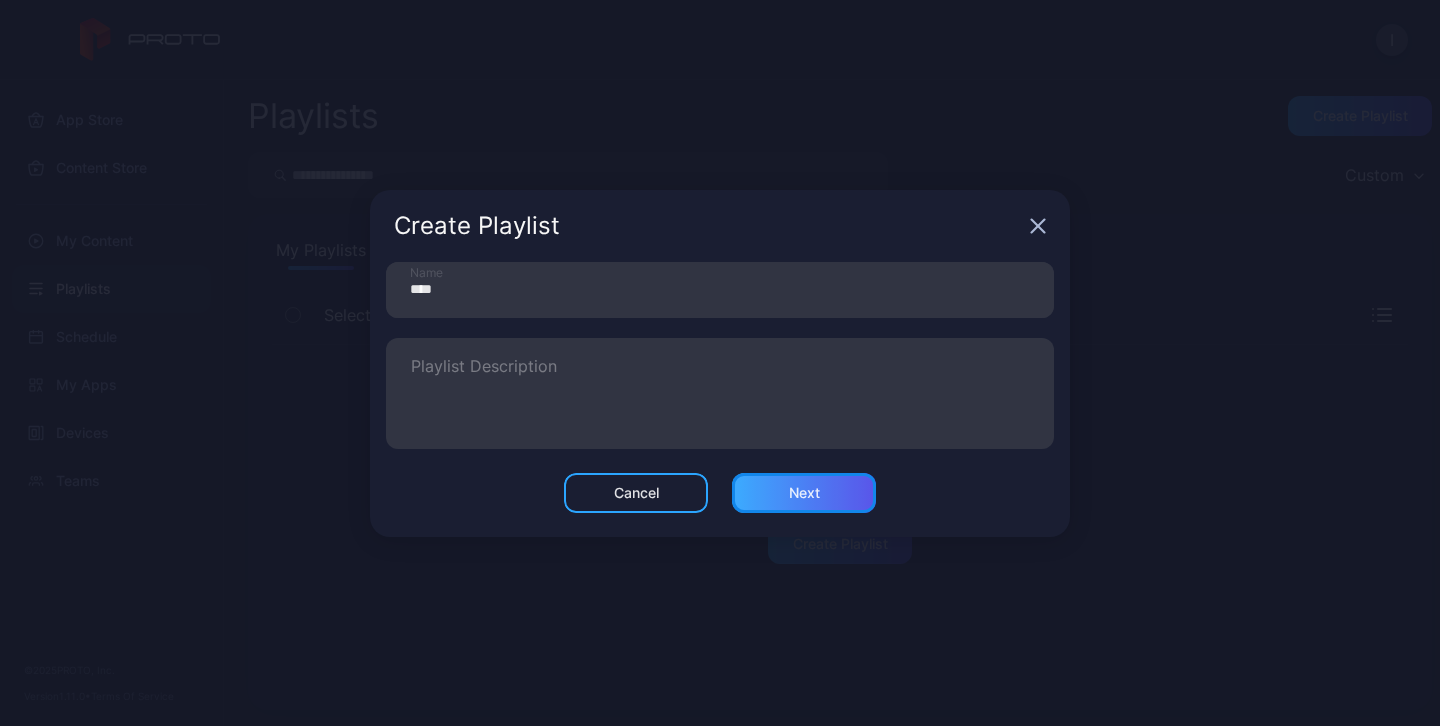 click on "Next" at bounding box center (804, 493) 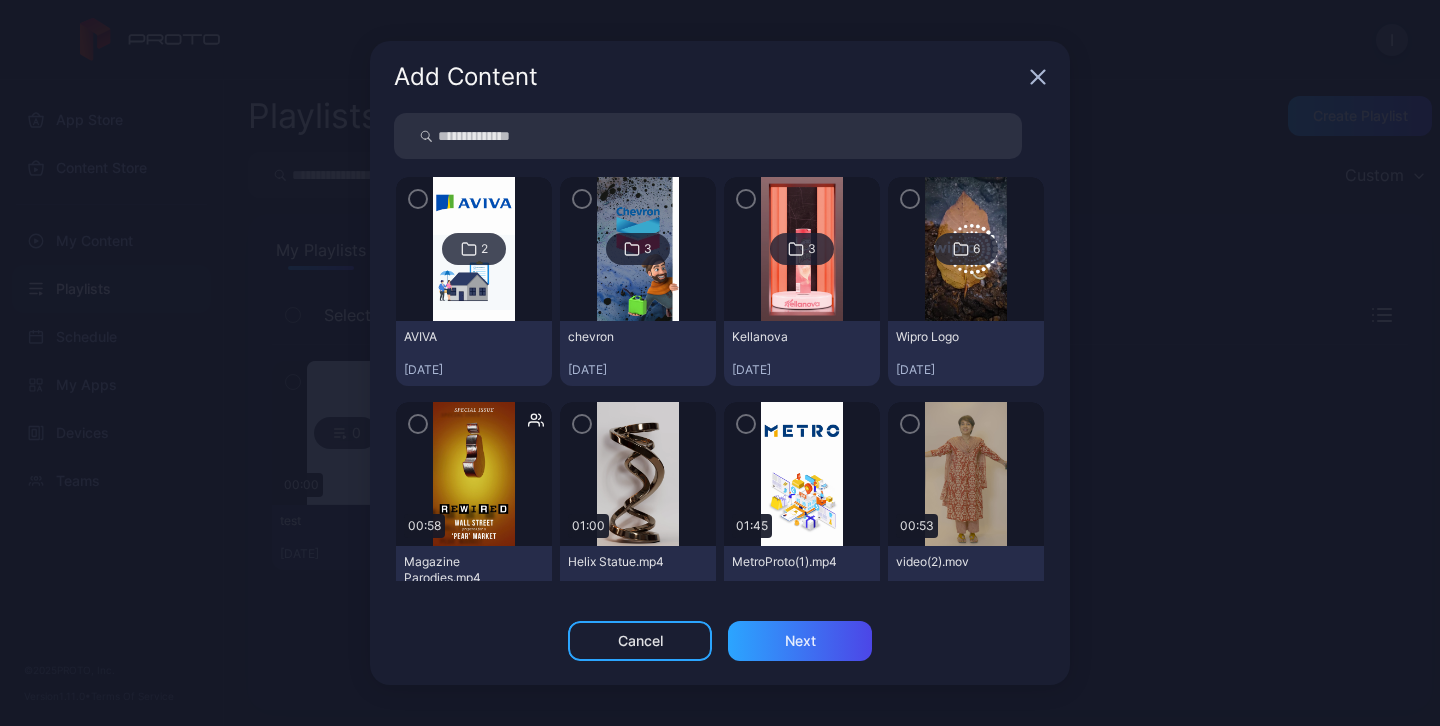 click 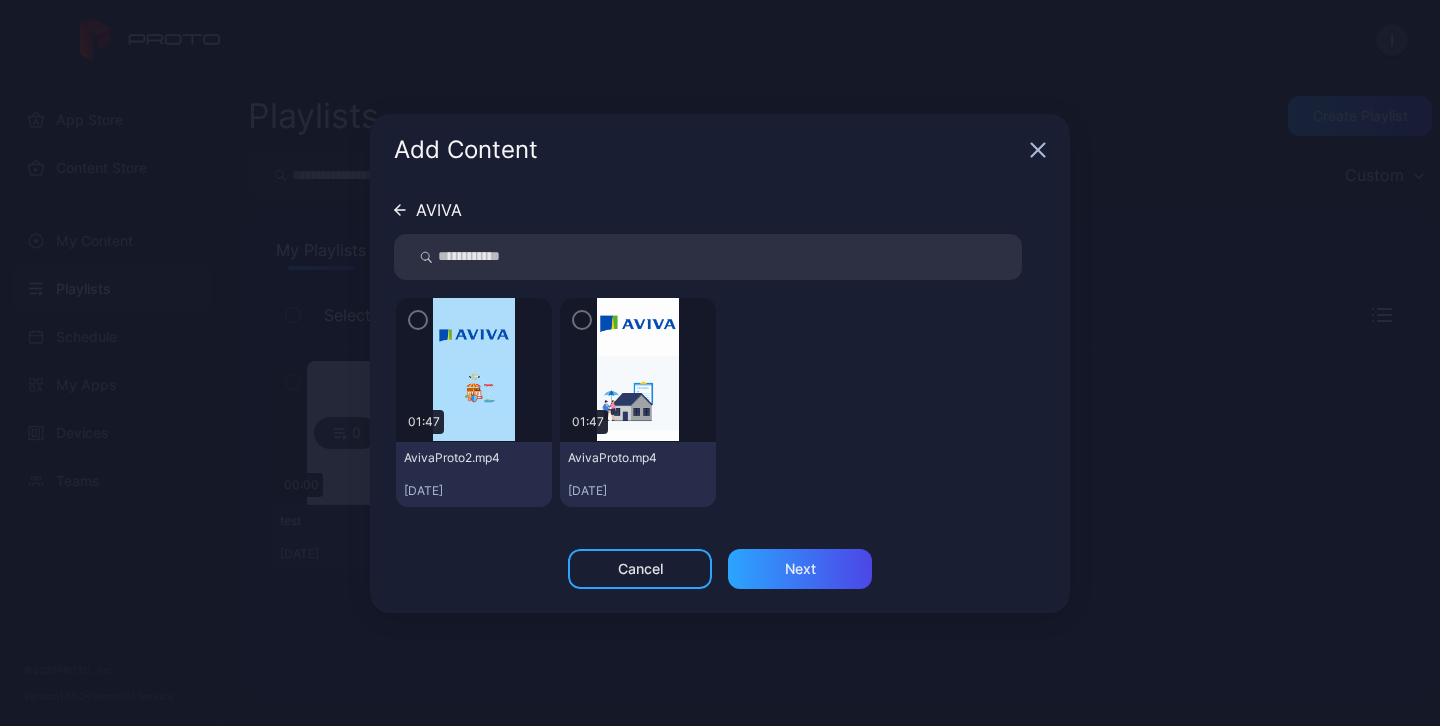 click 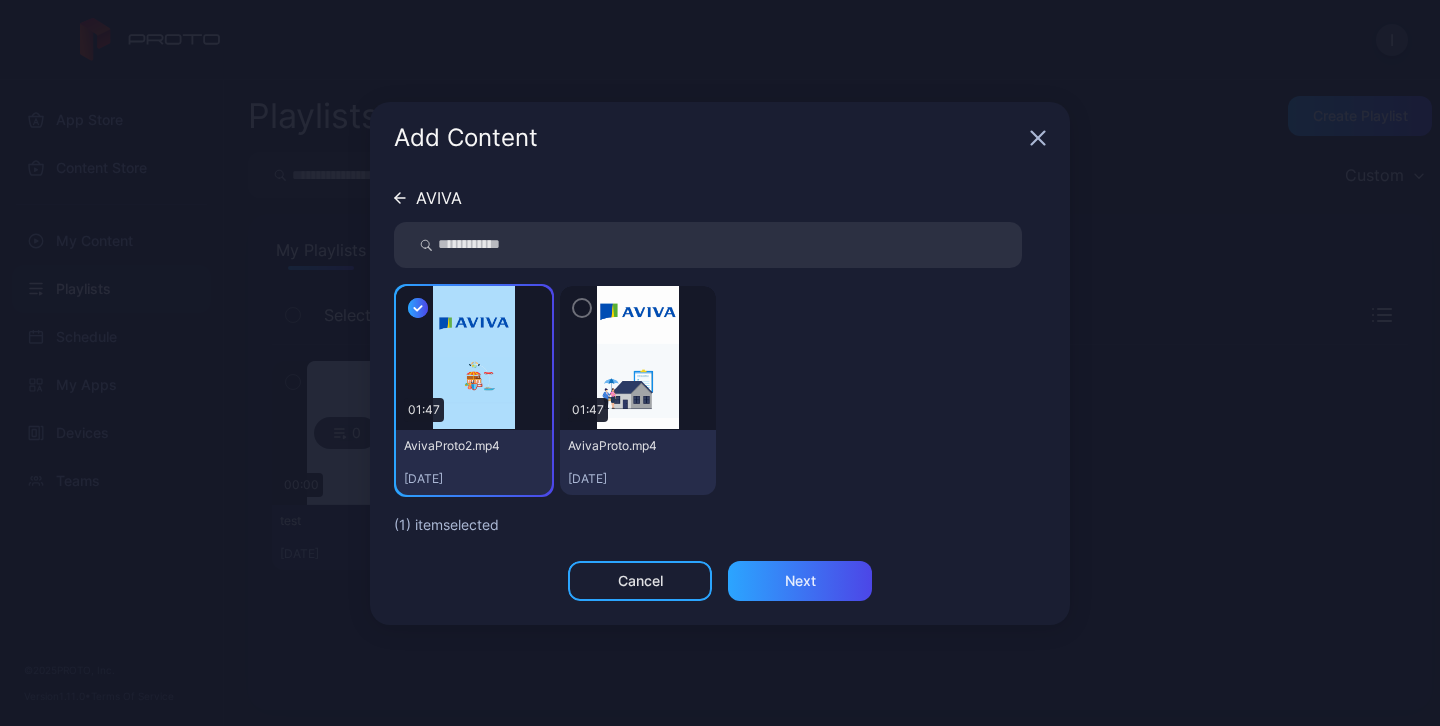 click 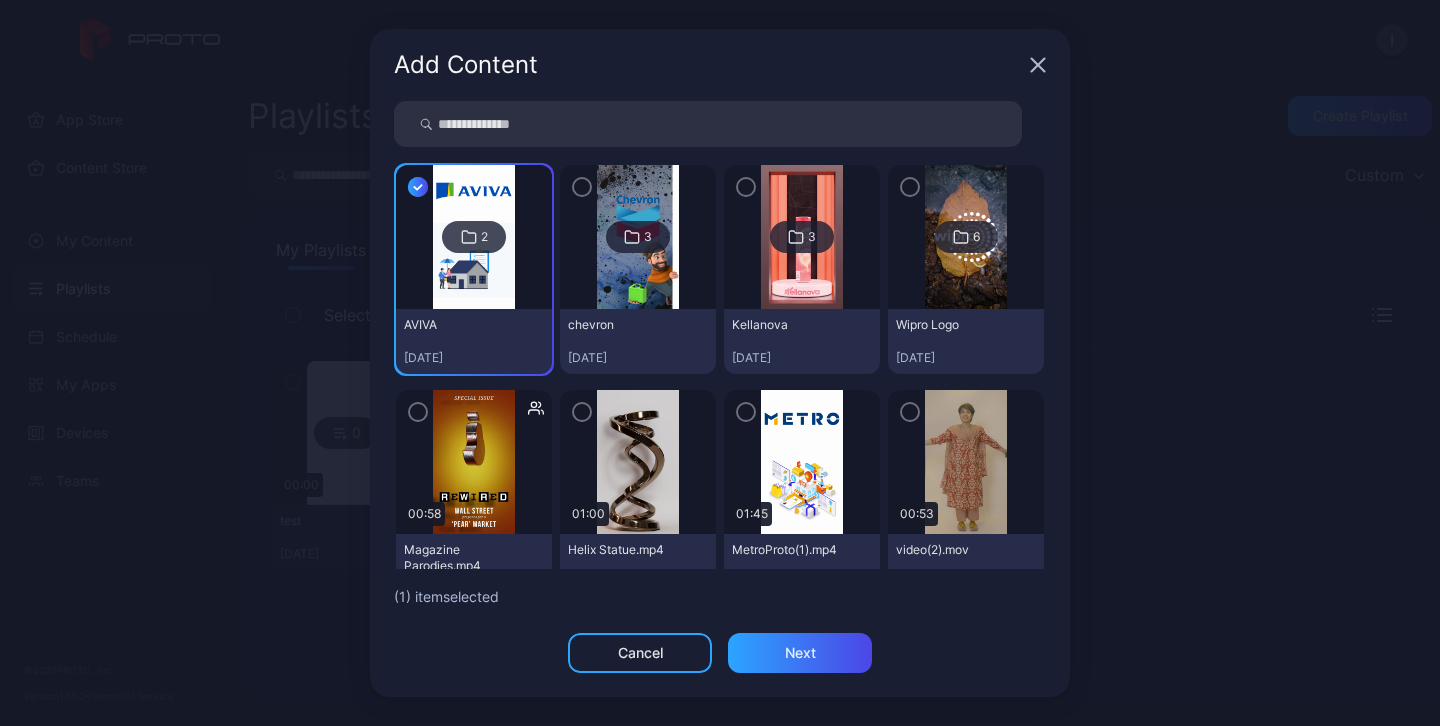 click 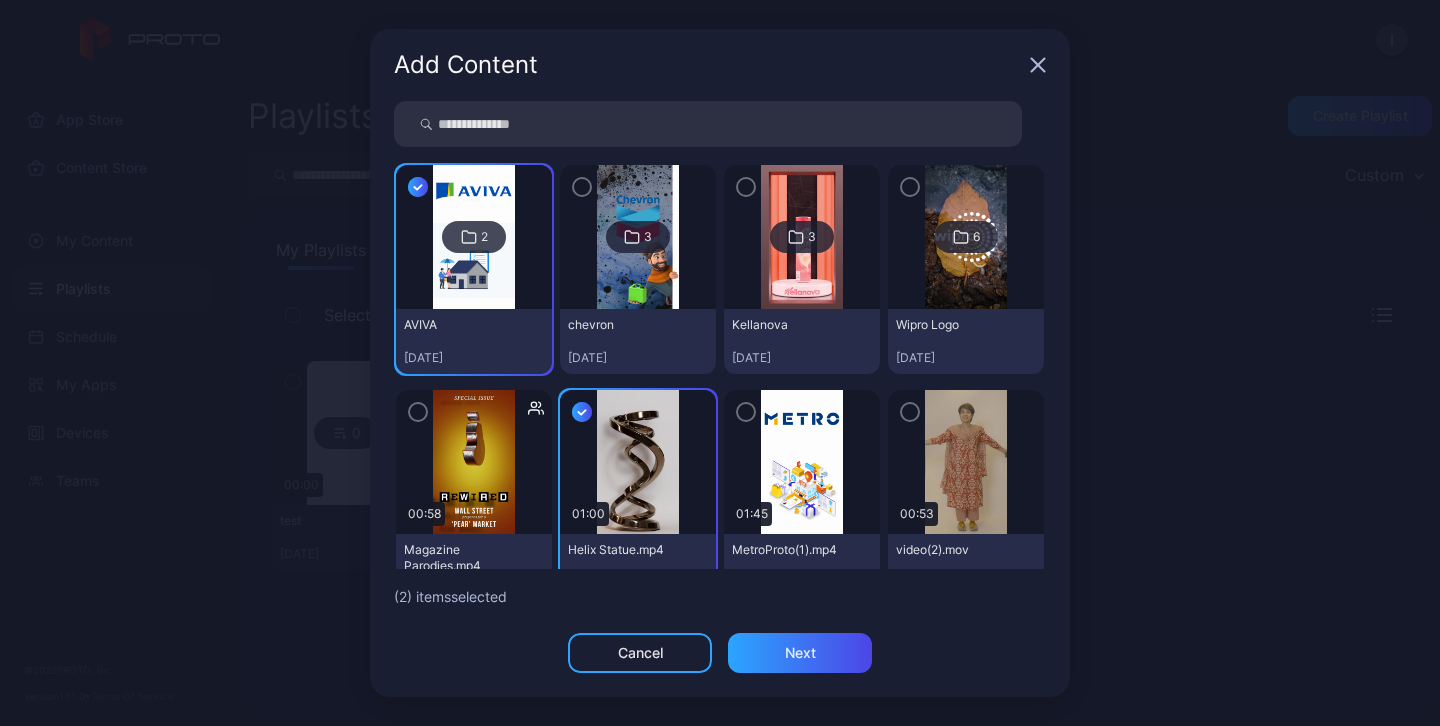 click 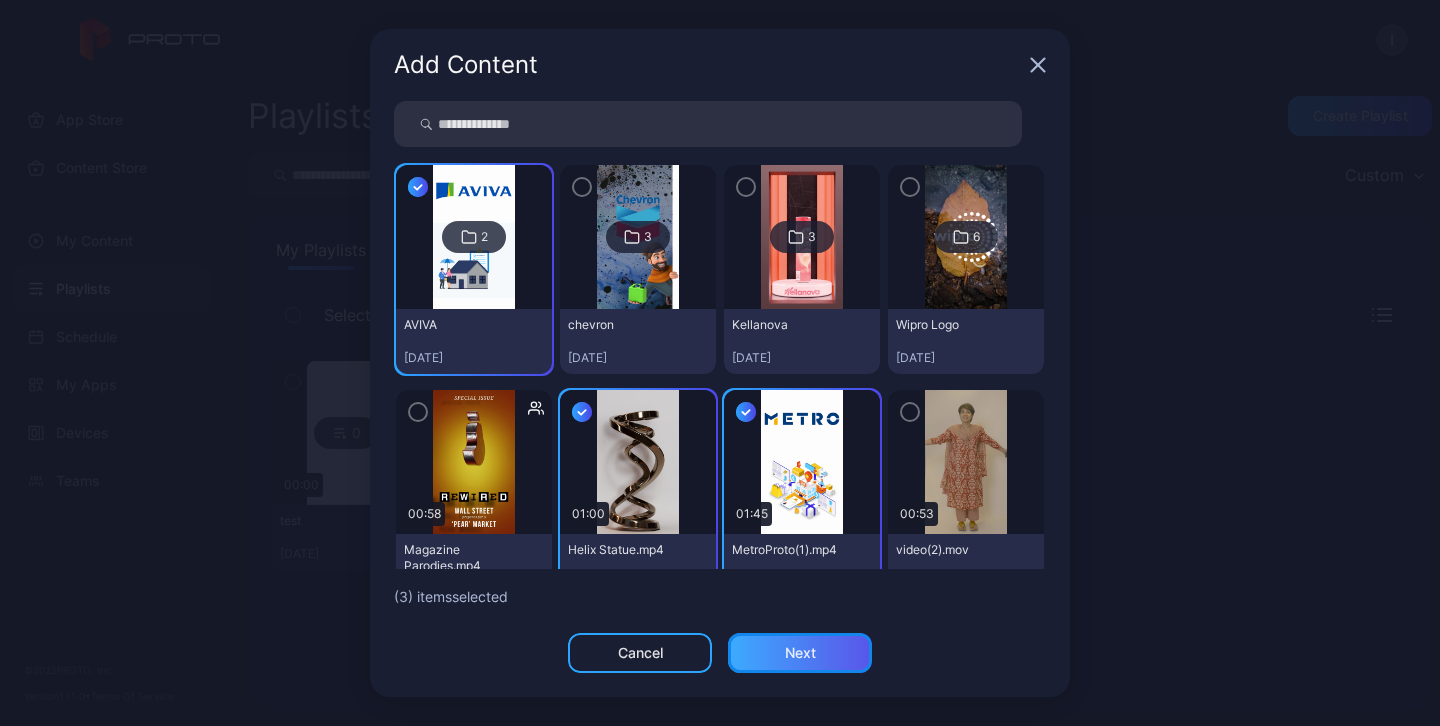 click on "Next" at bounding box center [800, 653] 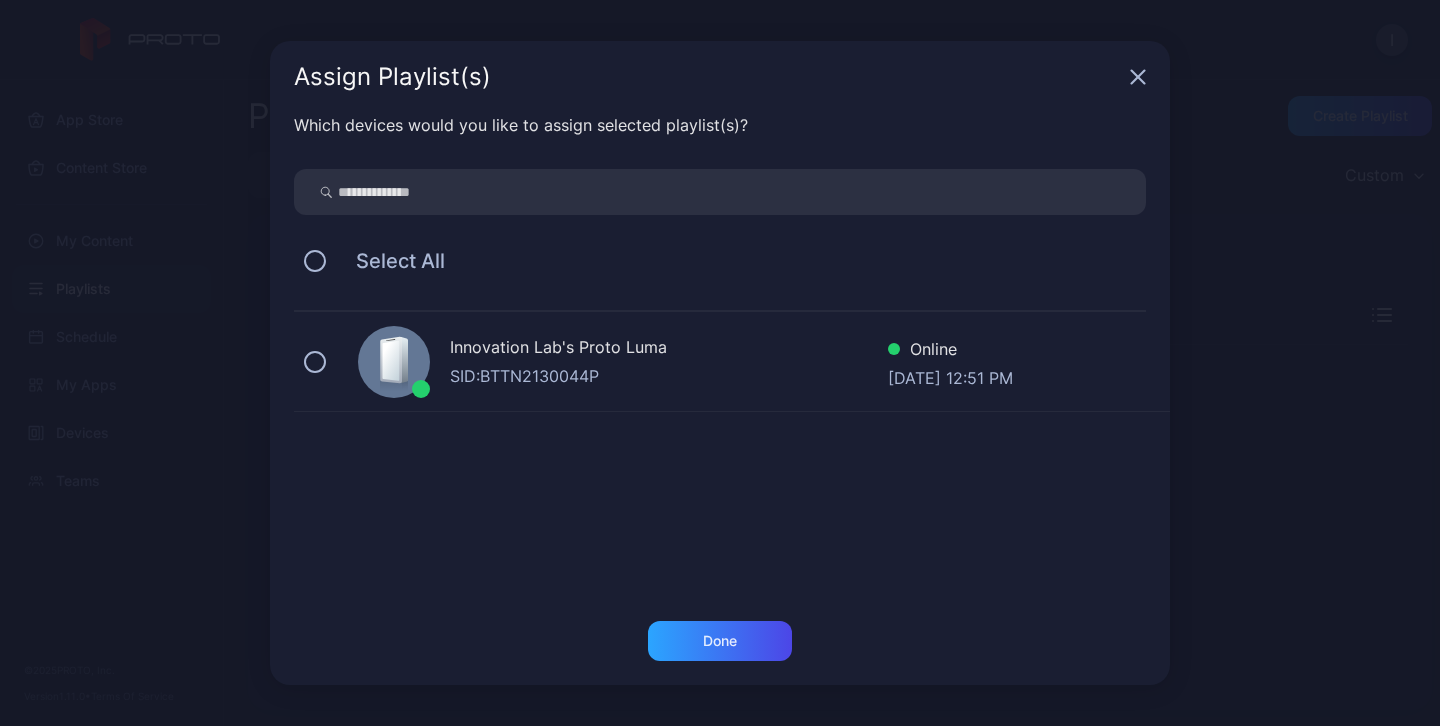 click 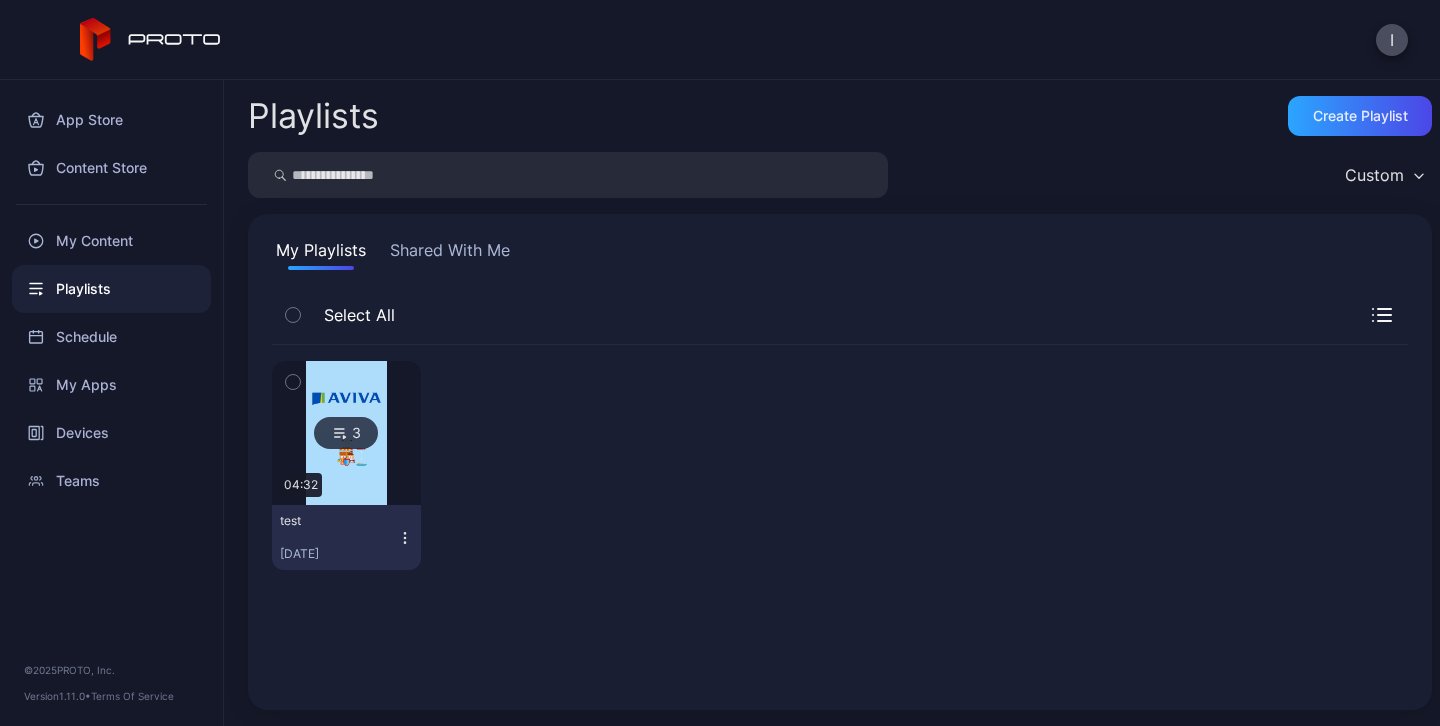 click 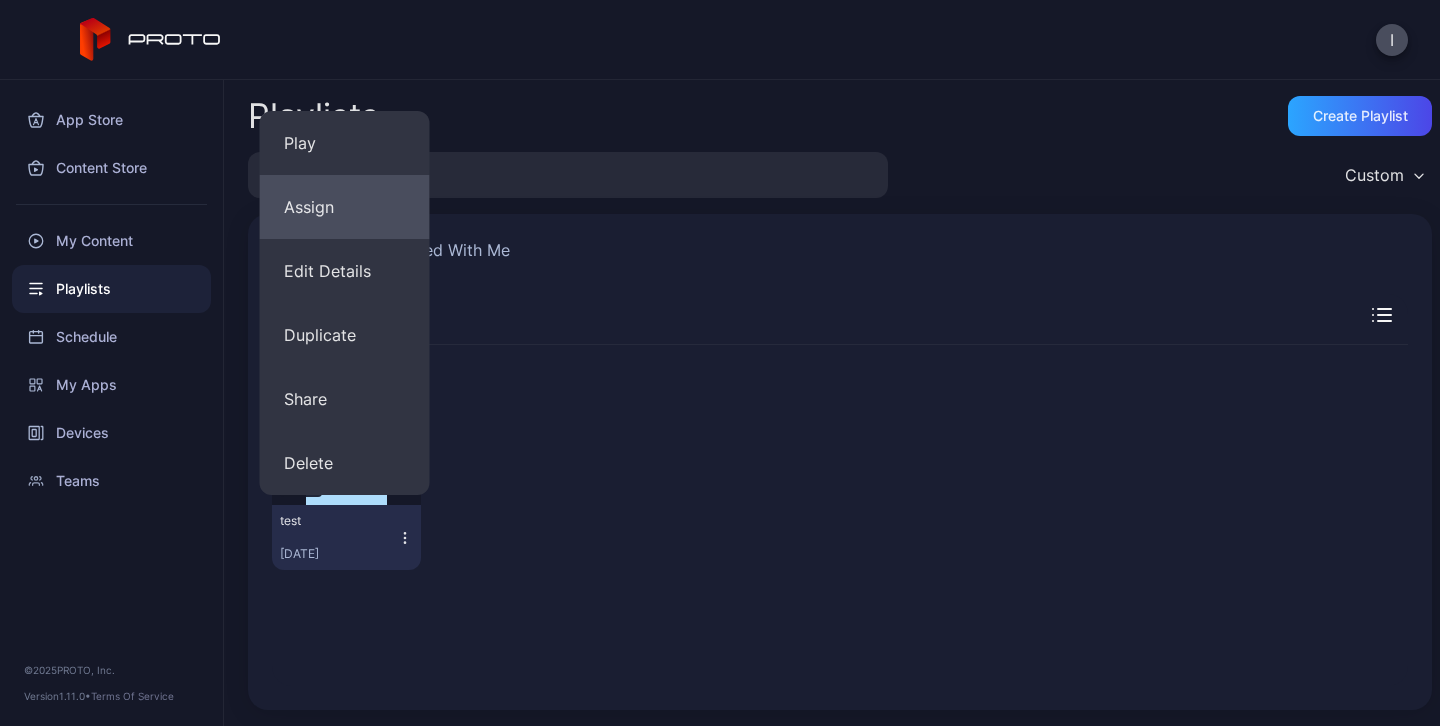 click on "Assign" at bounding box center [345, 207] 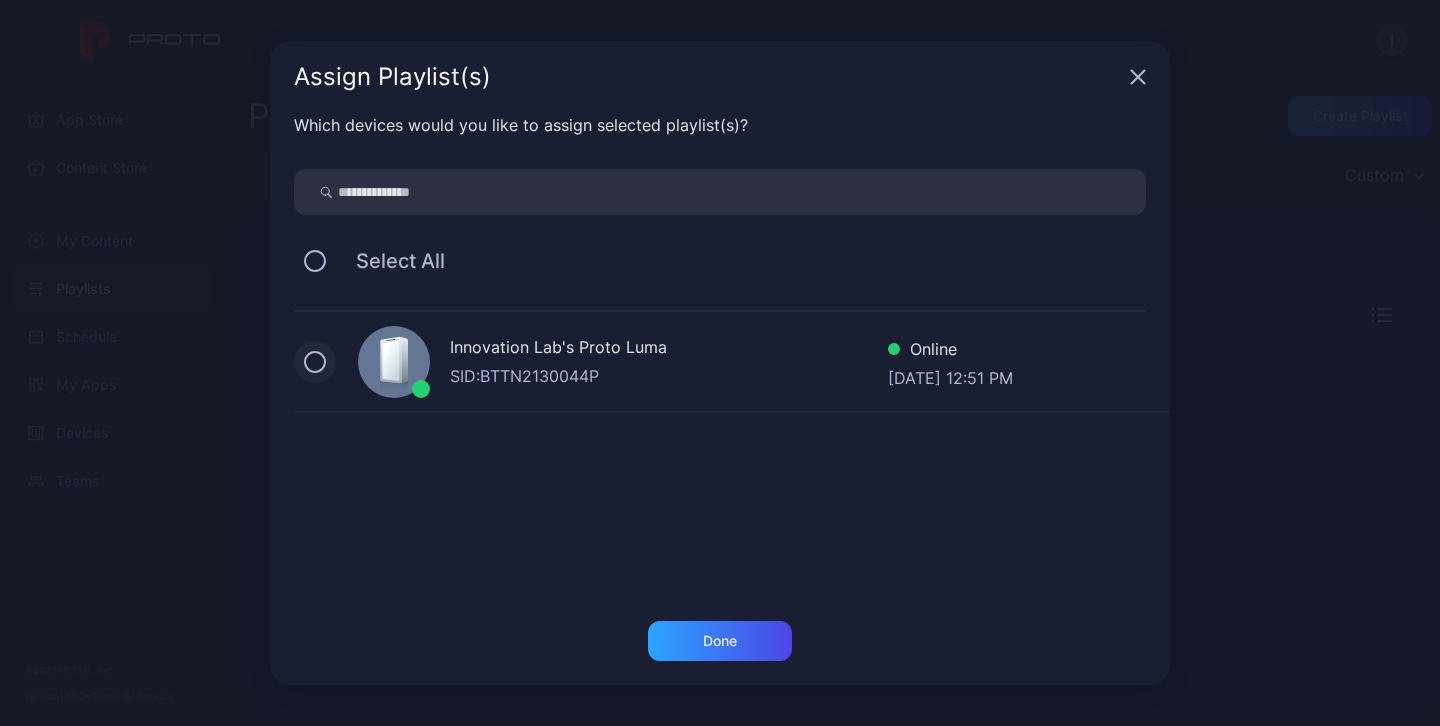 click at bounding box center (315, 362) 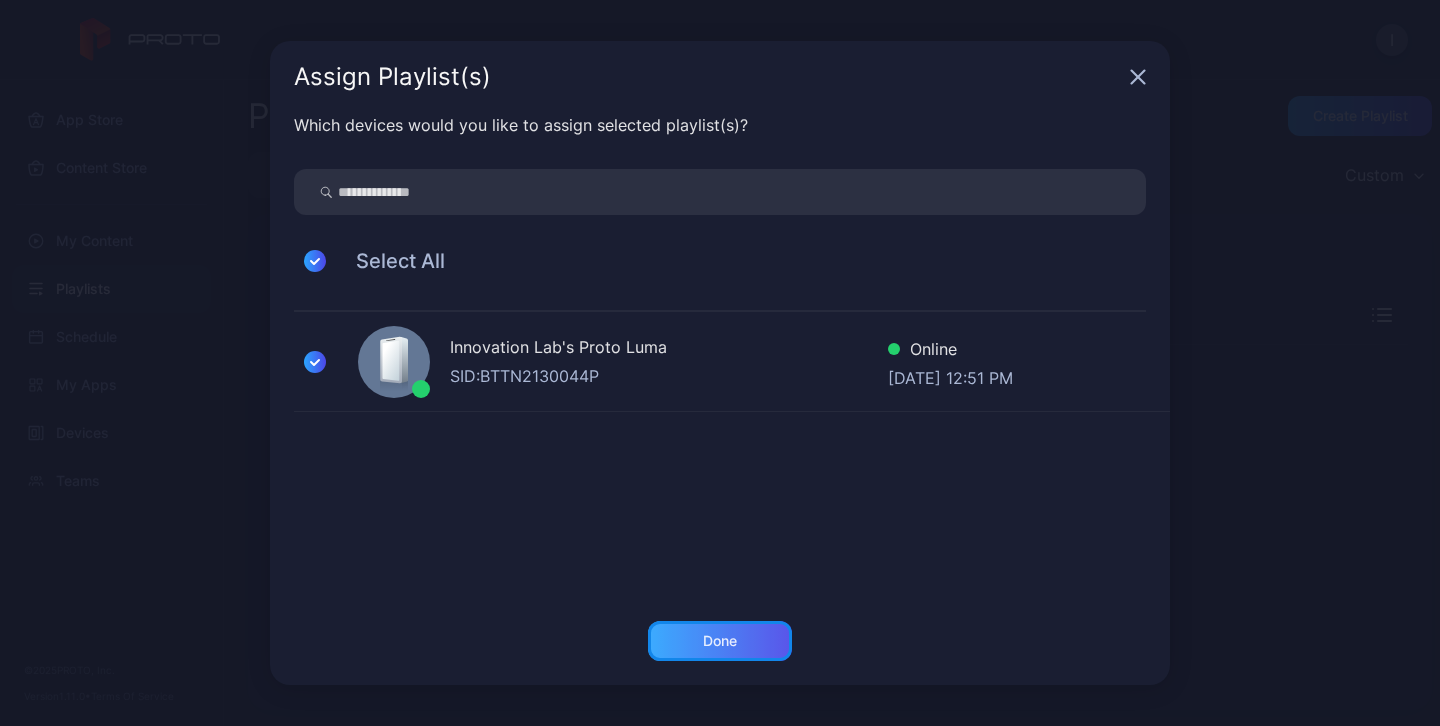 click on "Done" at bounding box center (720, 641) 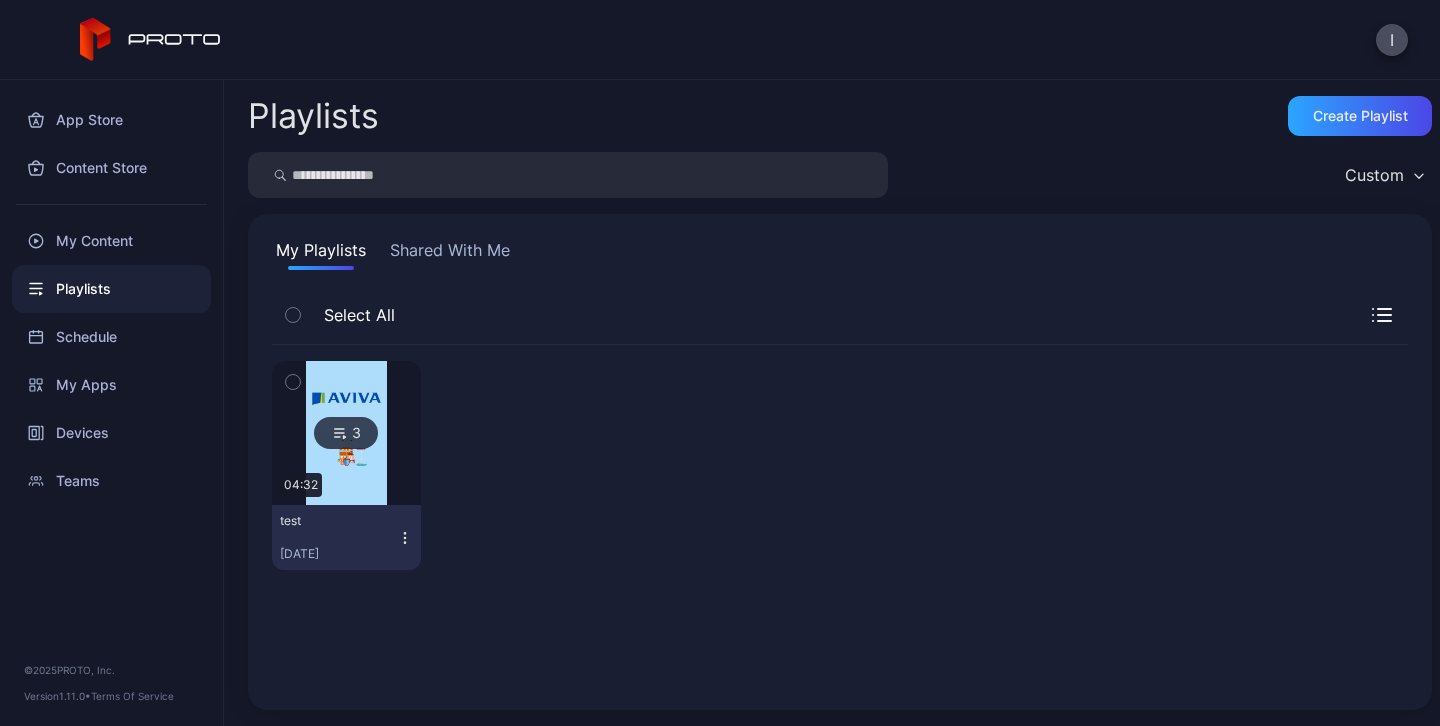 click on "Shared With Me" at bounding box center (450, 254) 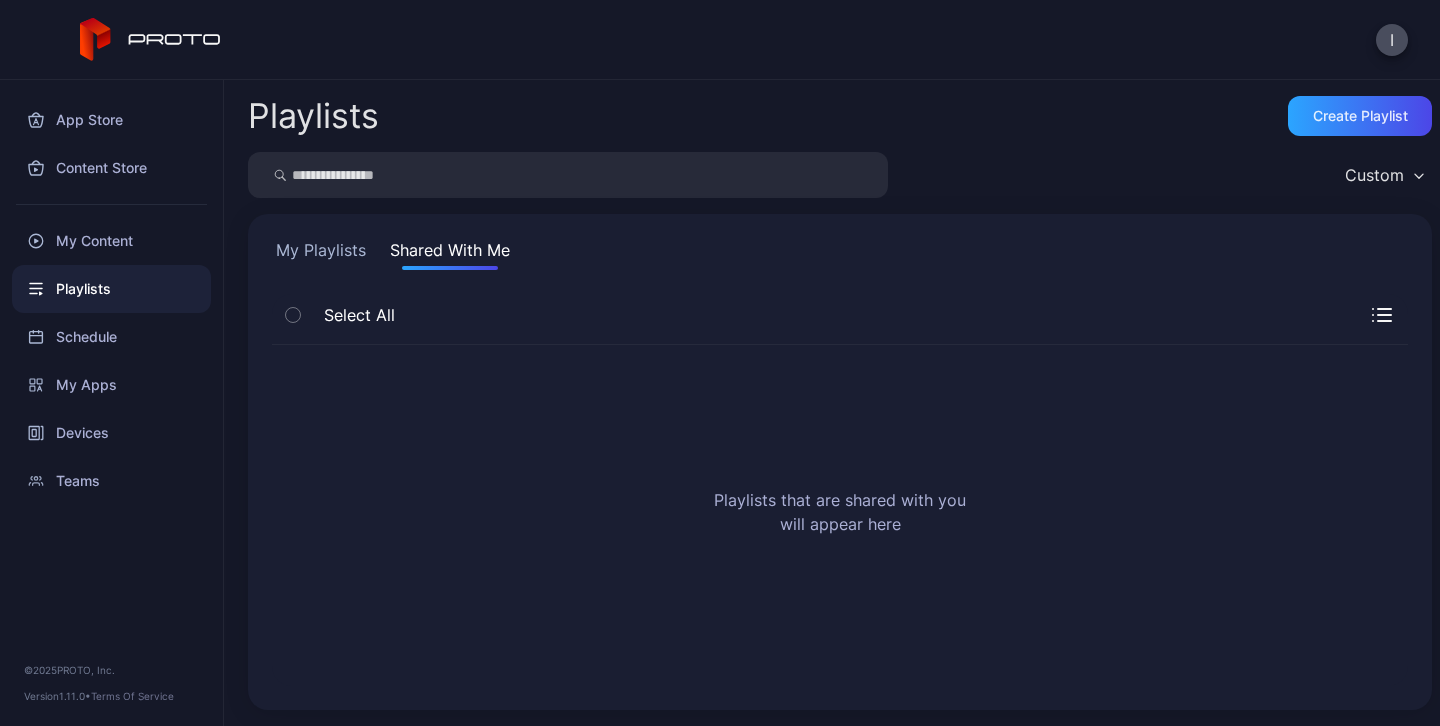 click on "Shared With Me" at bounding box center [450, 254] 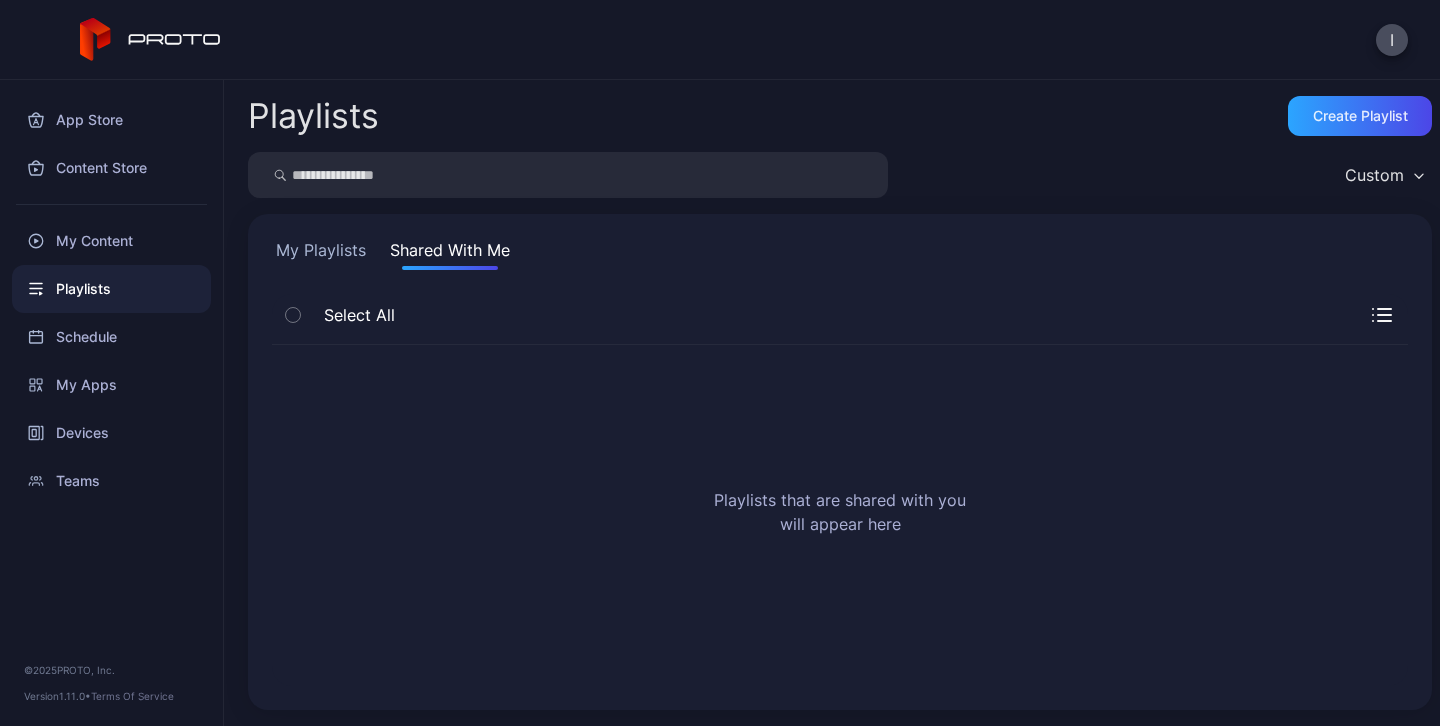click on "My Playlists" at bounding box center (321, 254) 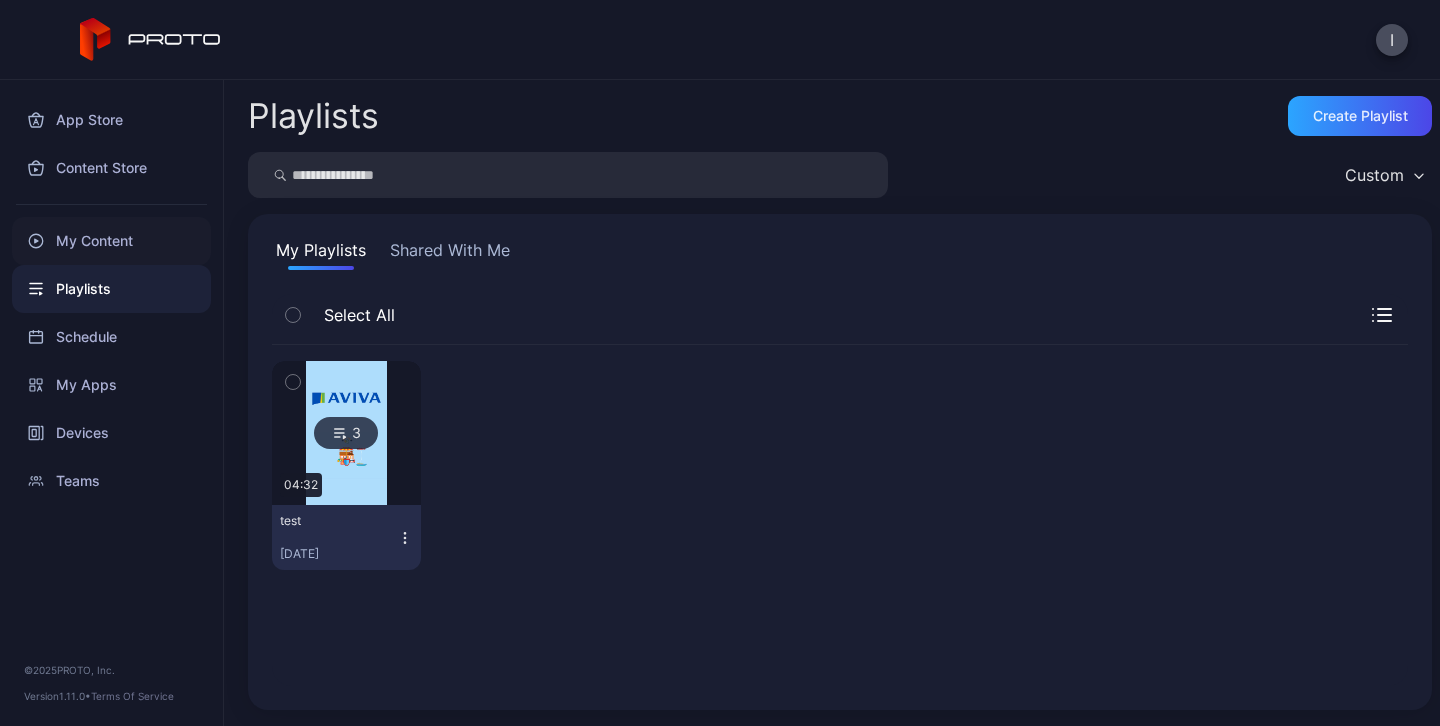 click on "My Content" at bounding box center [111, 241] 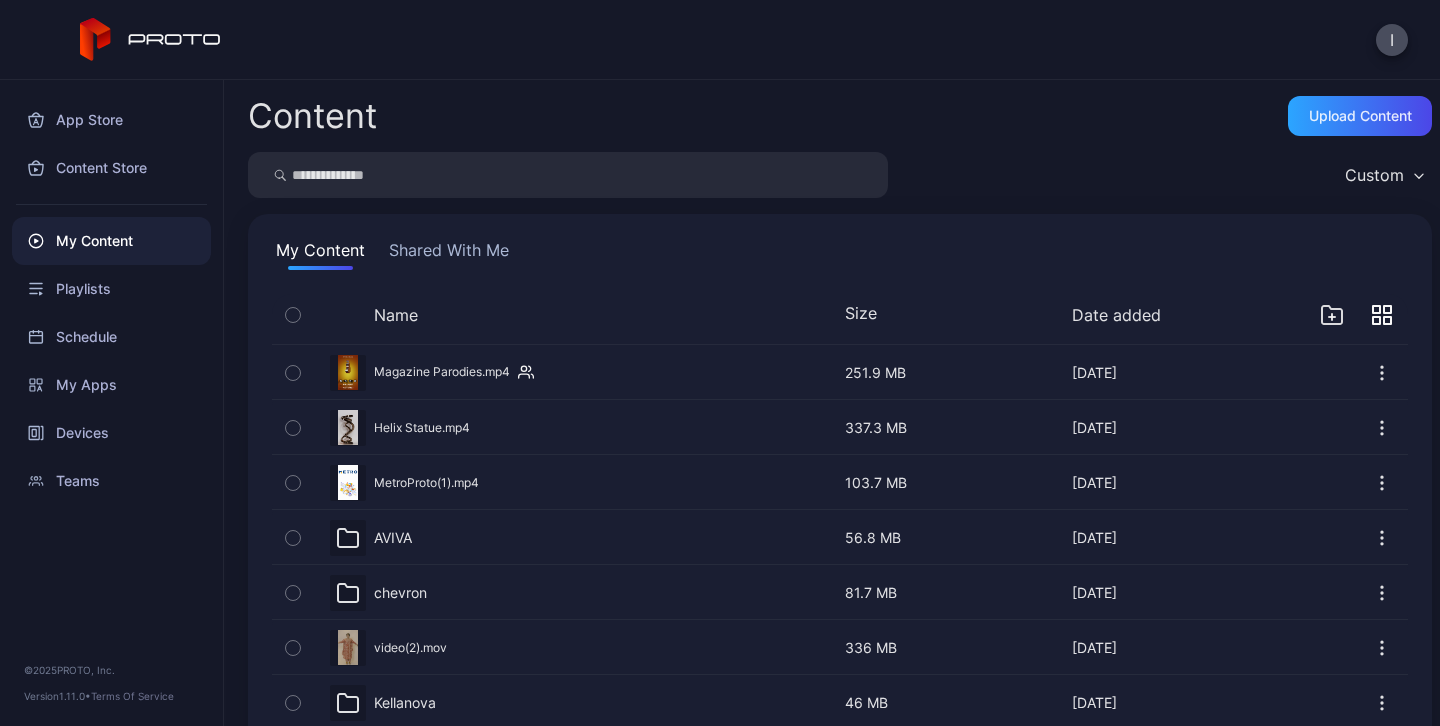 click 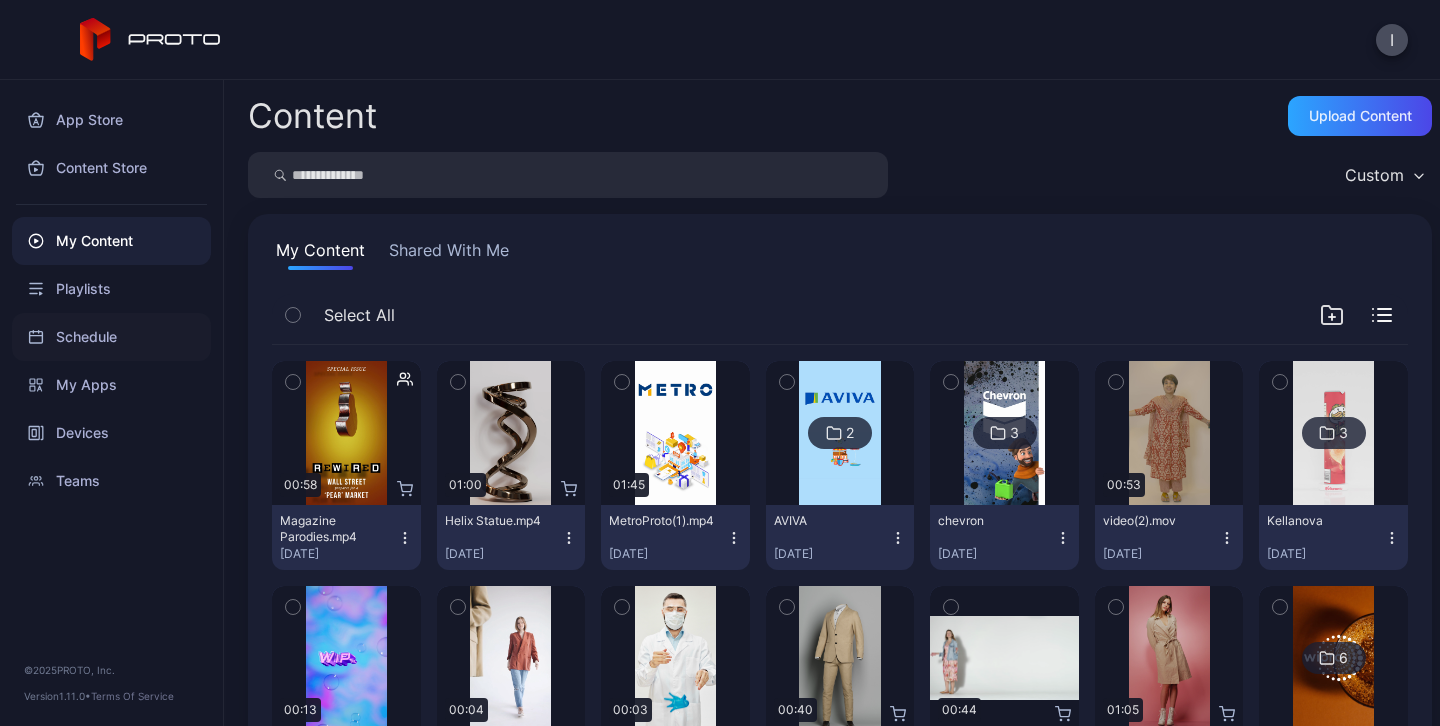 click on "Schedule" at bounding box center [111, 337] 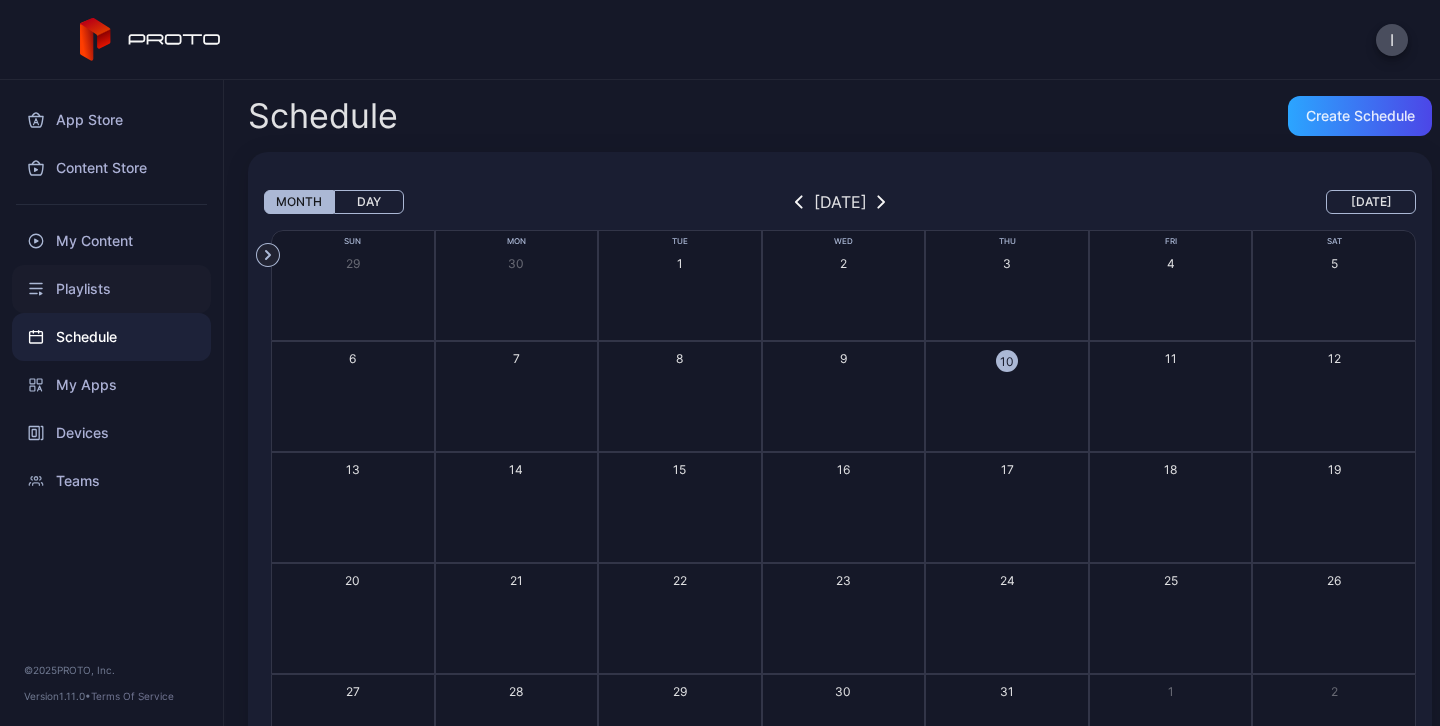click on "Playlists" at bounding box center [111, 289] 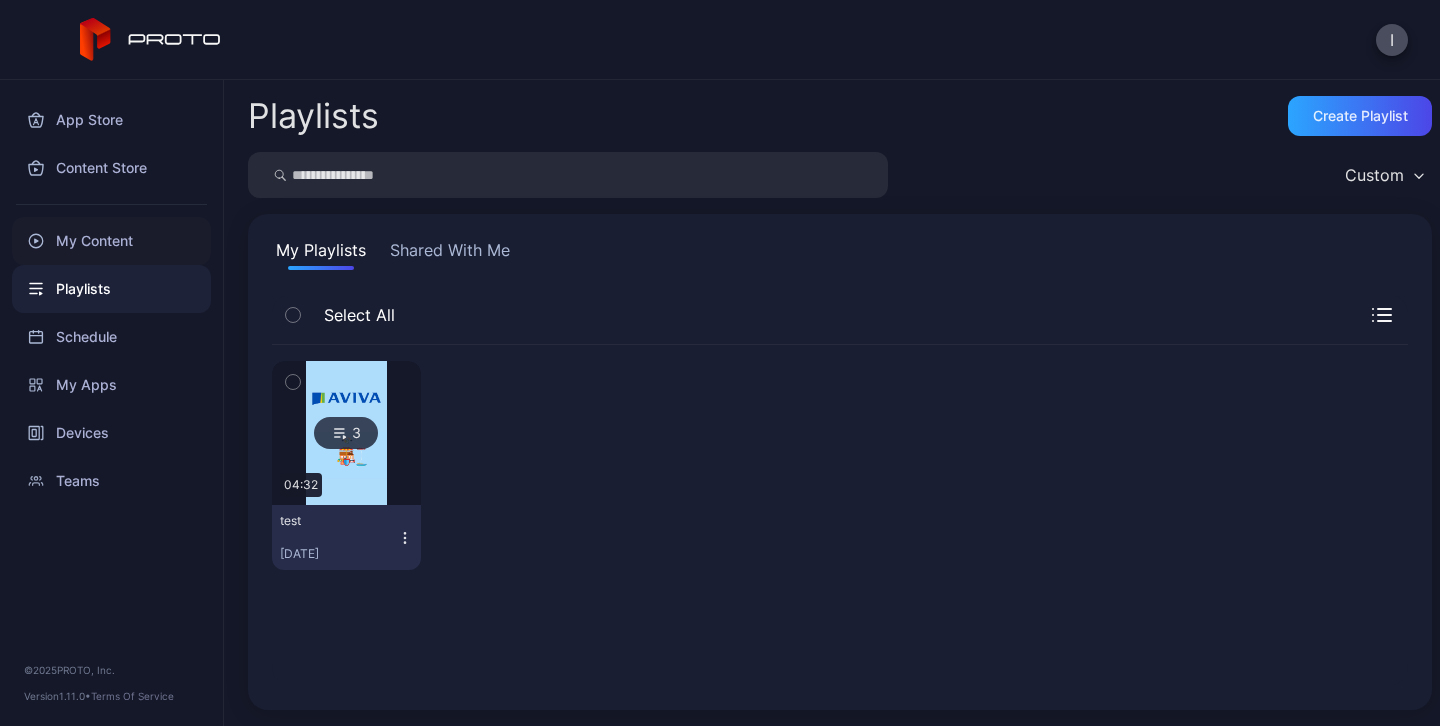 click on "My Content" at bounding box center [111, 241] 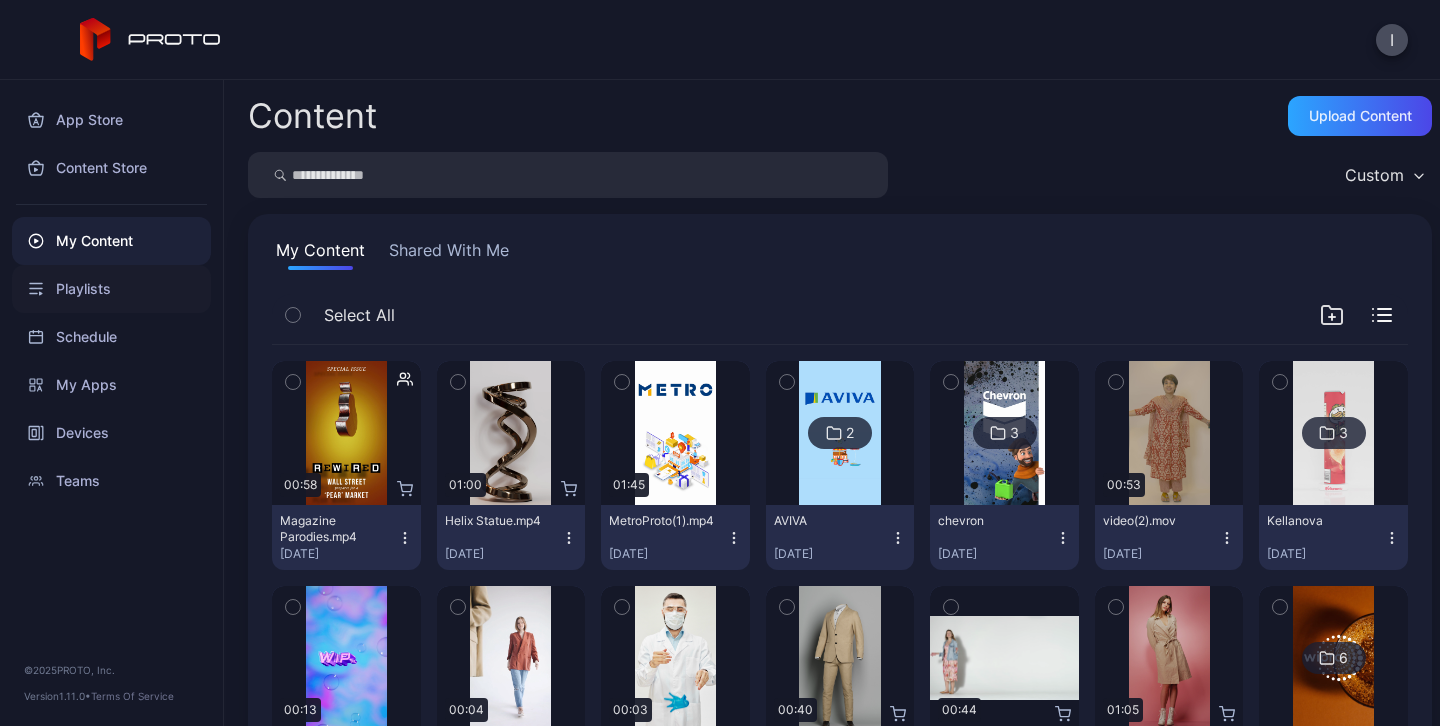 click on "Playlists" at bounding box center [111, 289] 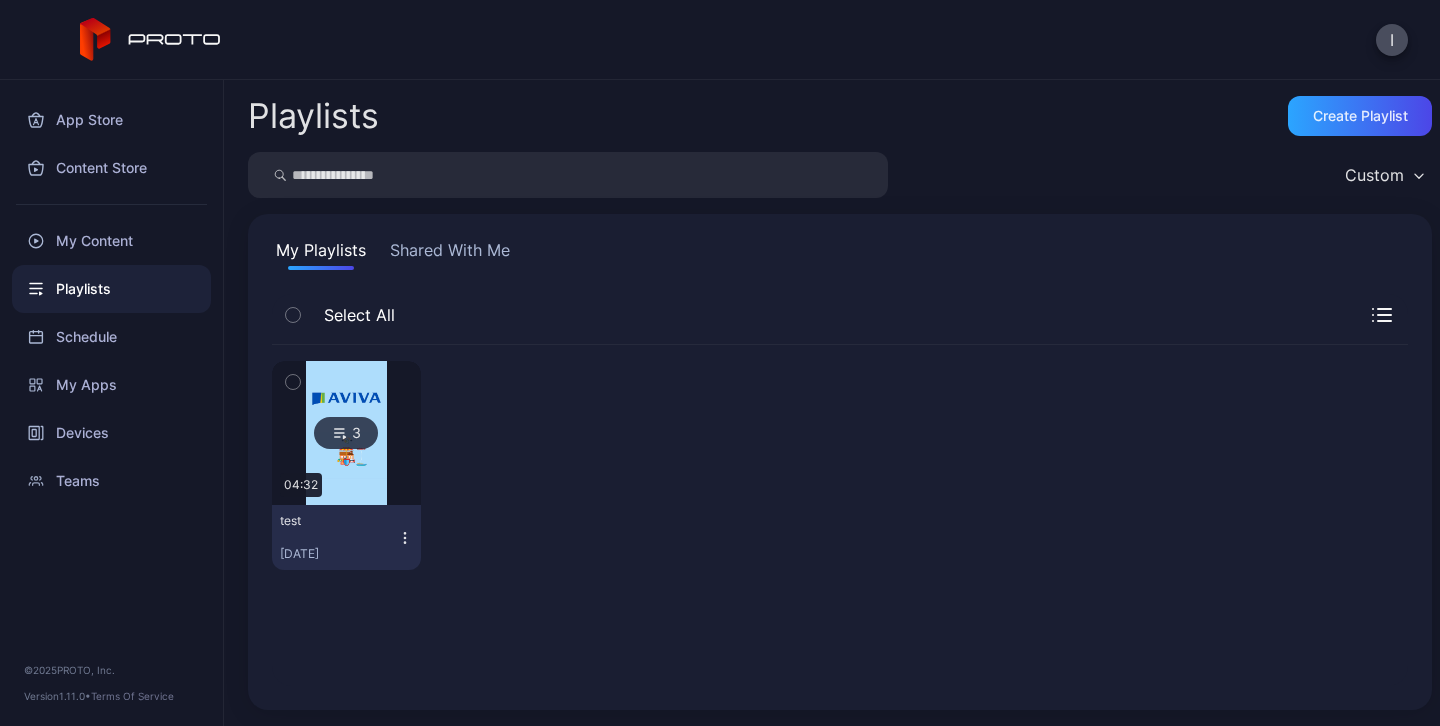 click 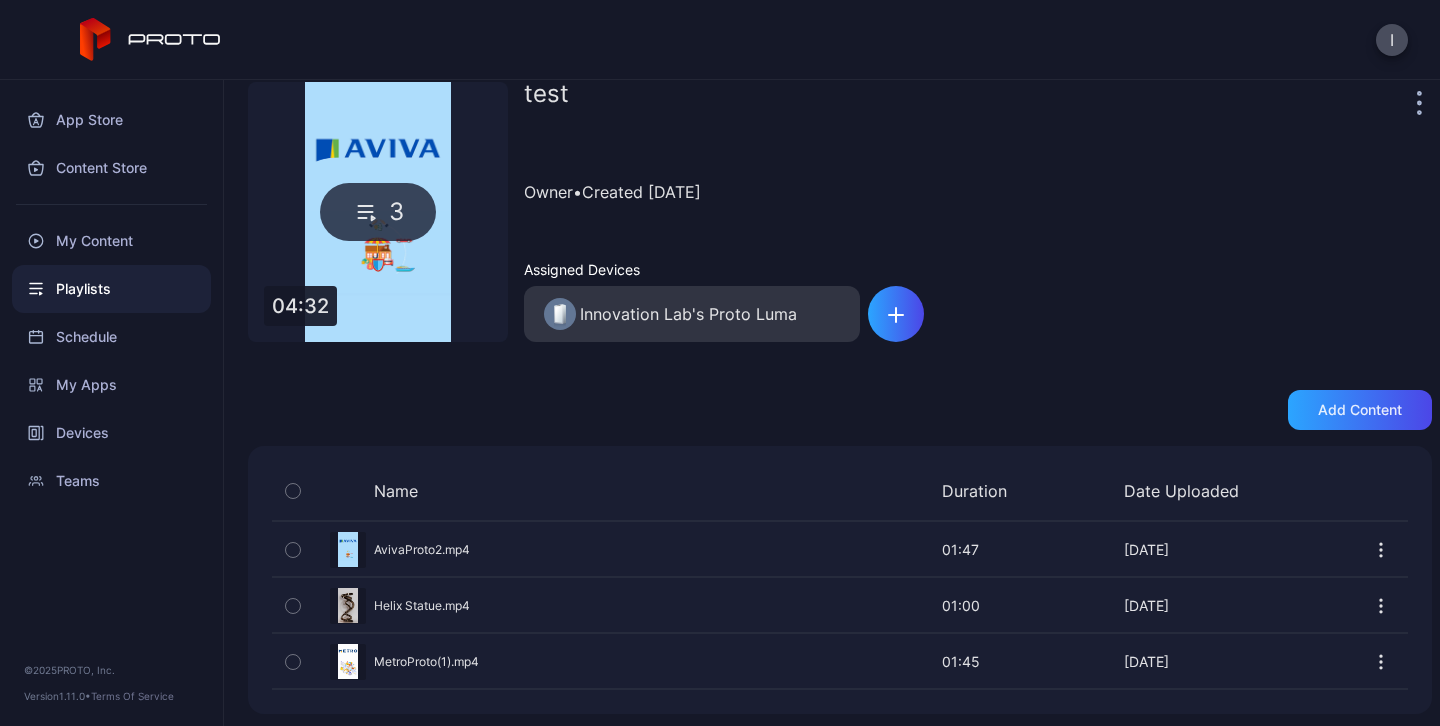 scroll, scrollTop: 82, scrollLeft: 0, axis: vertical 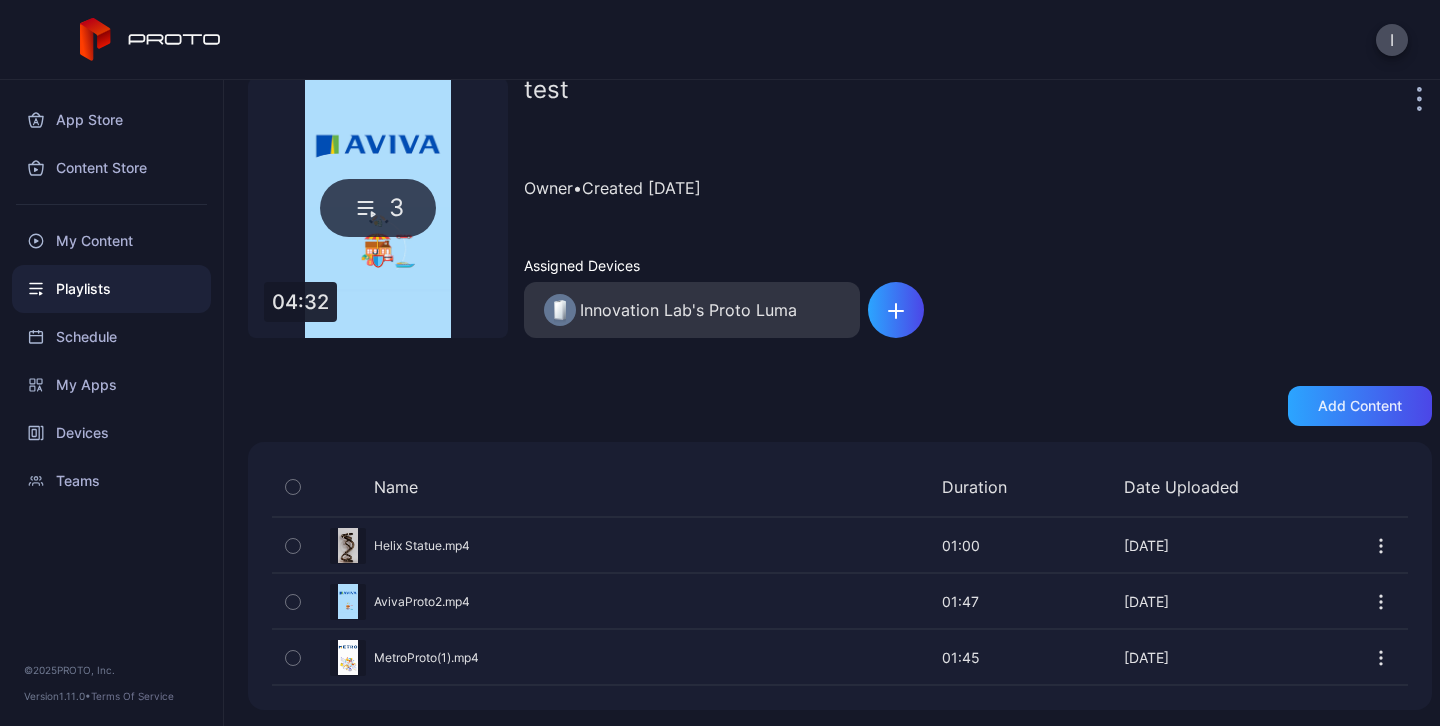 click 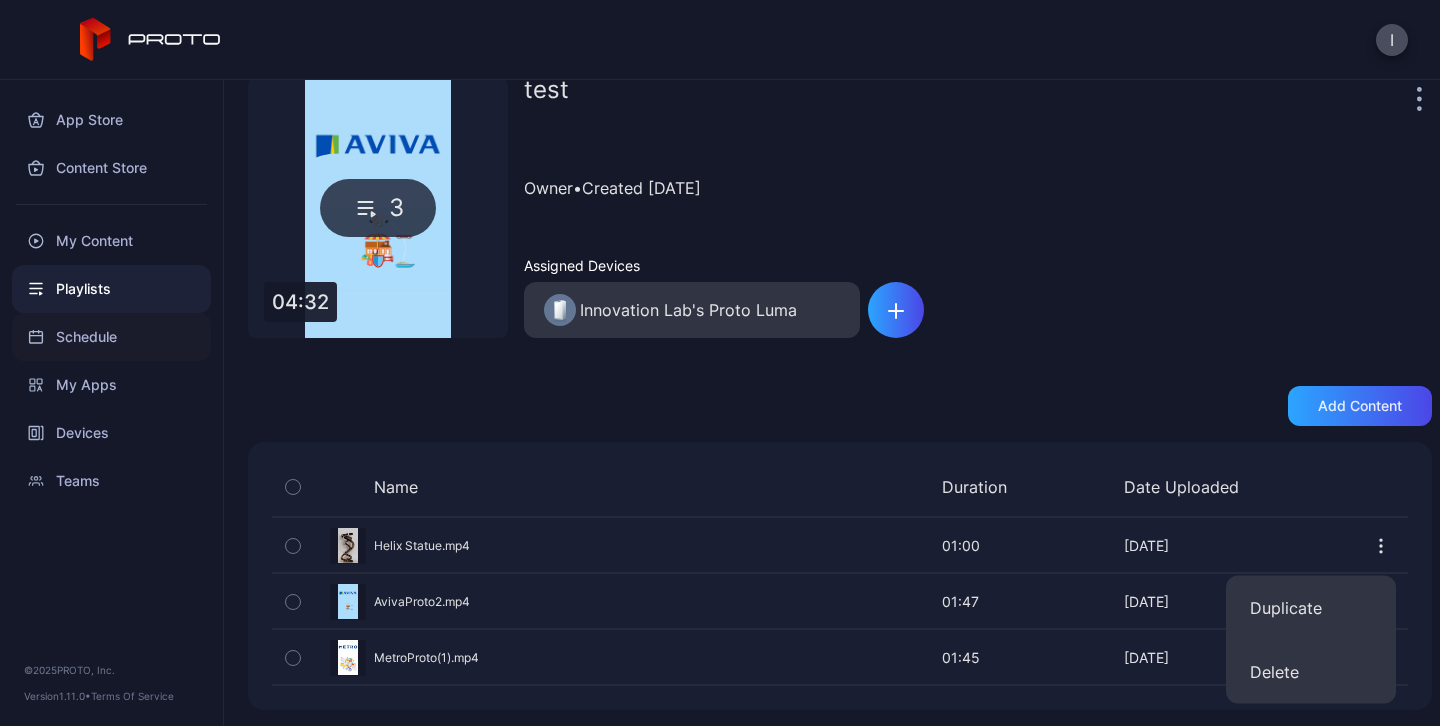 click on "Schedule" at bounding box center (111, 337) 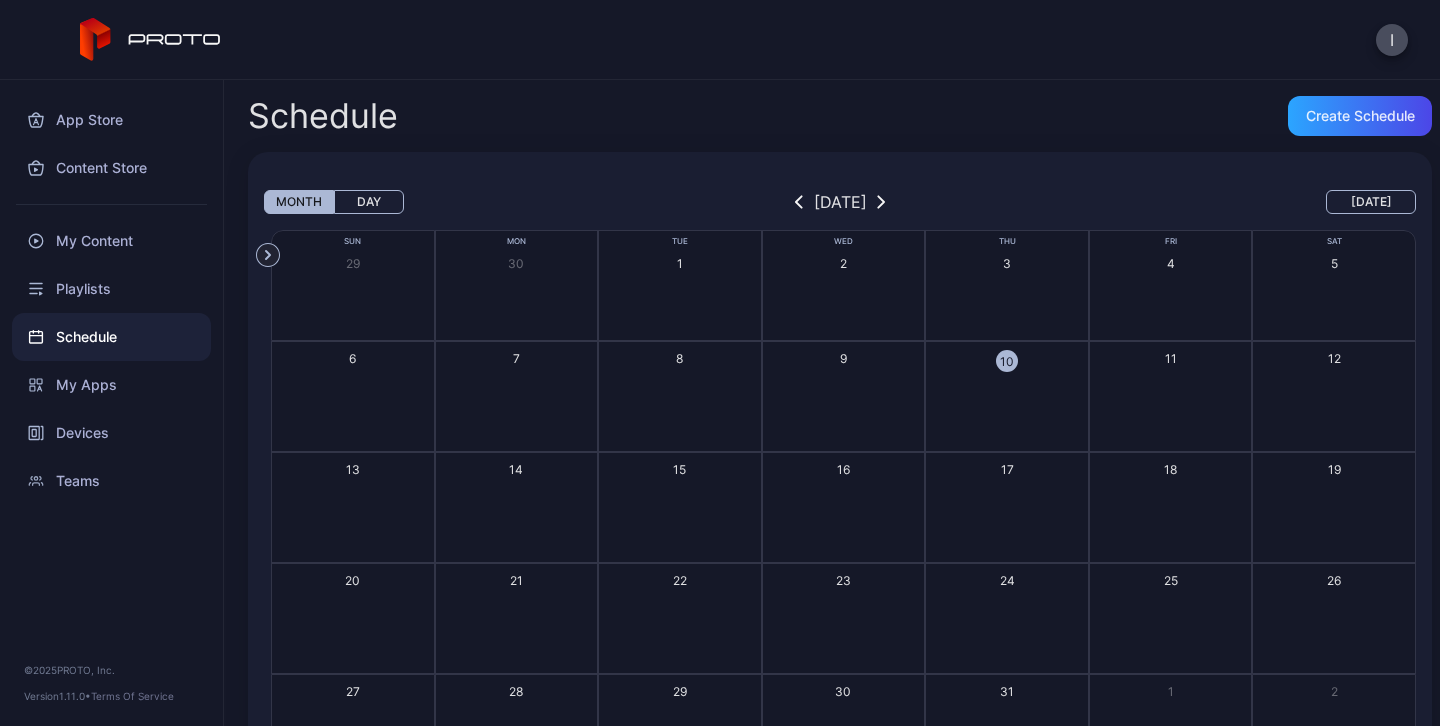 click on "10" at bounding box center (1007, 361) 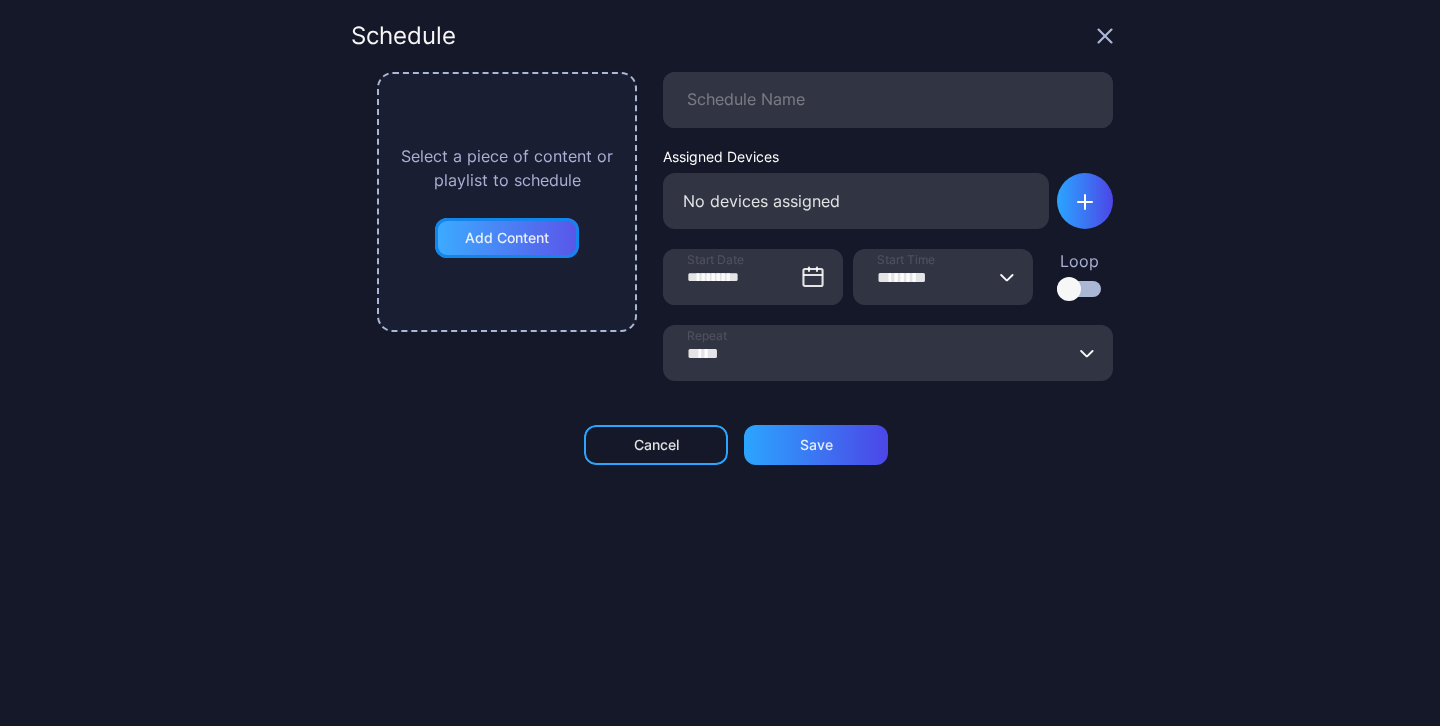 click on "Add Content" at bounding box center [507, 238] 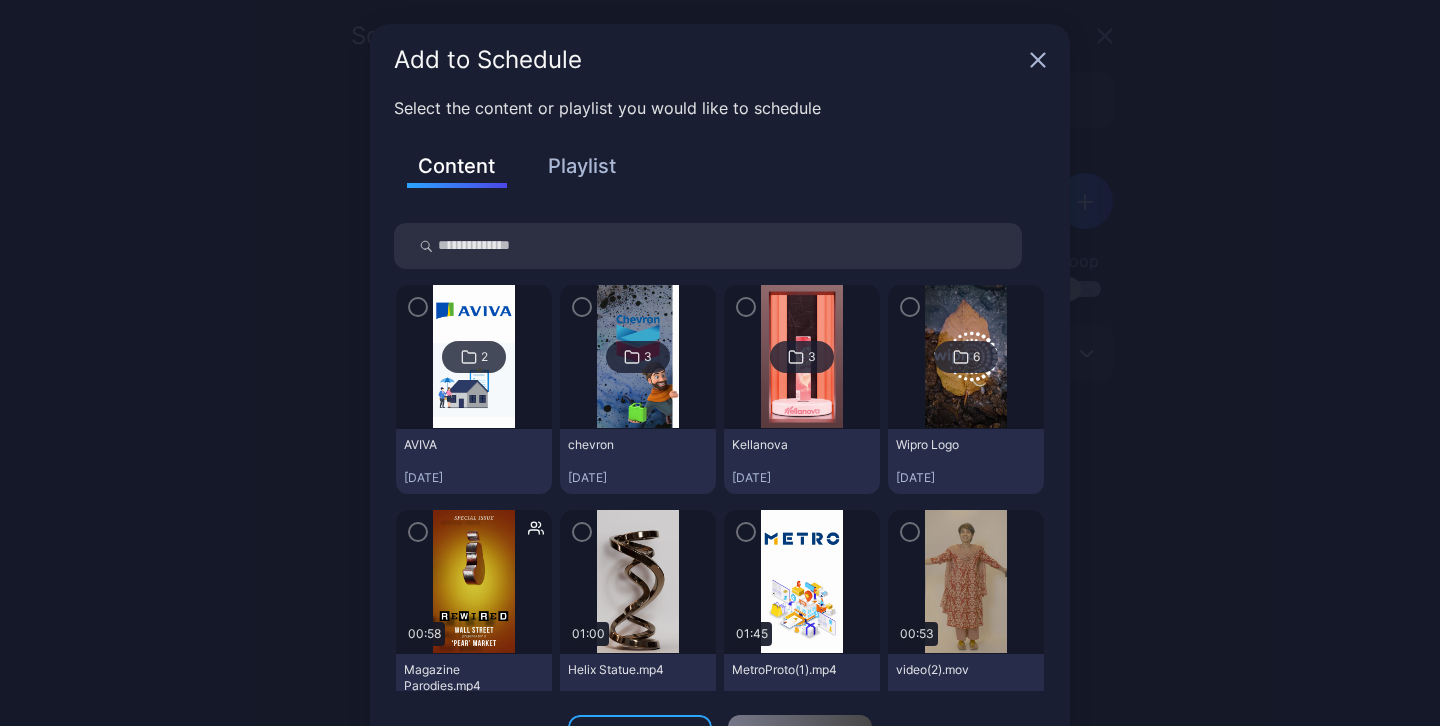 click on "Playlist" at bounding box center [582, 166] 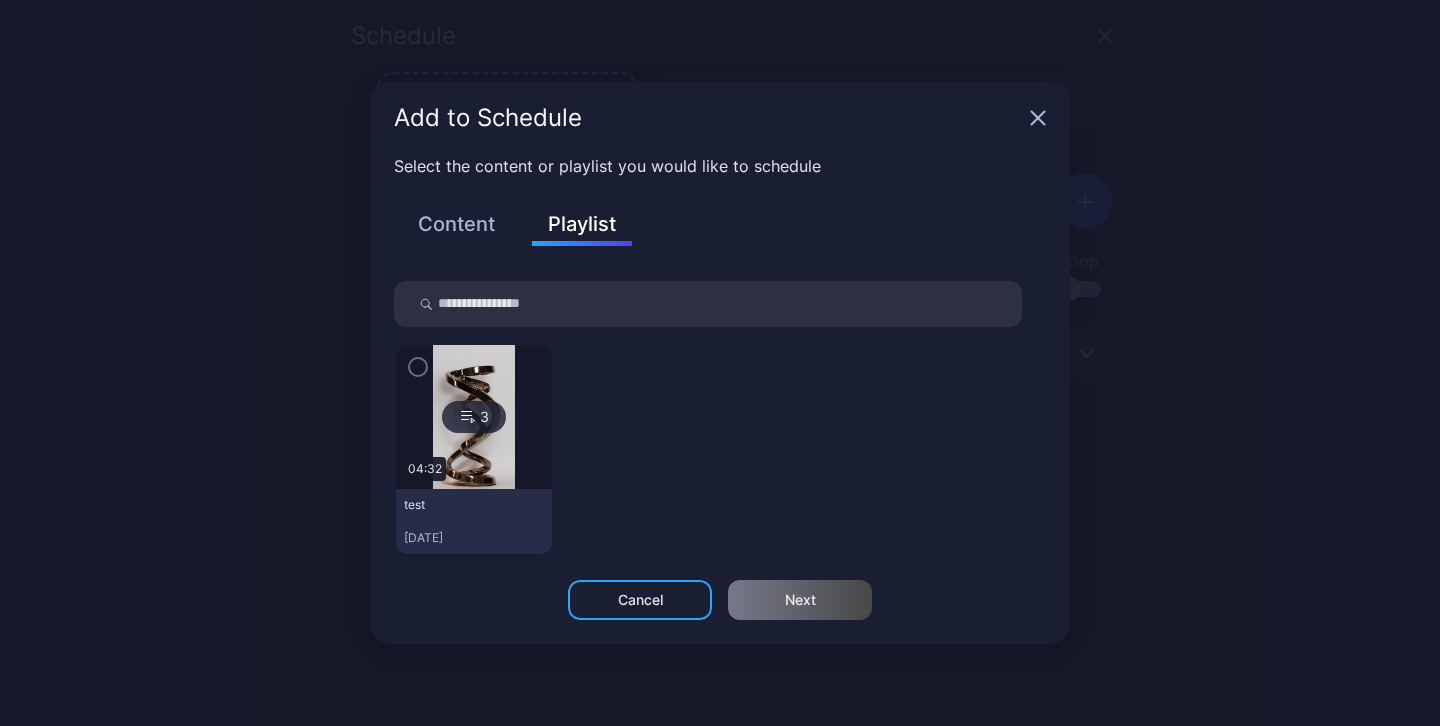 click 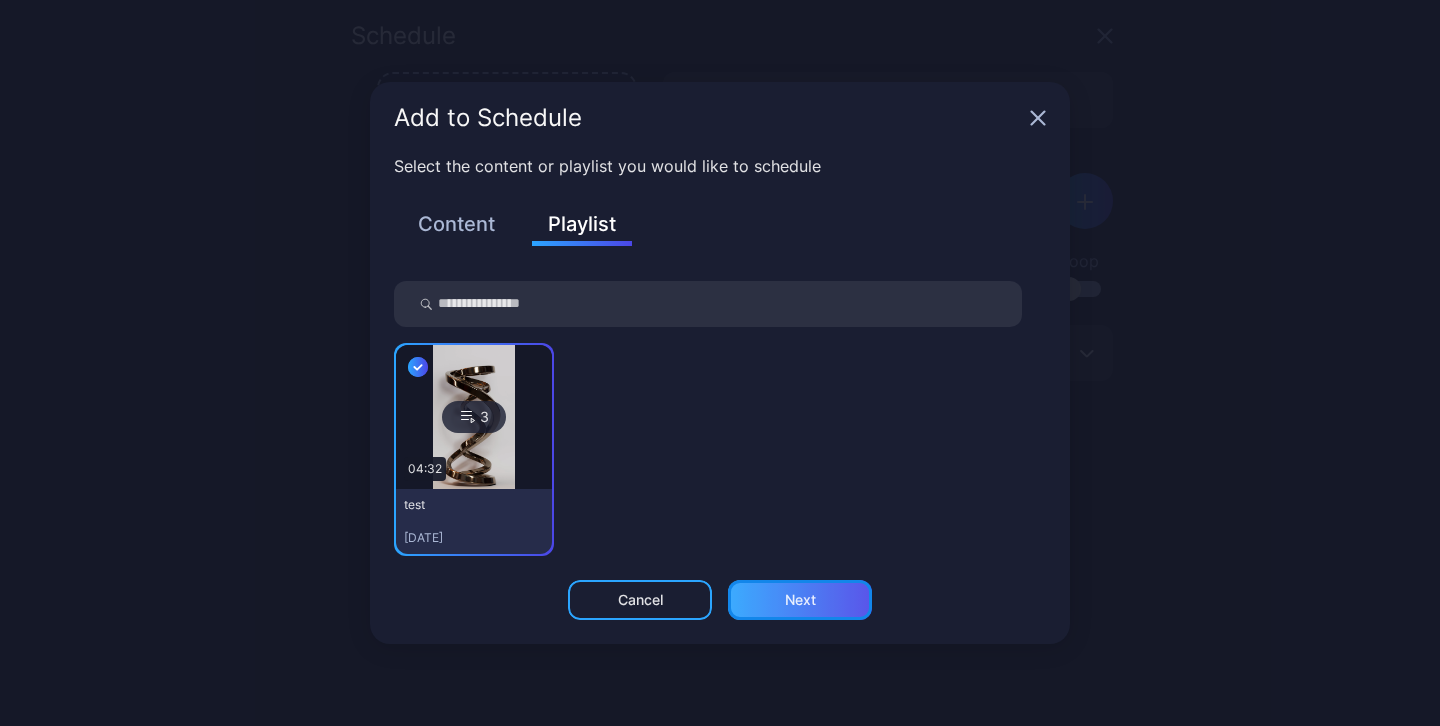 click on "Next" at bounding box center (800, 600) 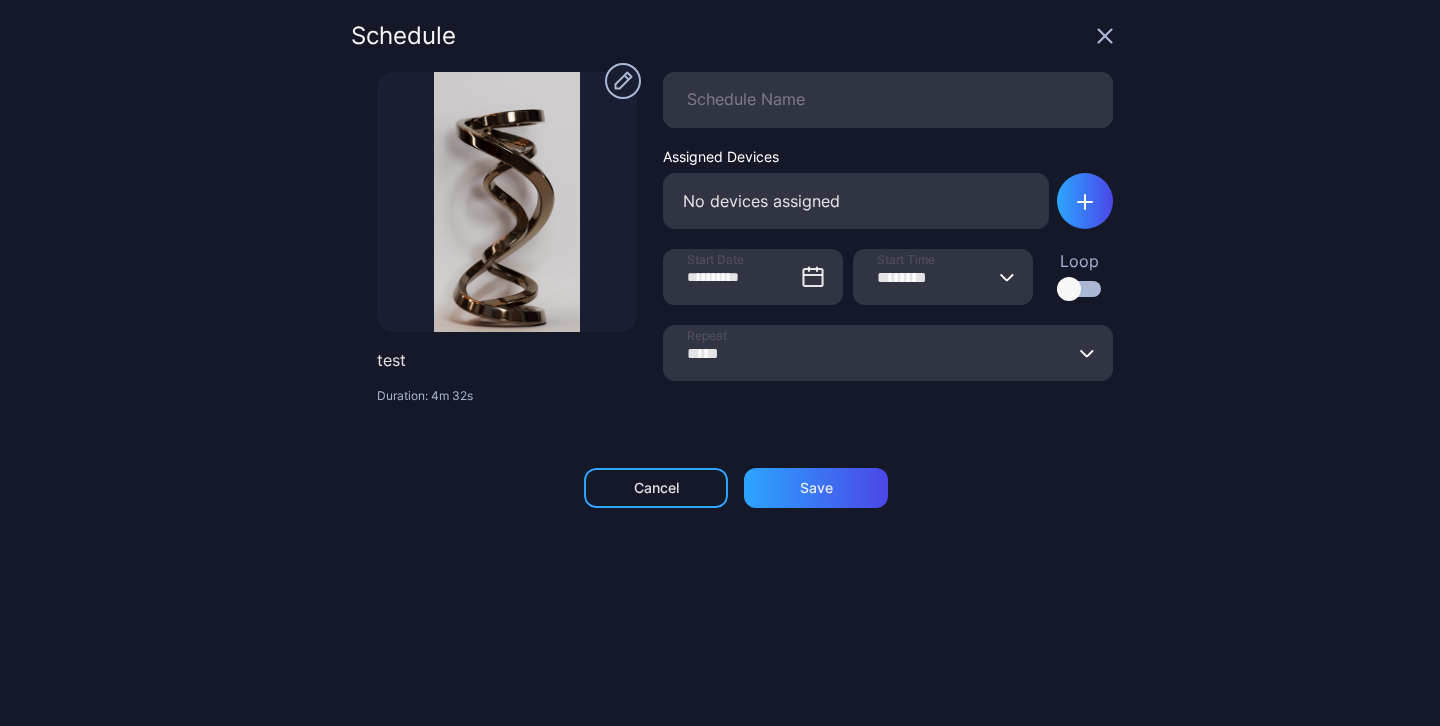 click on "********" at bounding box center [943, 277] 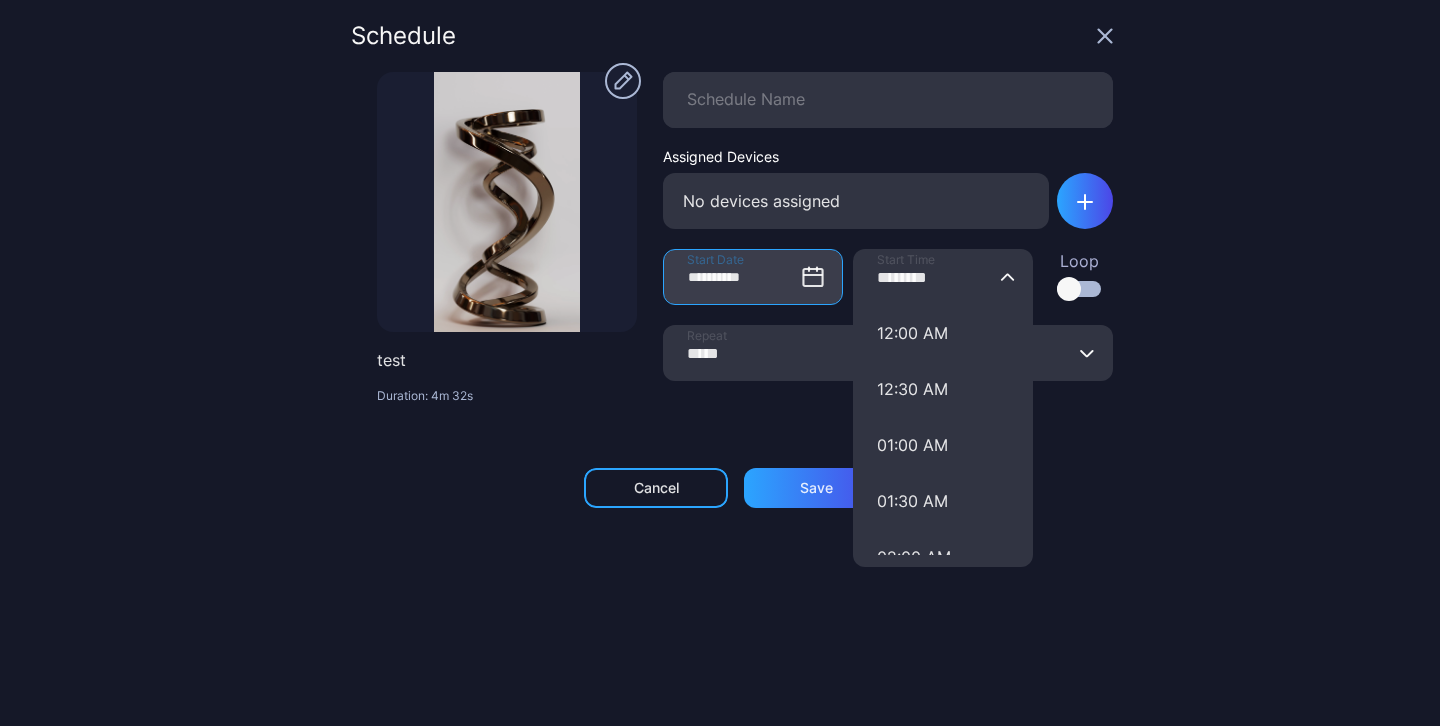 click on "**********" at bounding box center [753, 277] 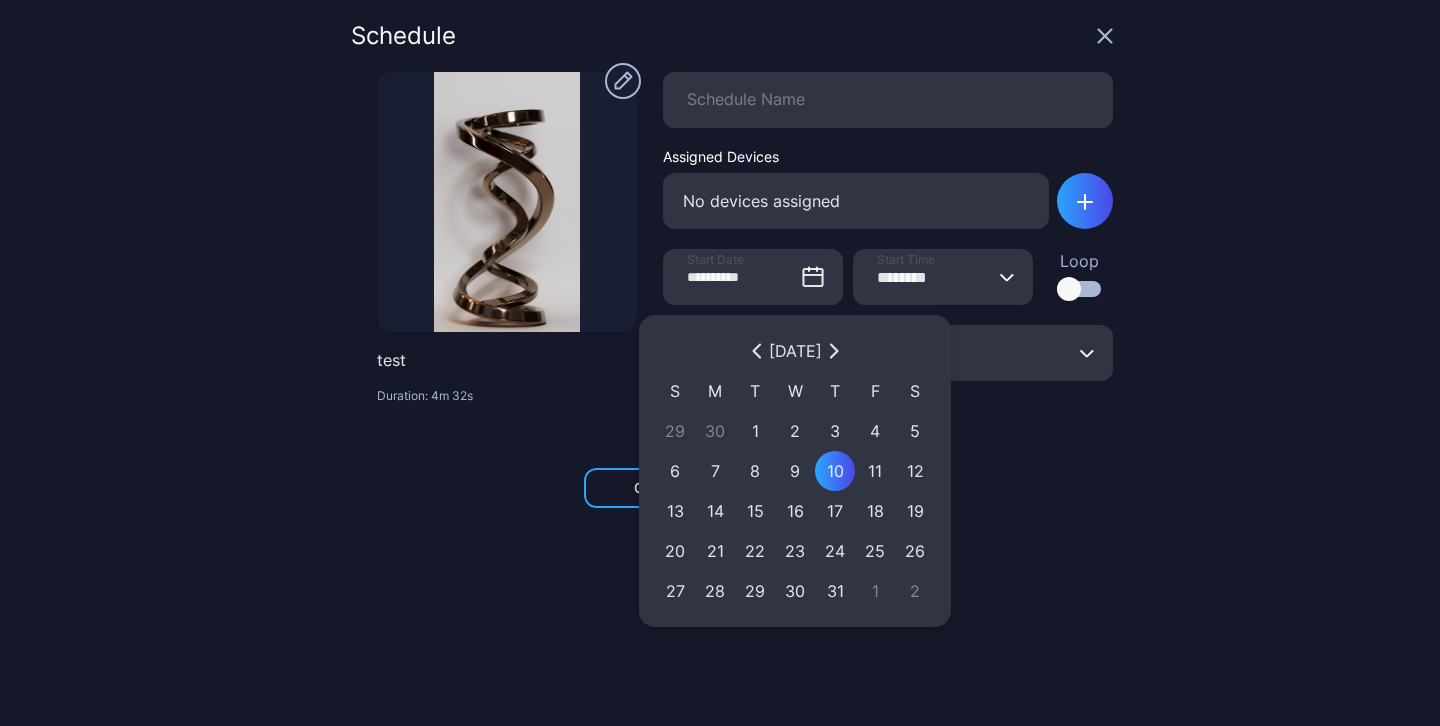 click on "**********" at bounding box center [720, 363] 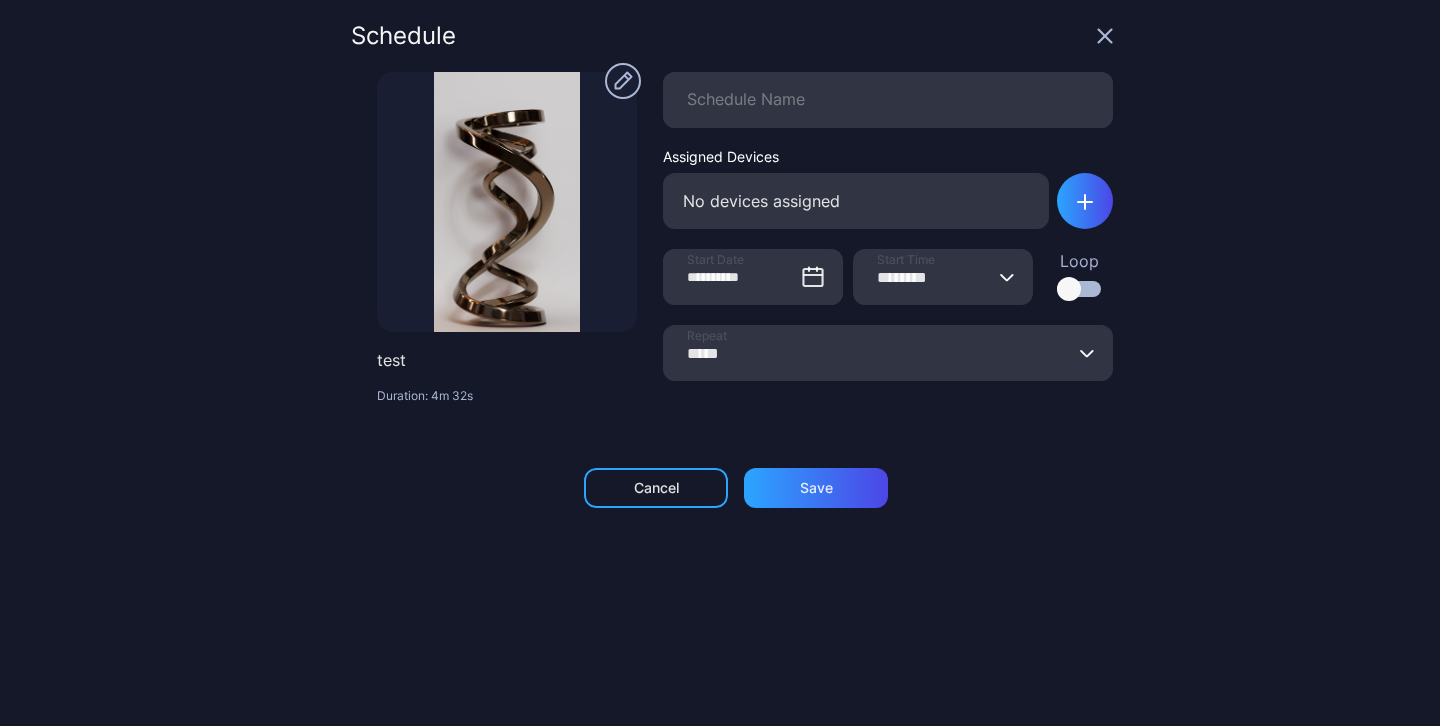 click on "***** Repeat" at bounding box center (1087, 353) 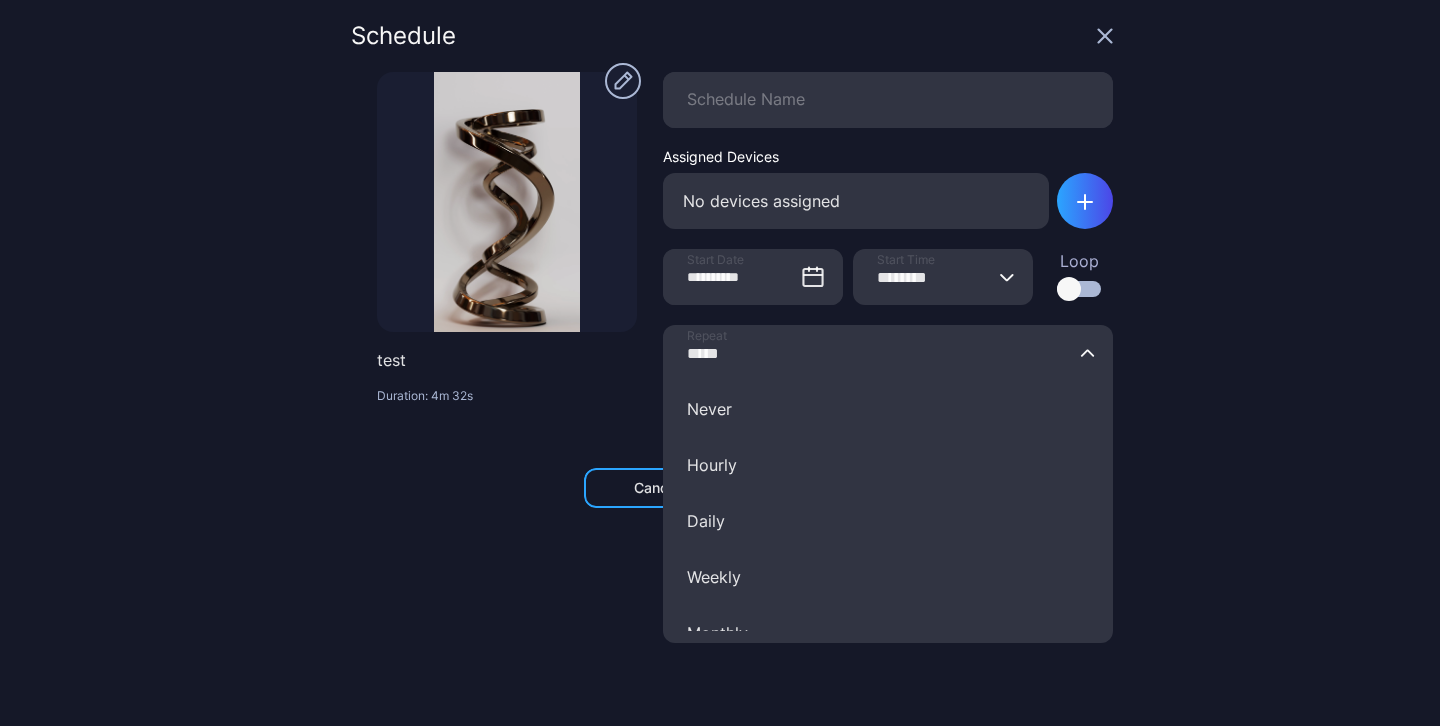 click on "**********" at bounding box center [720, 363] 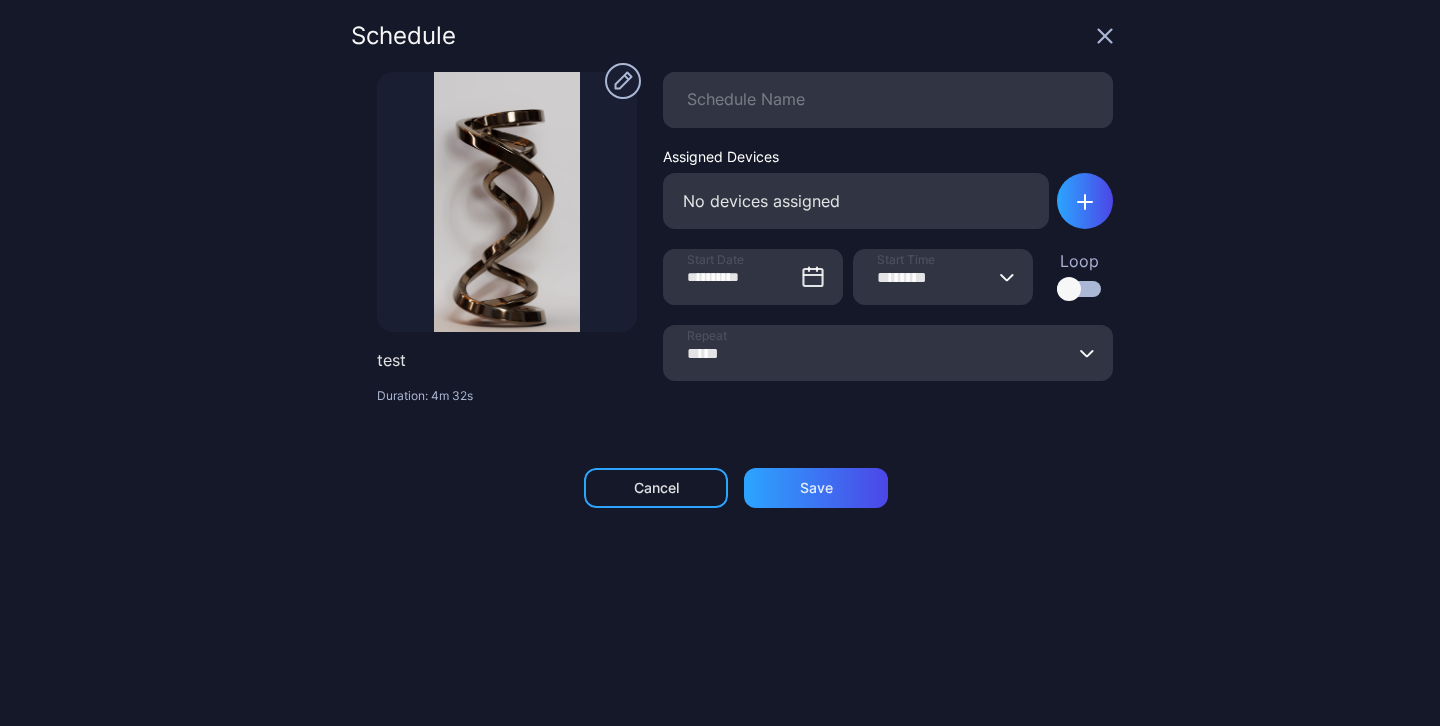 click on "Cancel" at bounding box center [656, 488] 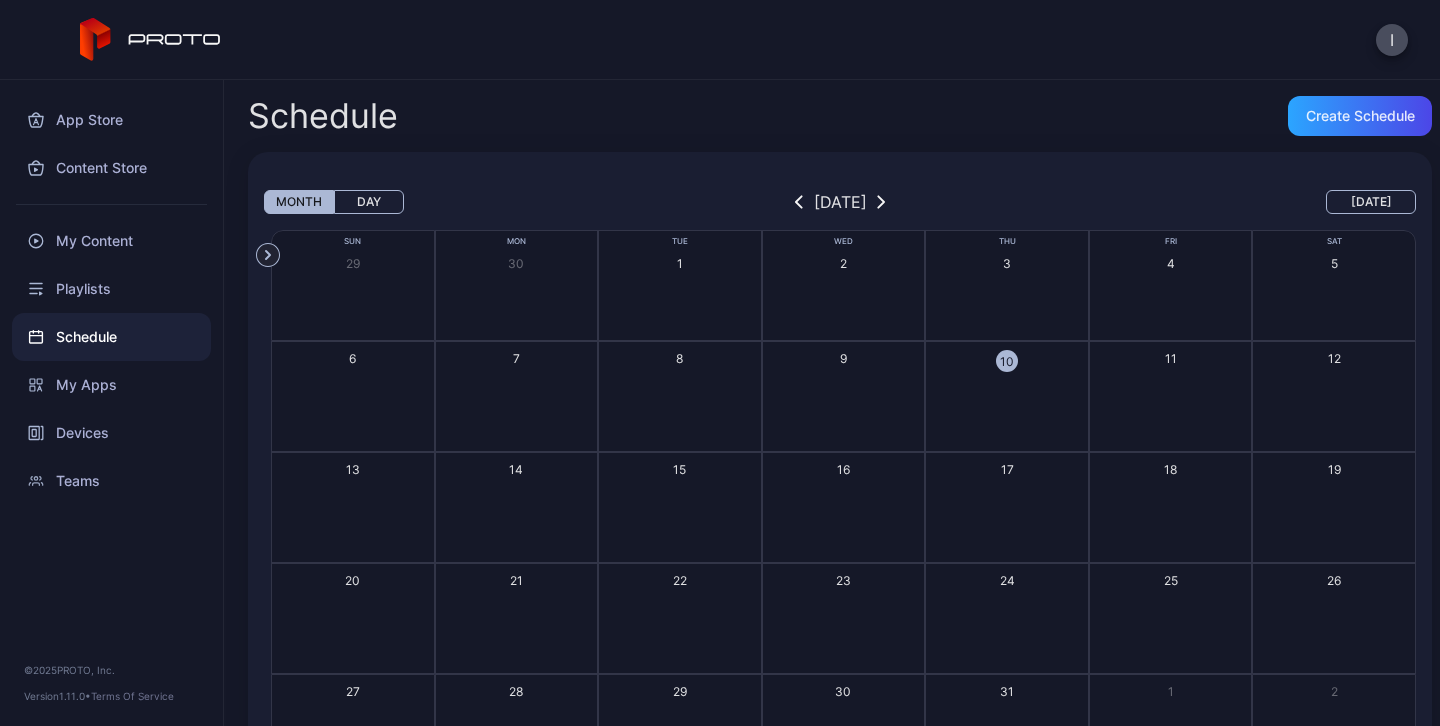 click on "15" at bounding box center (680, 507) 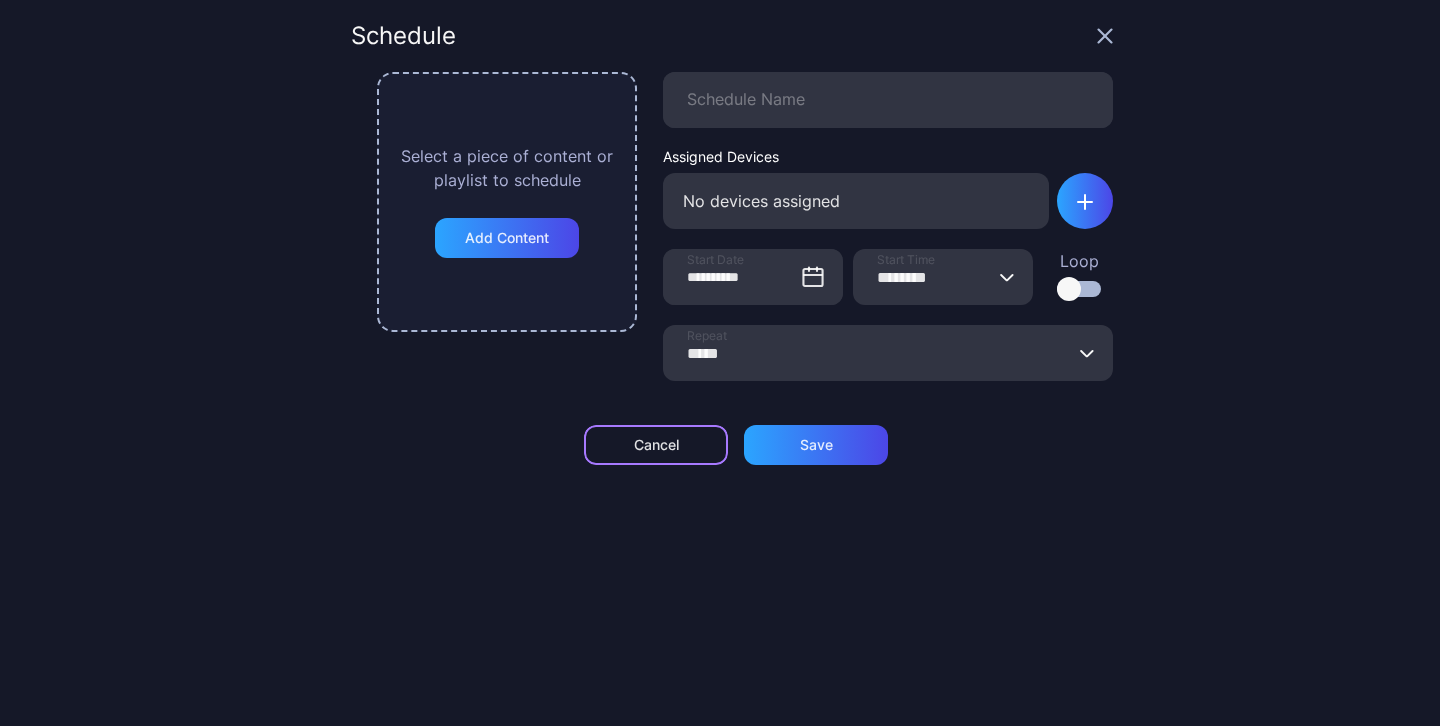 click on "Cancel" at bounding box center (656, 445) 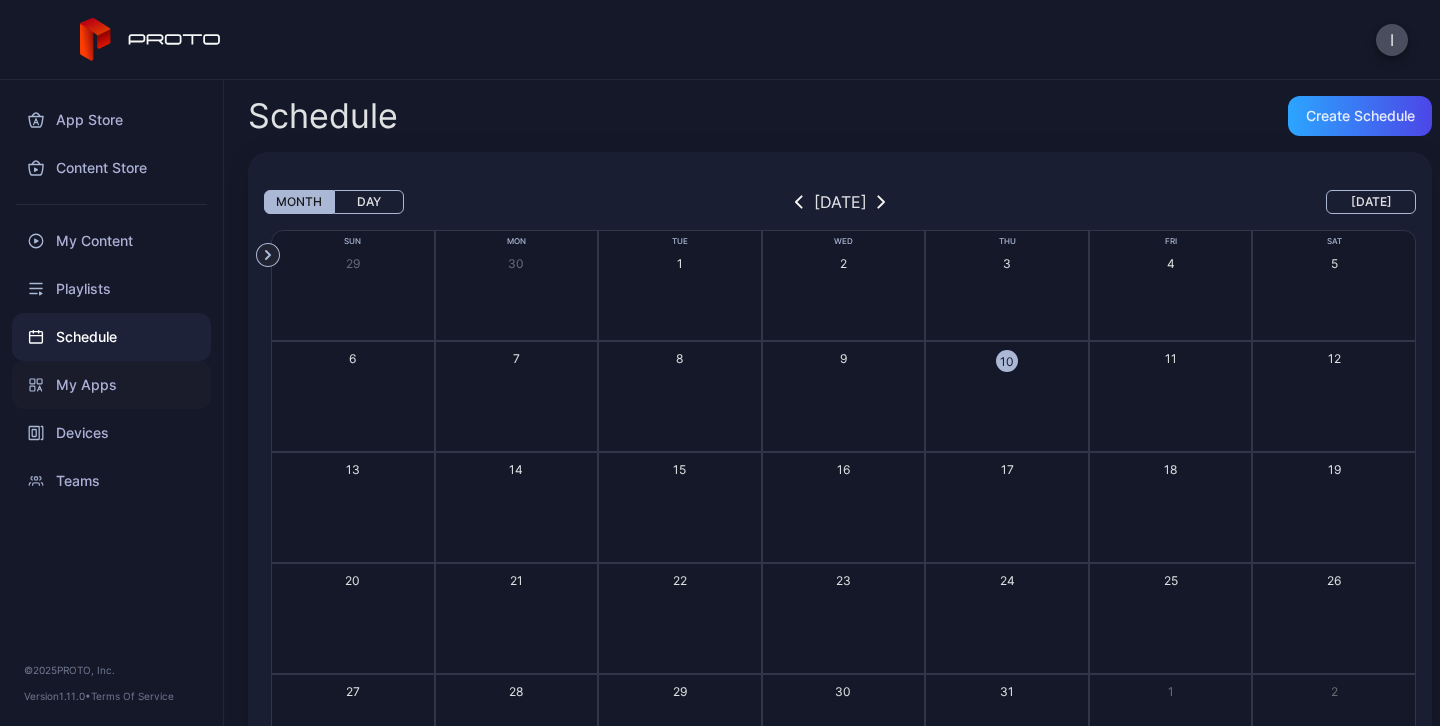 click on "My Apps" at bounding box center (111, 385) 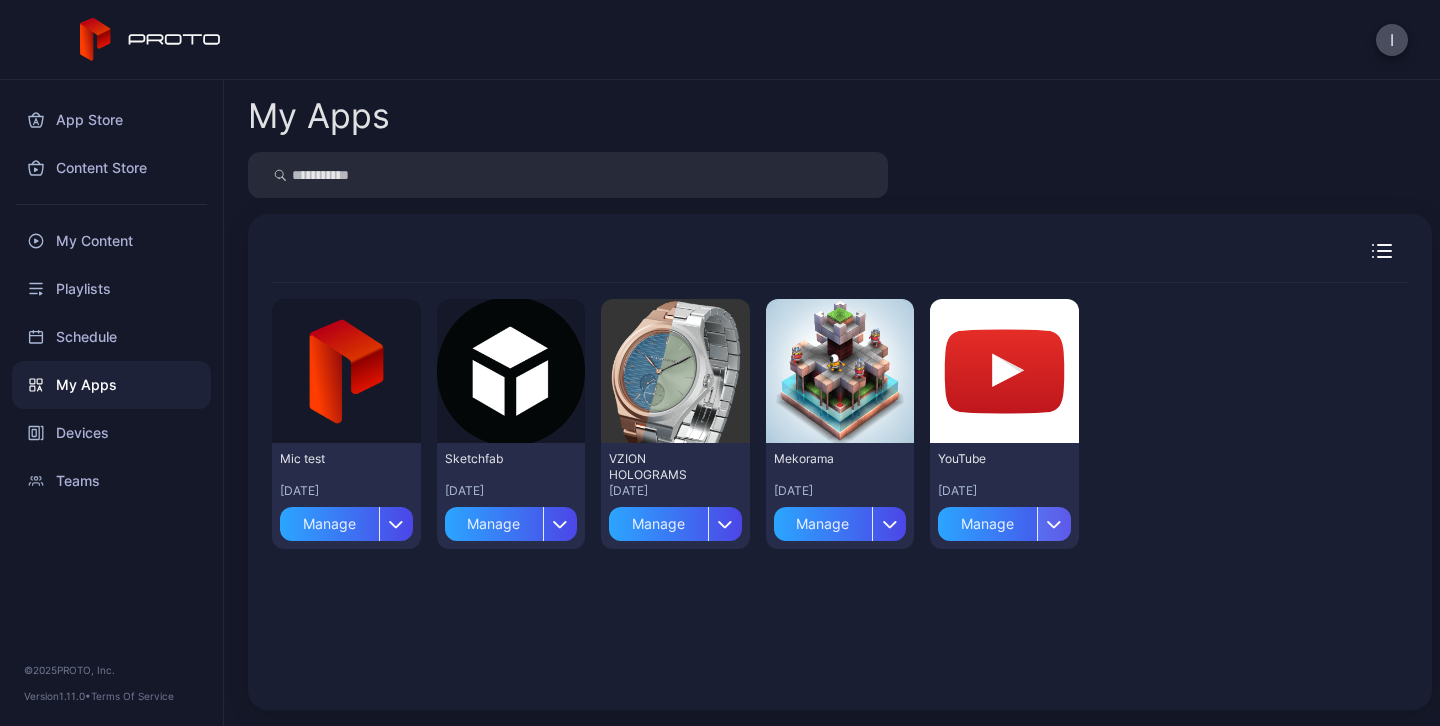click 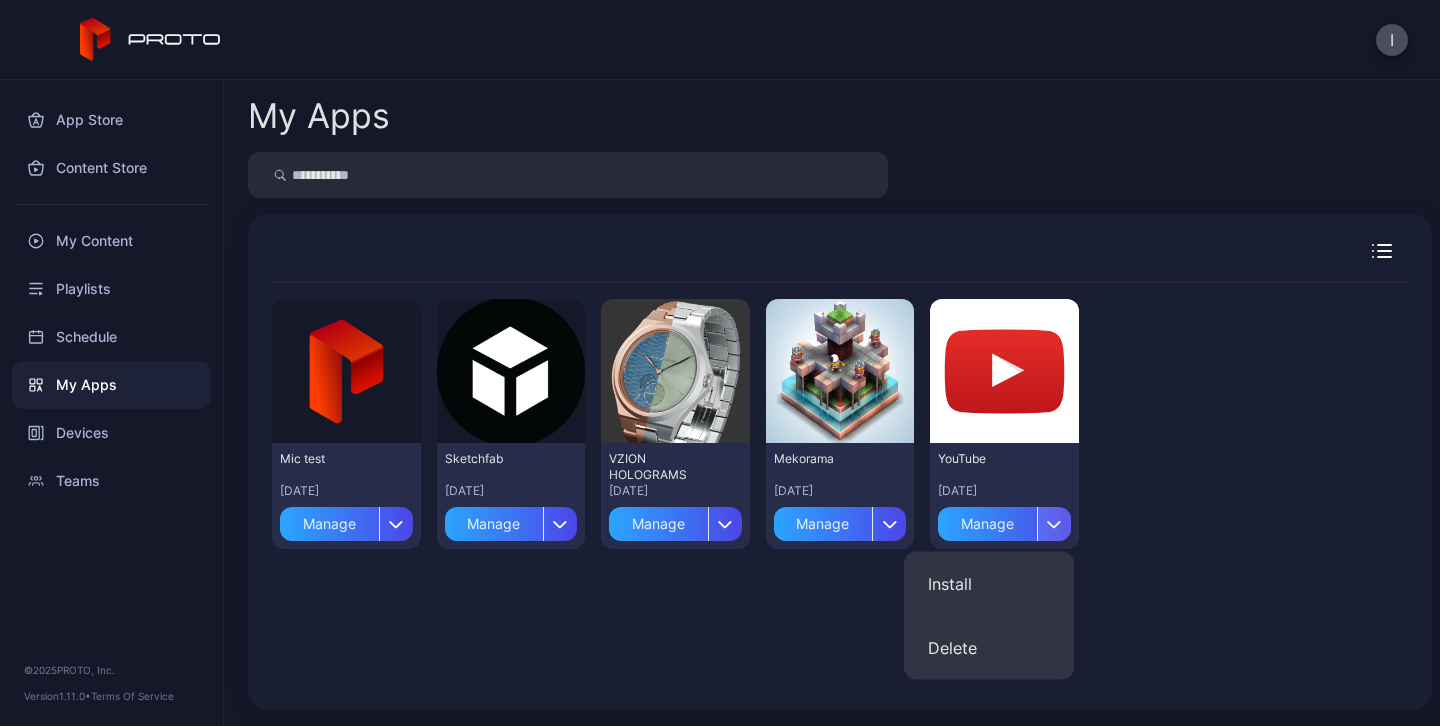 click at bounding box center (1054, 524) 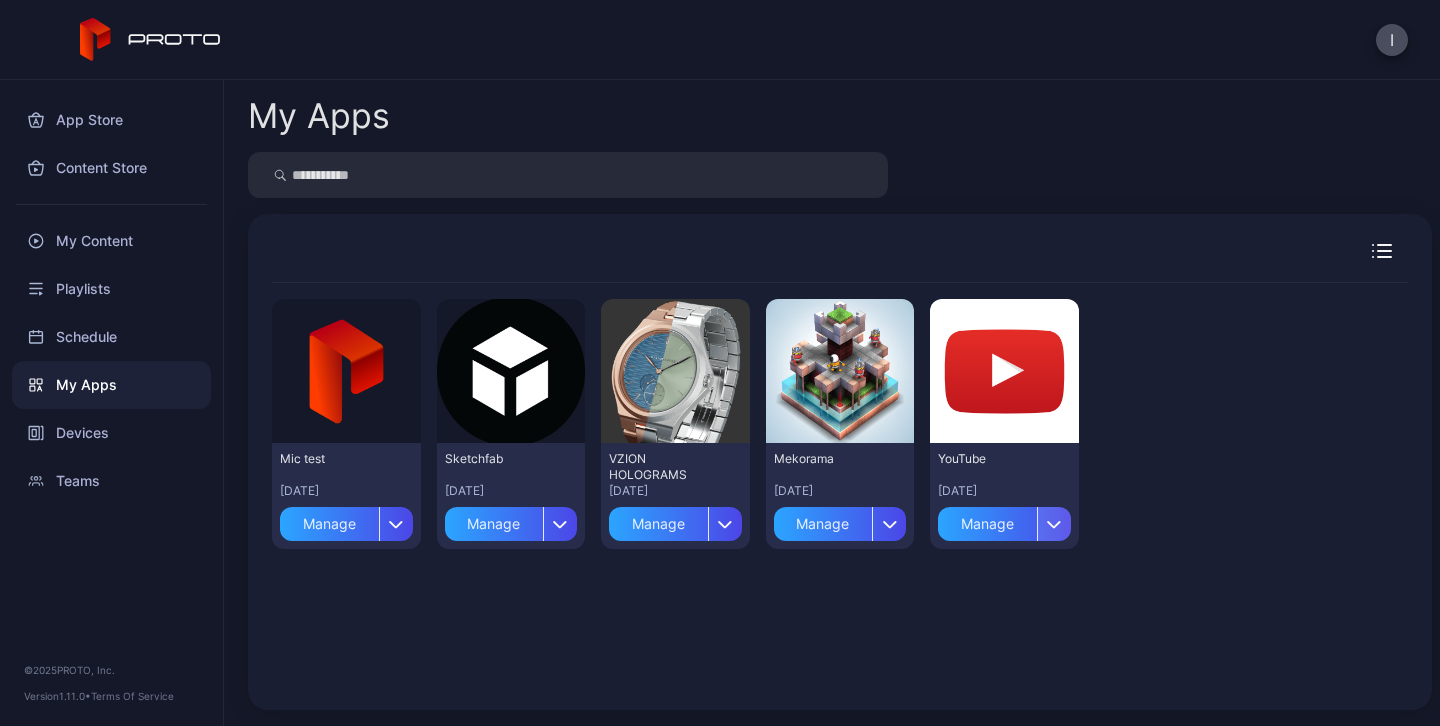 click at bounding box center (1054, 524) 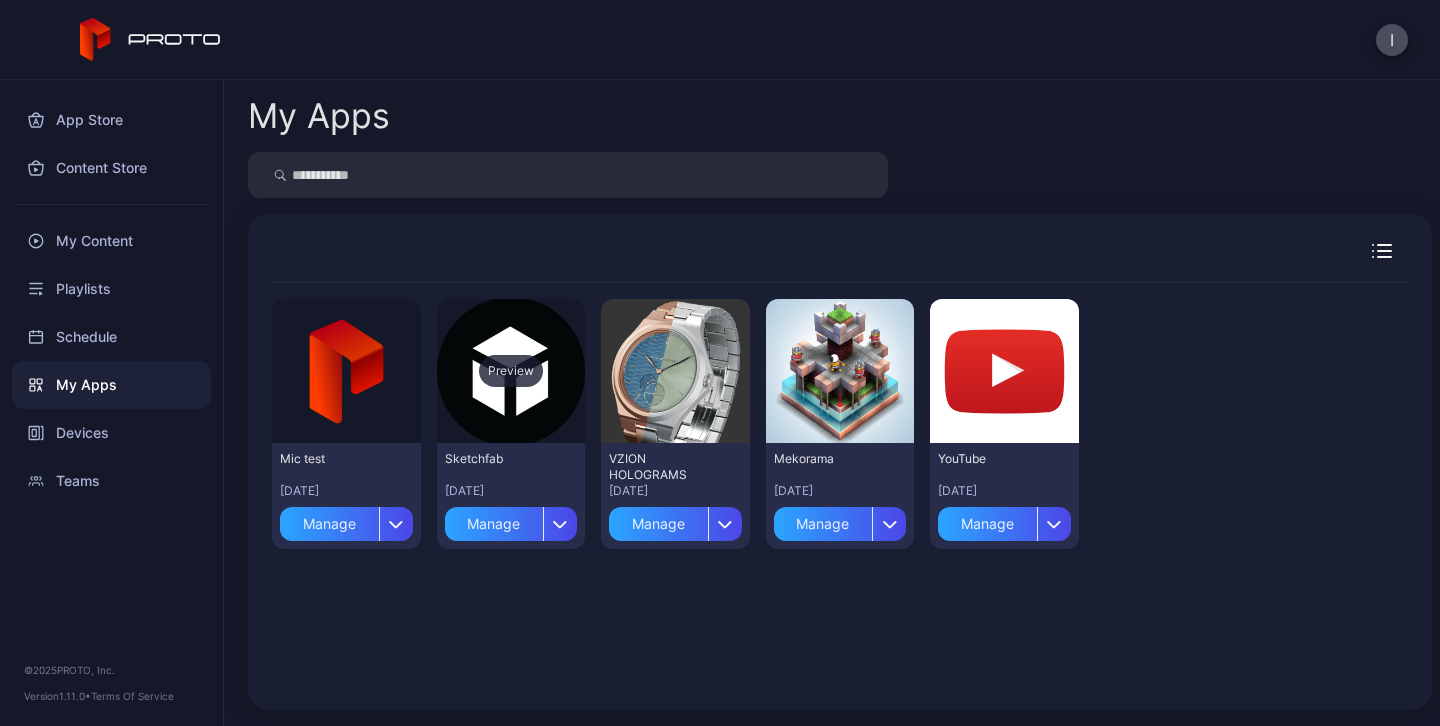click on "Preview" at bounding box center (511, 371) 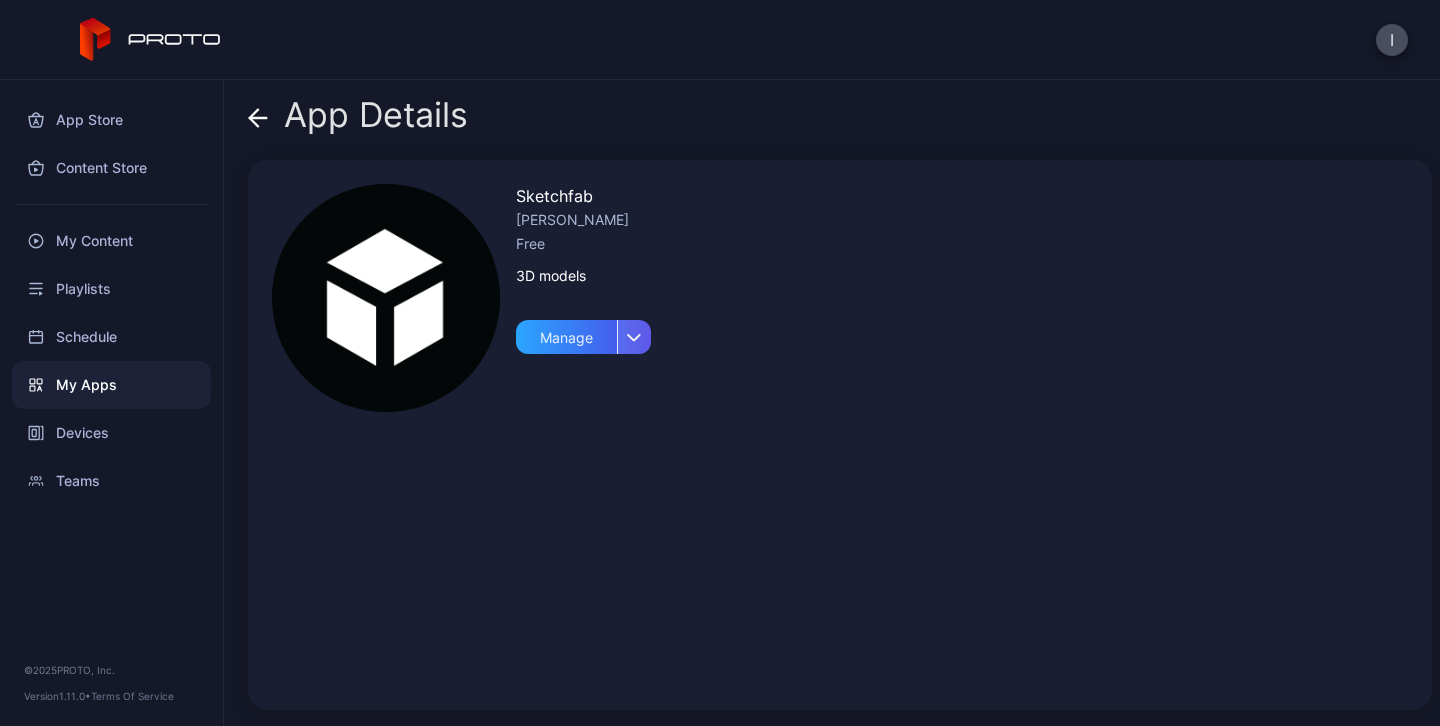 click at bounding box center [634, 337] 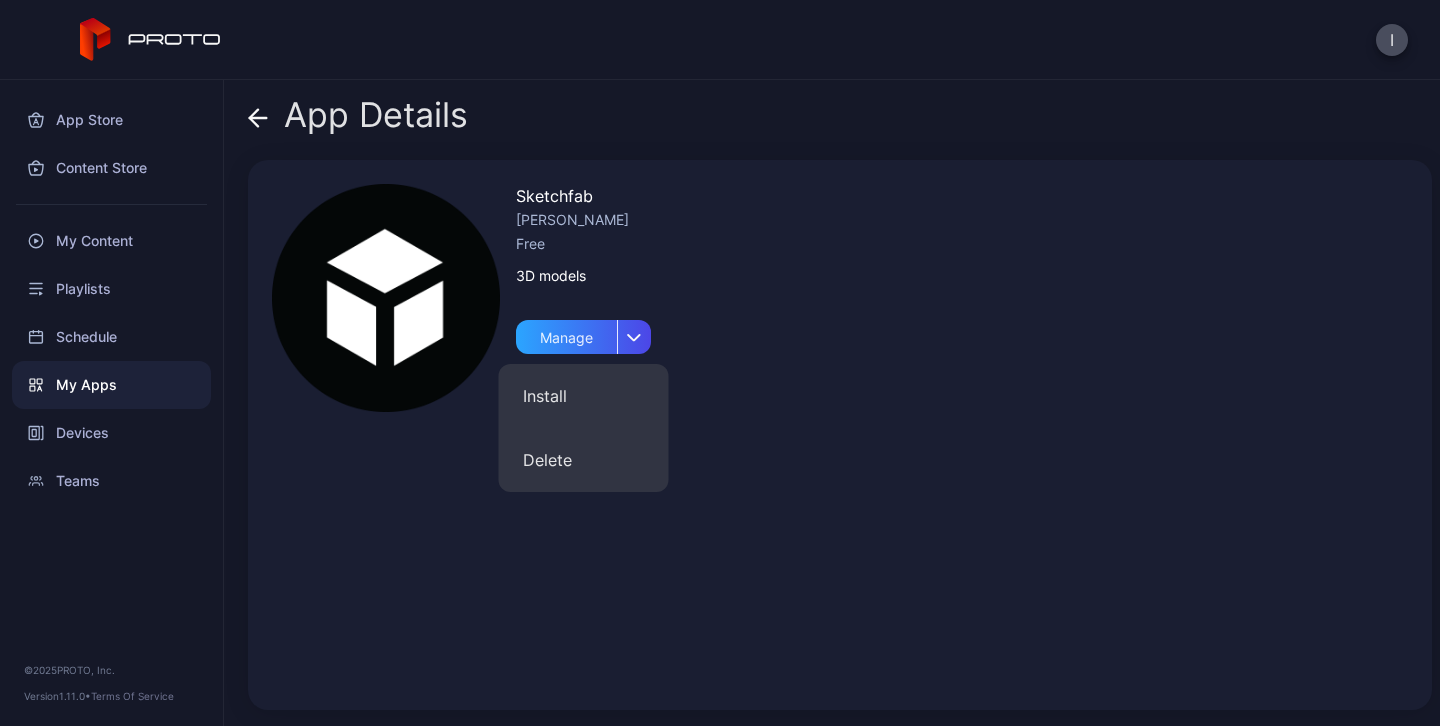 click on "Sketchfab [PERSON_NAME] Free 3D models Manage" at bounding box center [840, 435] 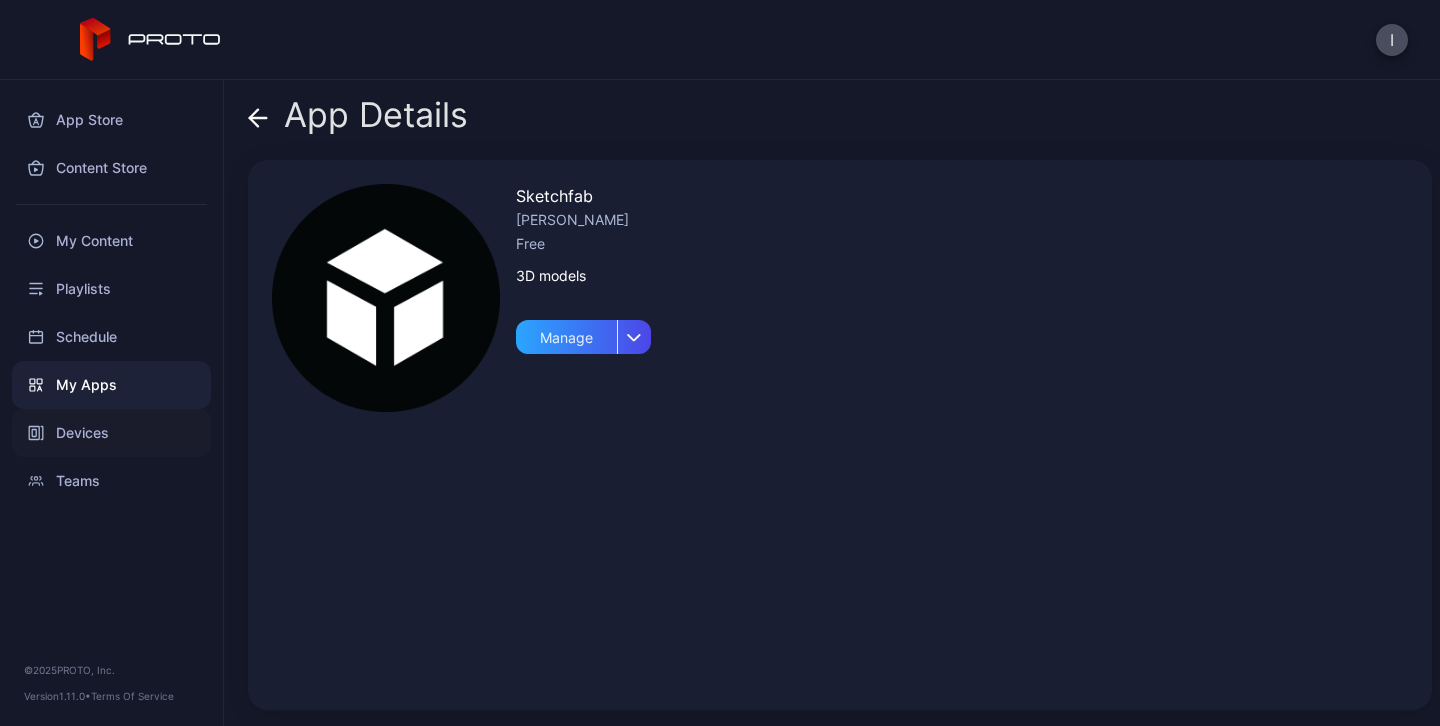 click on "Devices" at bounding box center (111, 433) 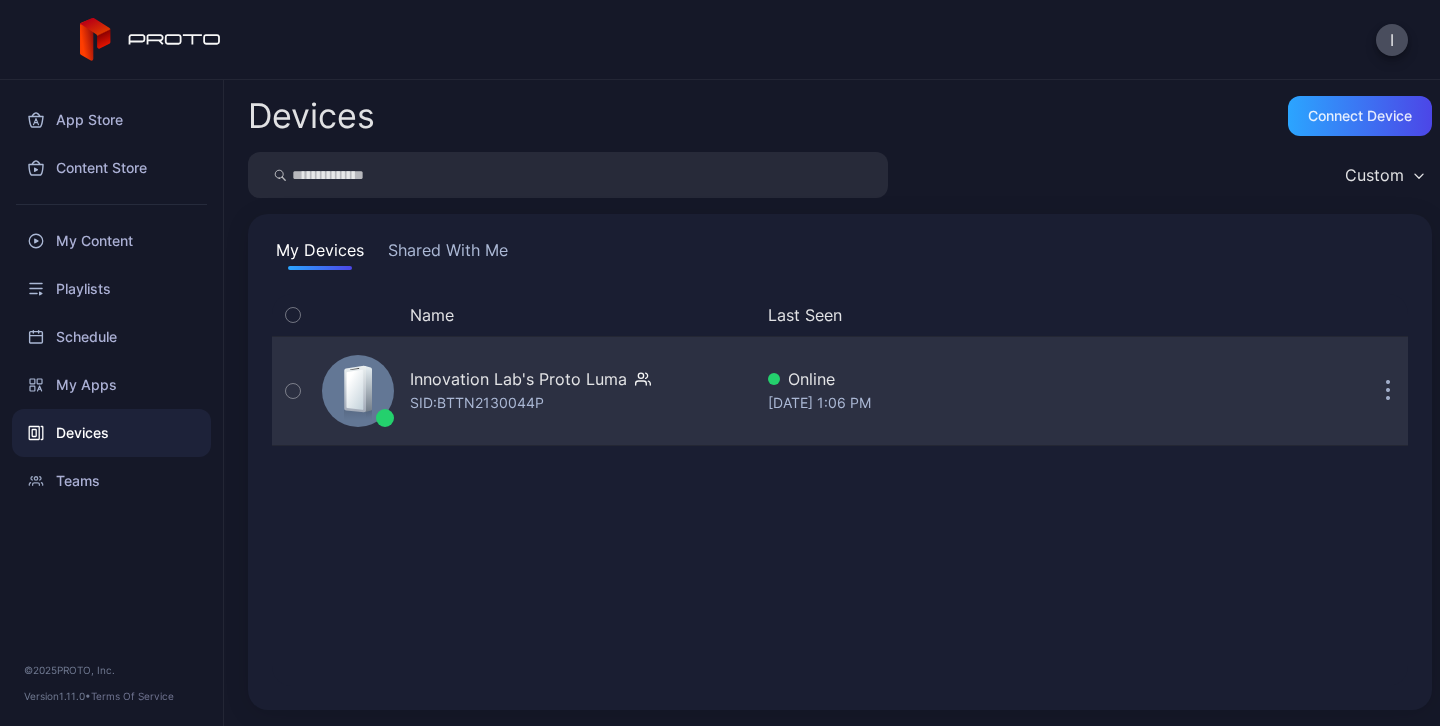 click on "Innovation Lab's Proto Luma" at bounding box center [518, 379] 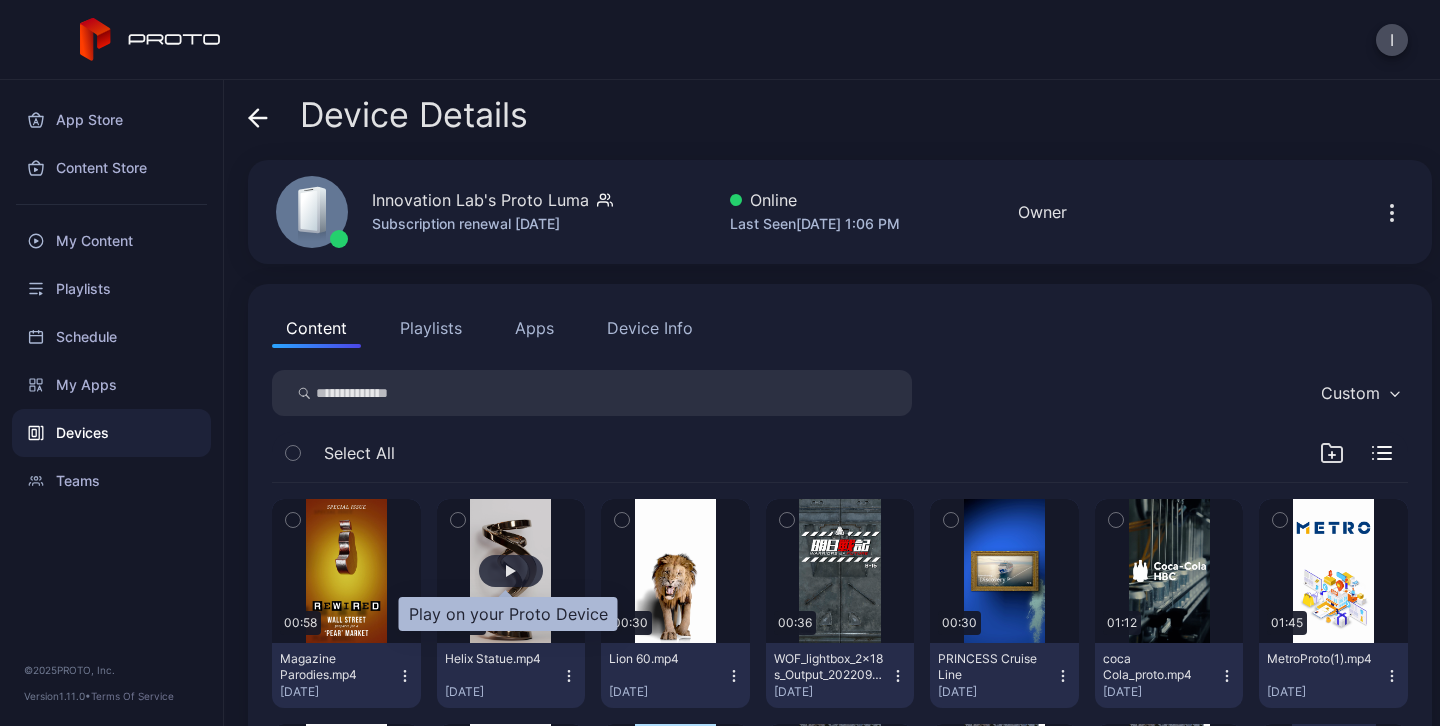 click at bounding box center [511, 571] 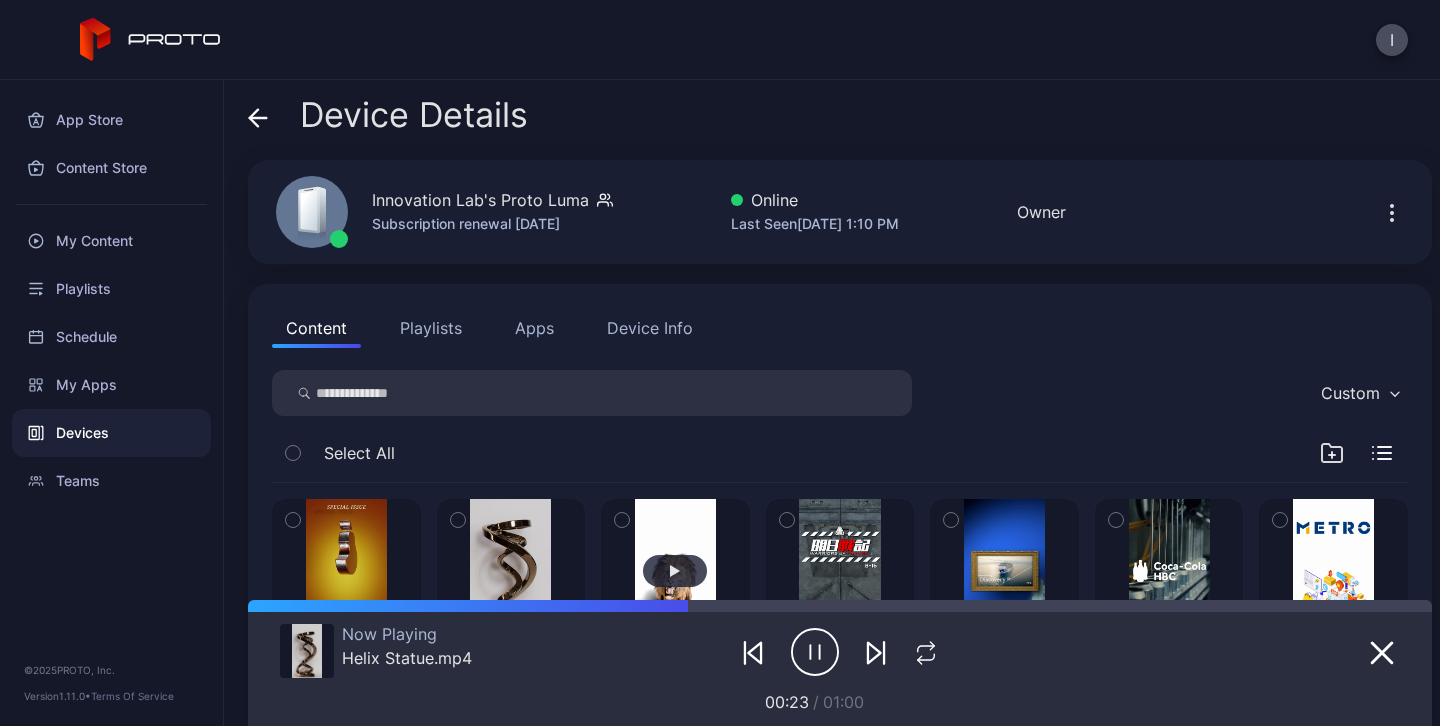 click at bounding box center [675, 571] 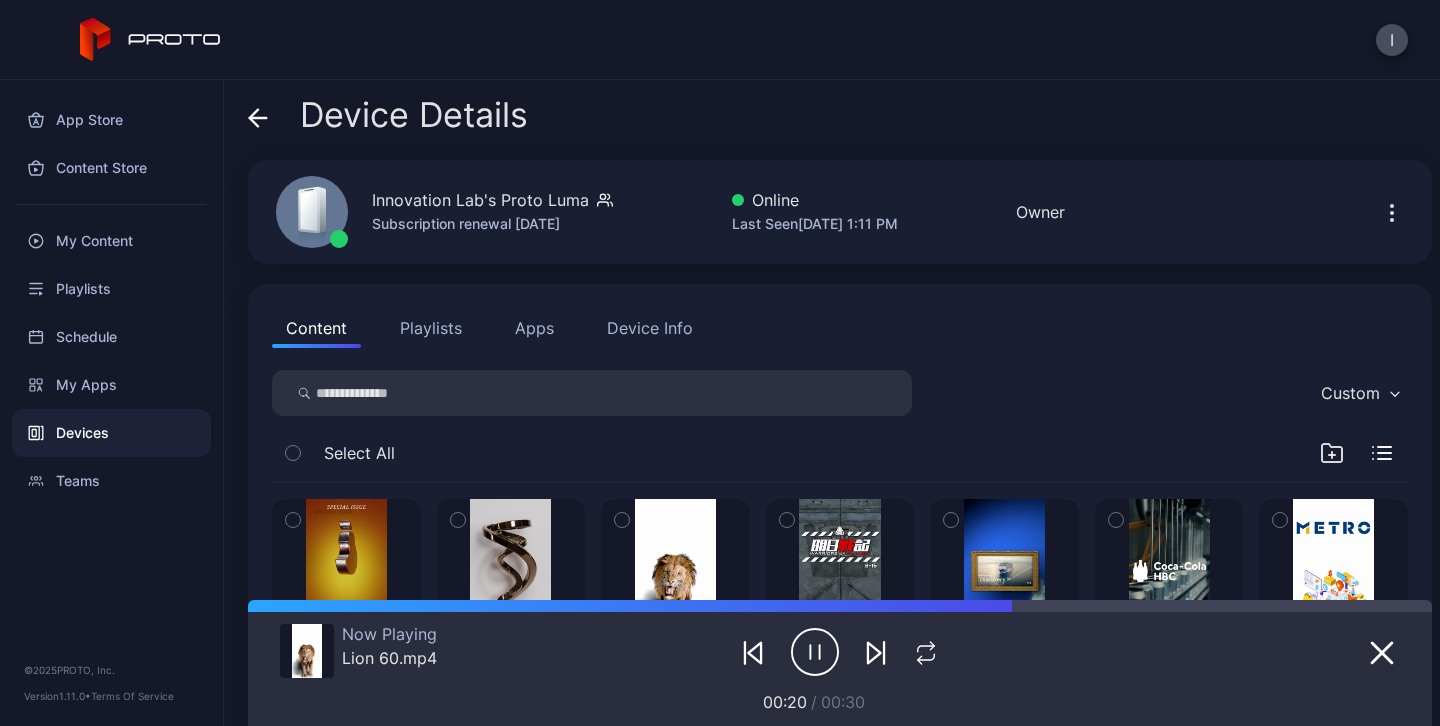 click on "Playlists" at bounding box center (431, 328) 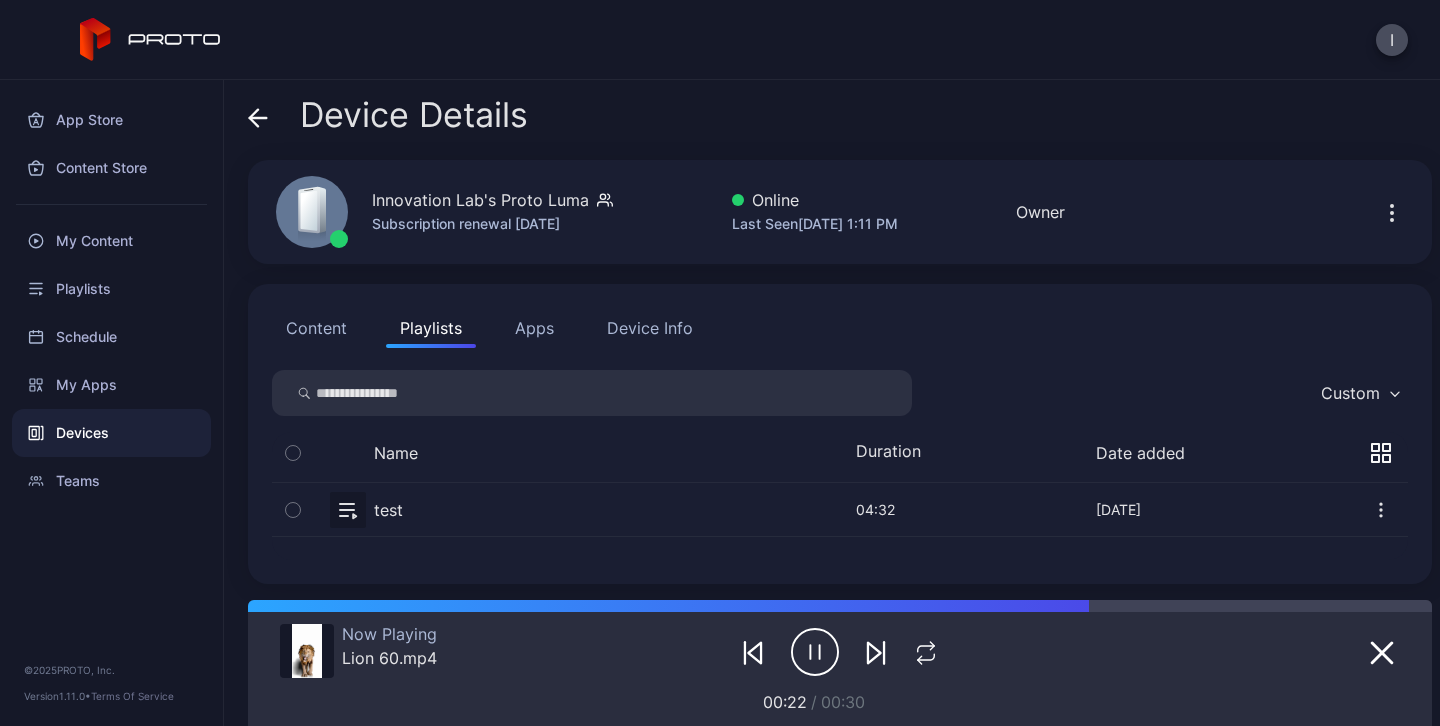 click on "test [DATE] 04:32 [DATE] 10, 2025" at bounding box center [840, 521] 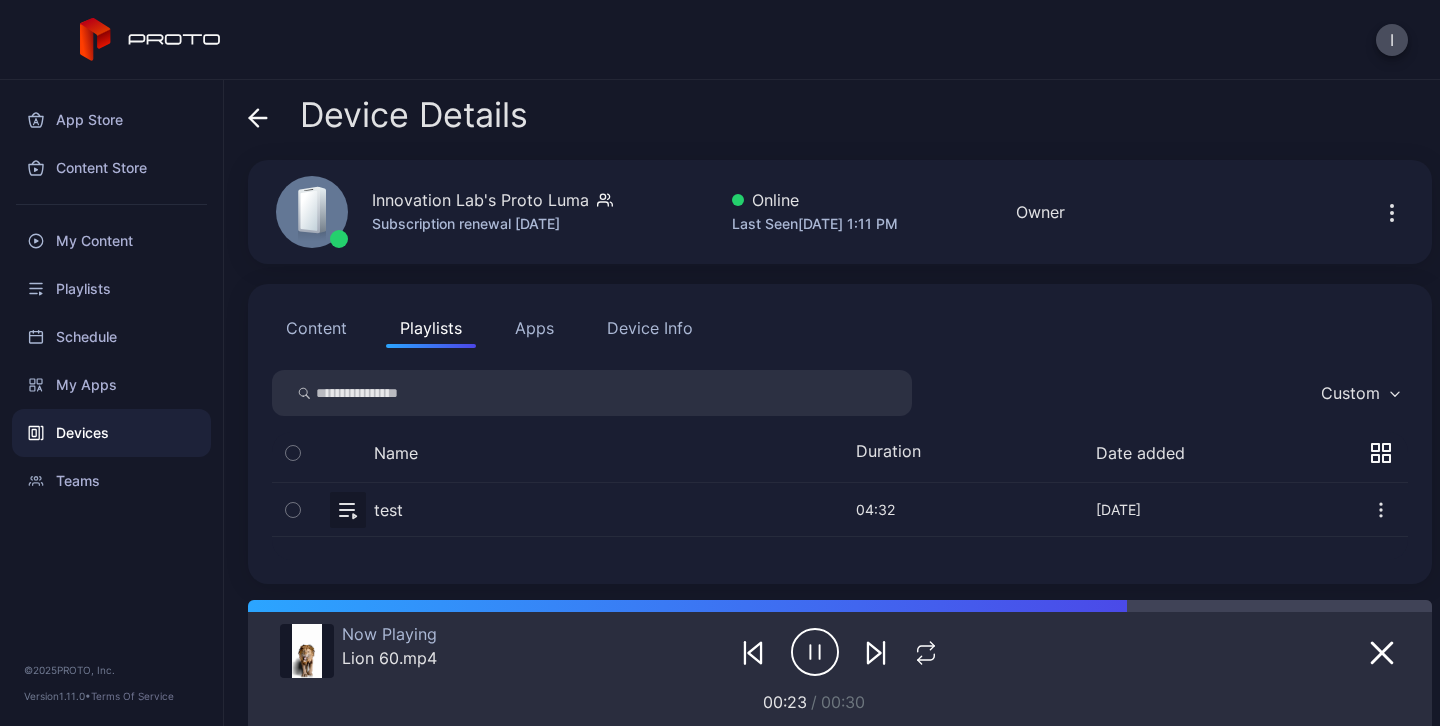 click at bounding box center (840, 509) 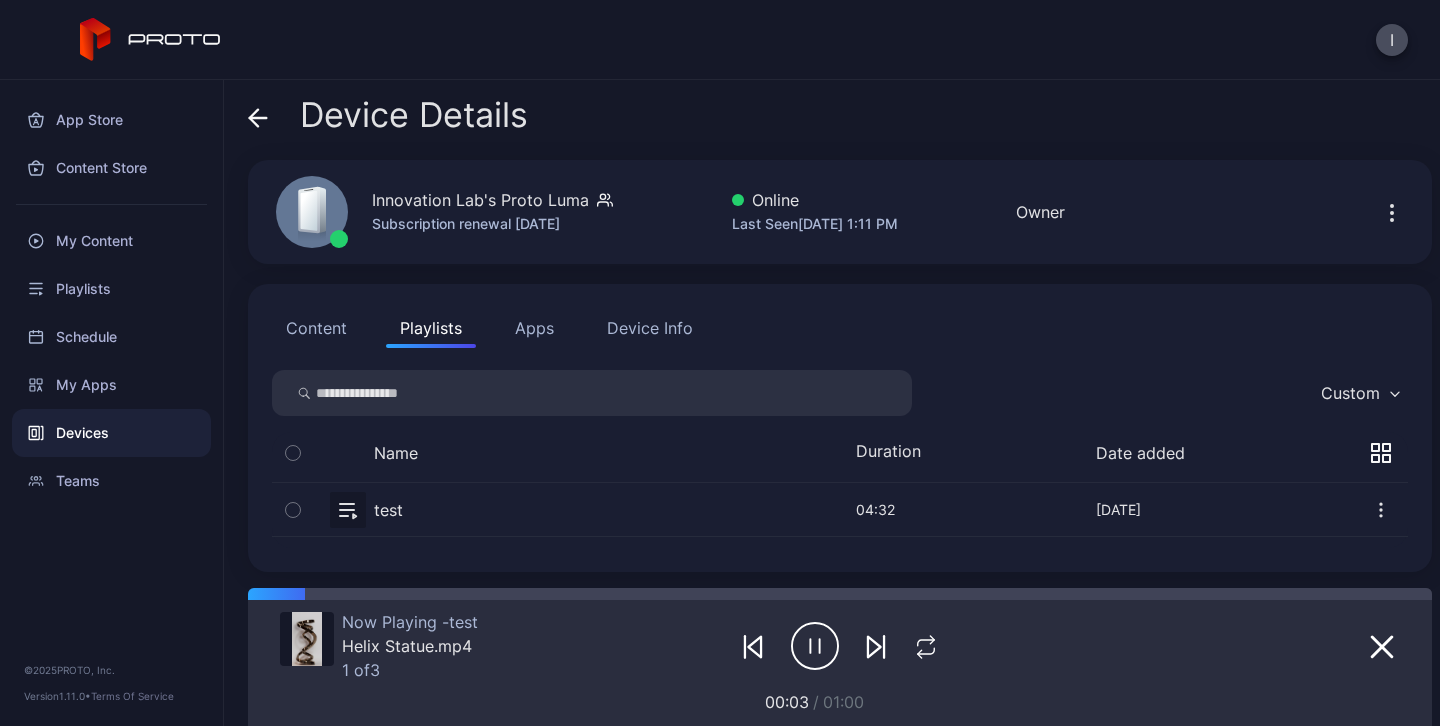 click 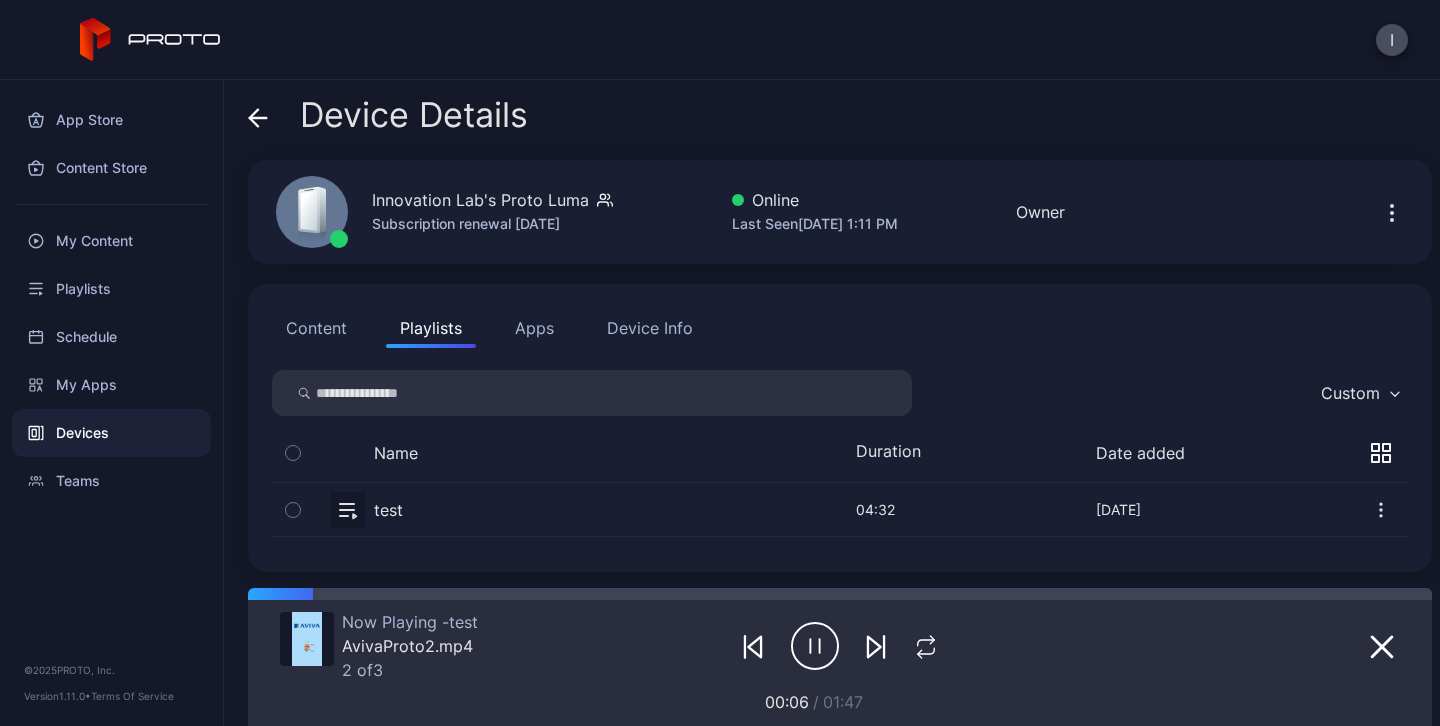 click 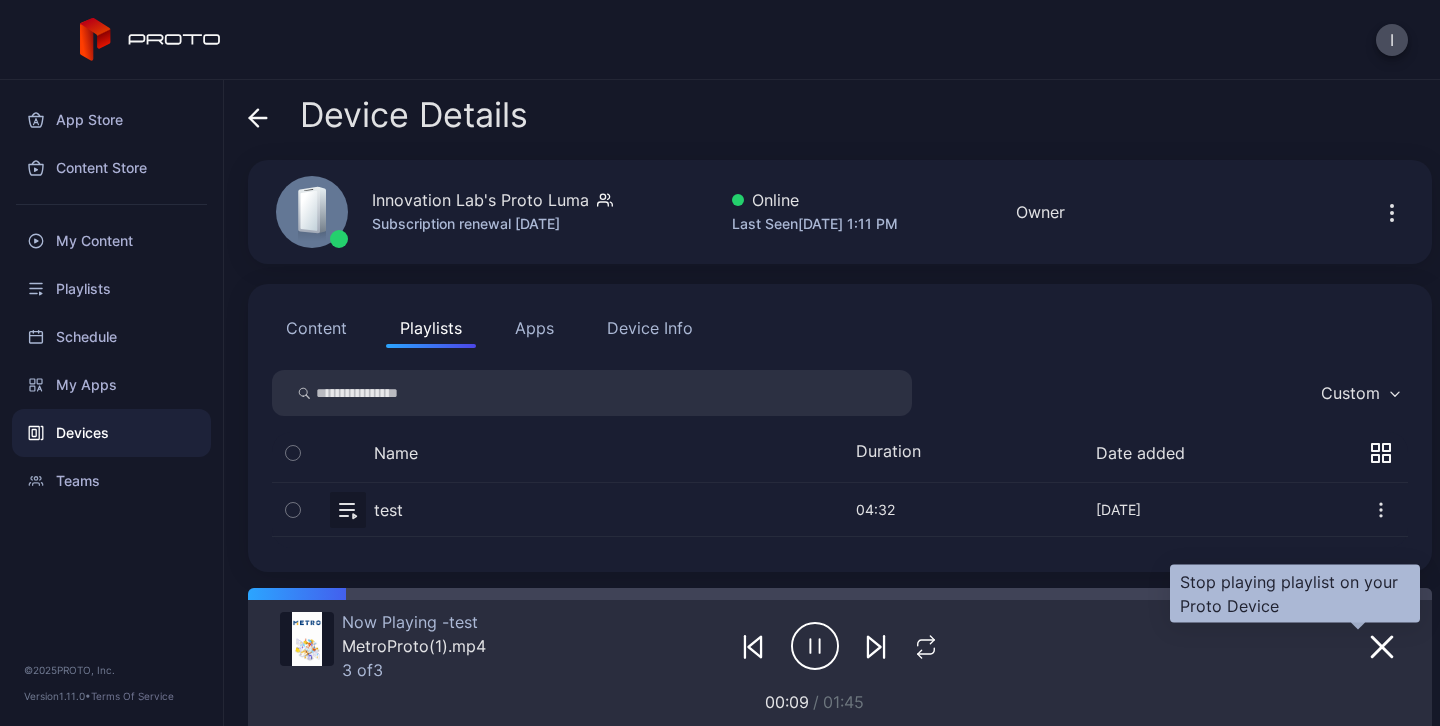 click 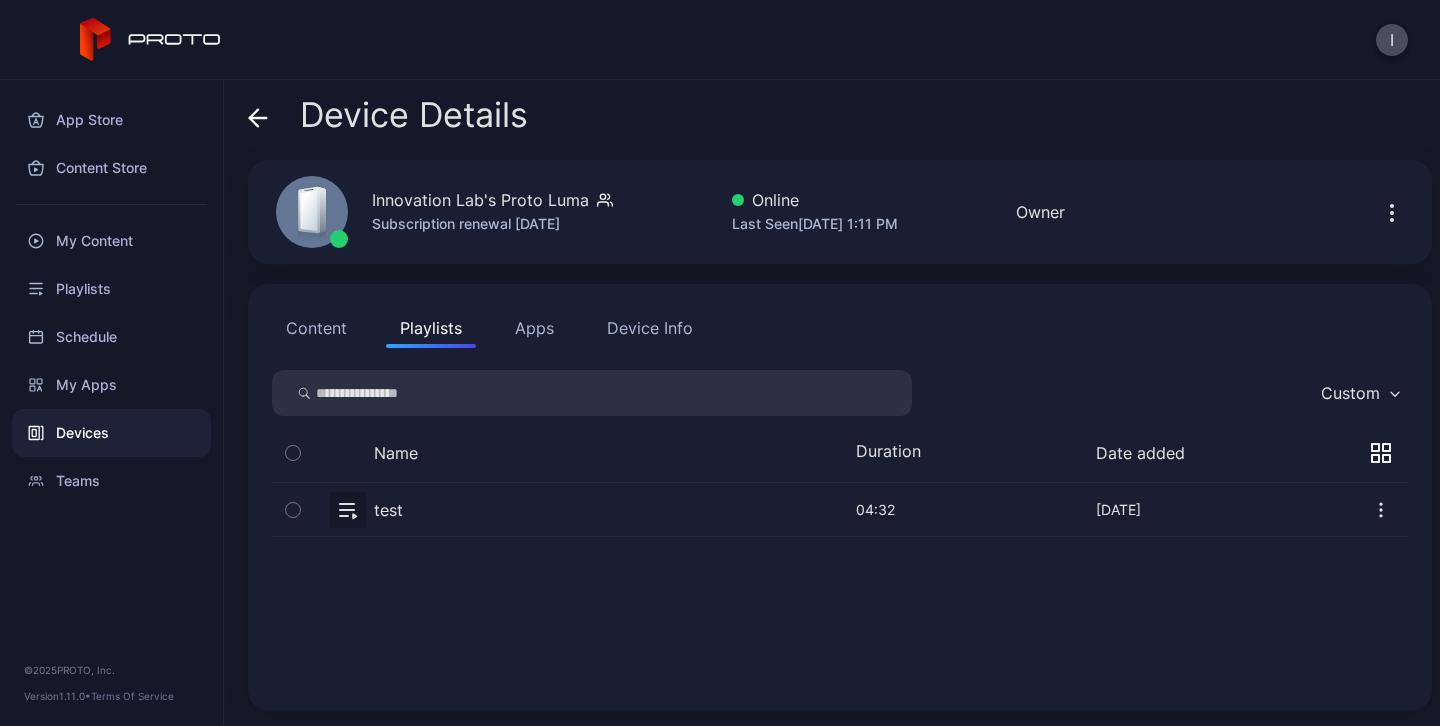 click on "Apps" at bounding box center (534, 328) 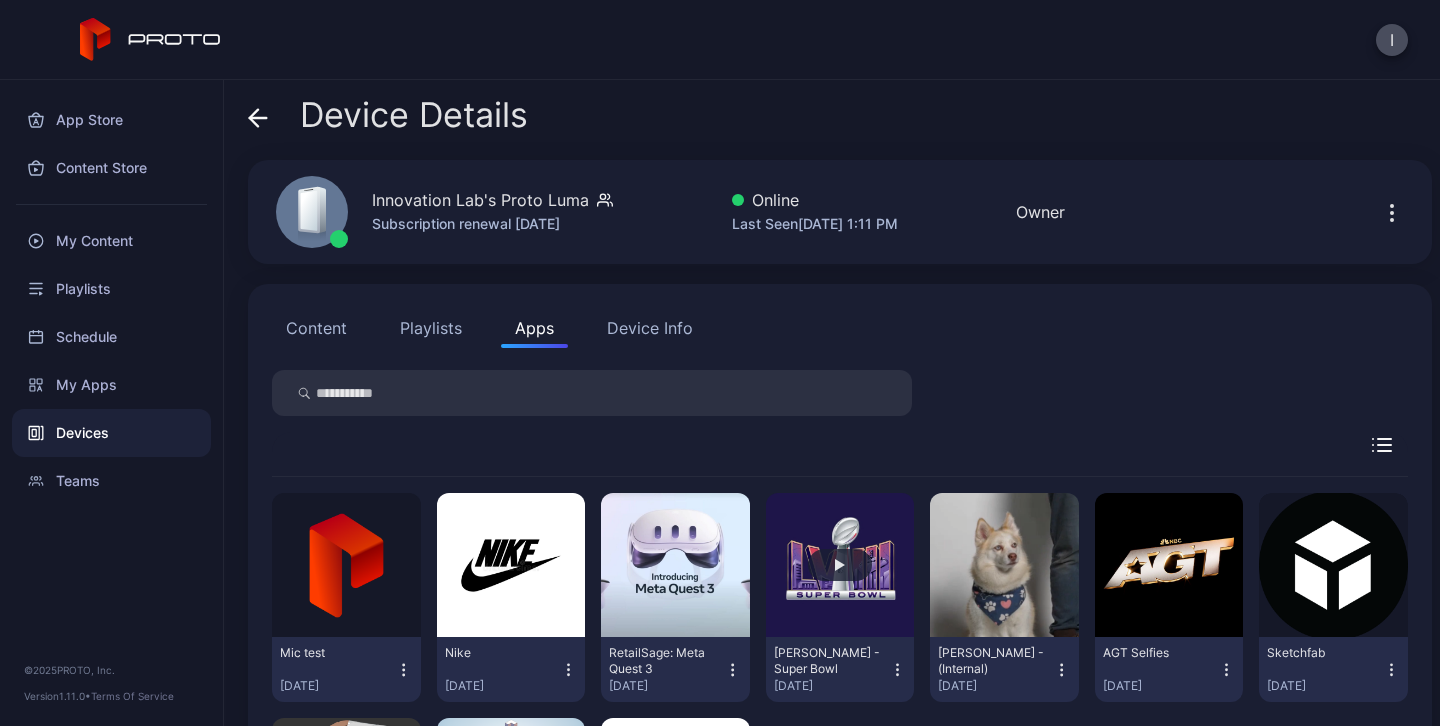 type 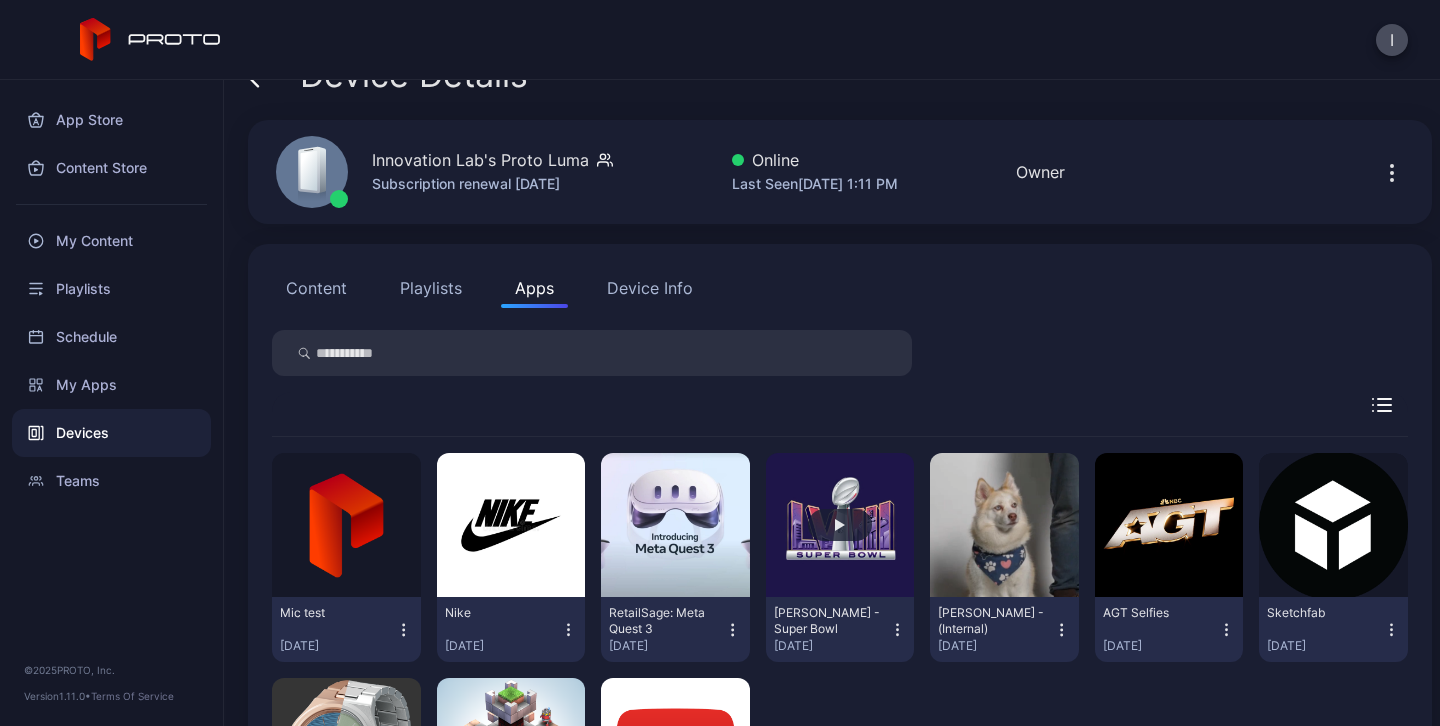 scroll, scrollTop: 80, scrollLeft: 0, axis: vertical 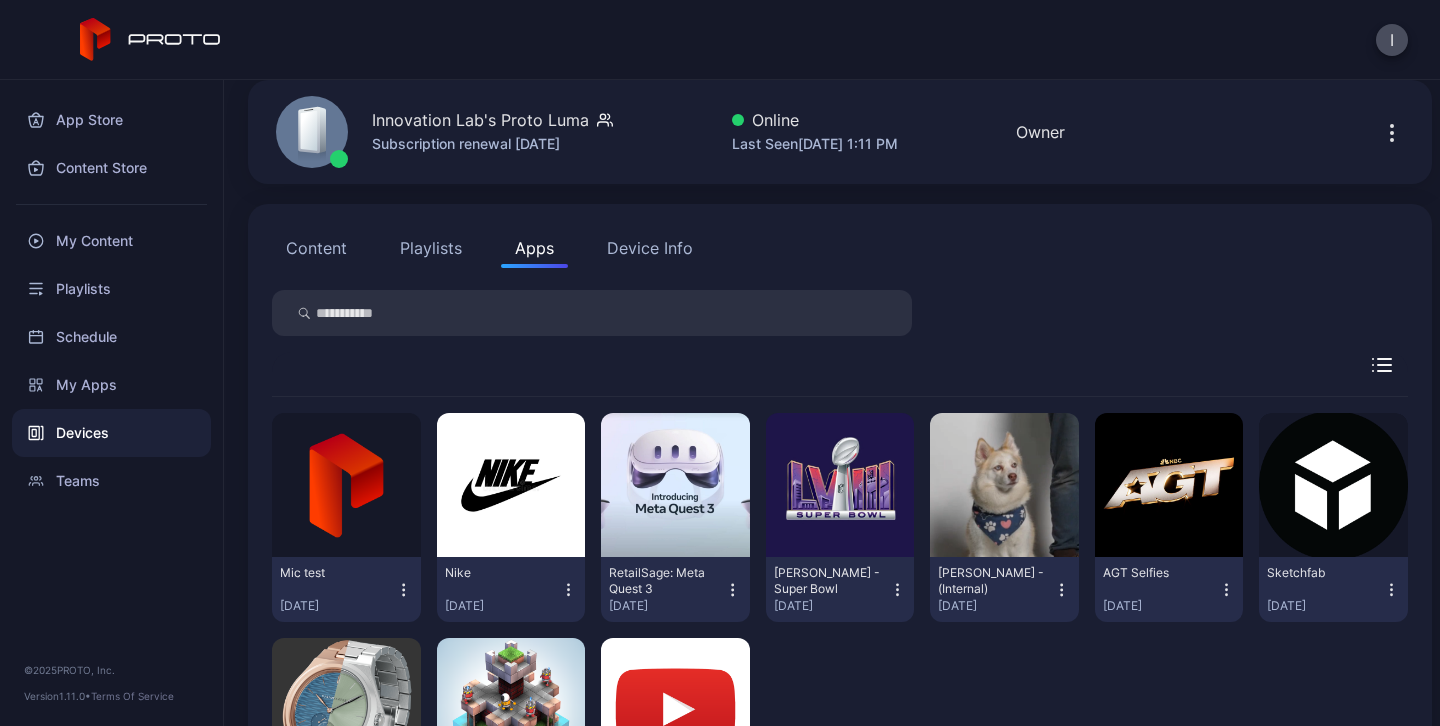 click 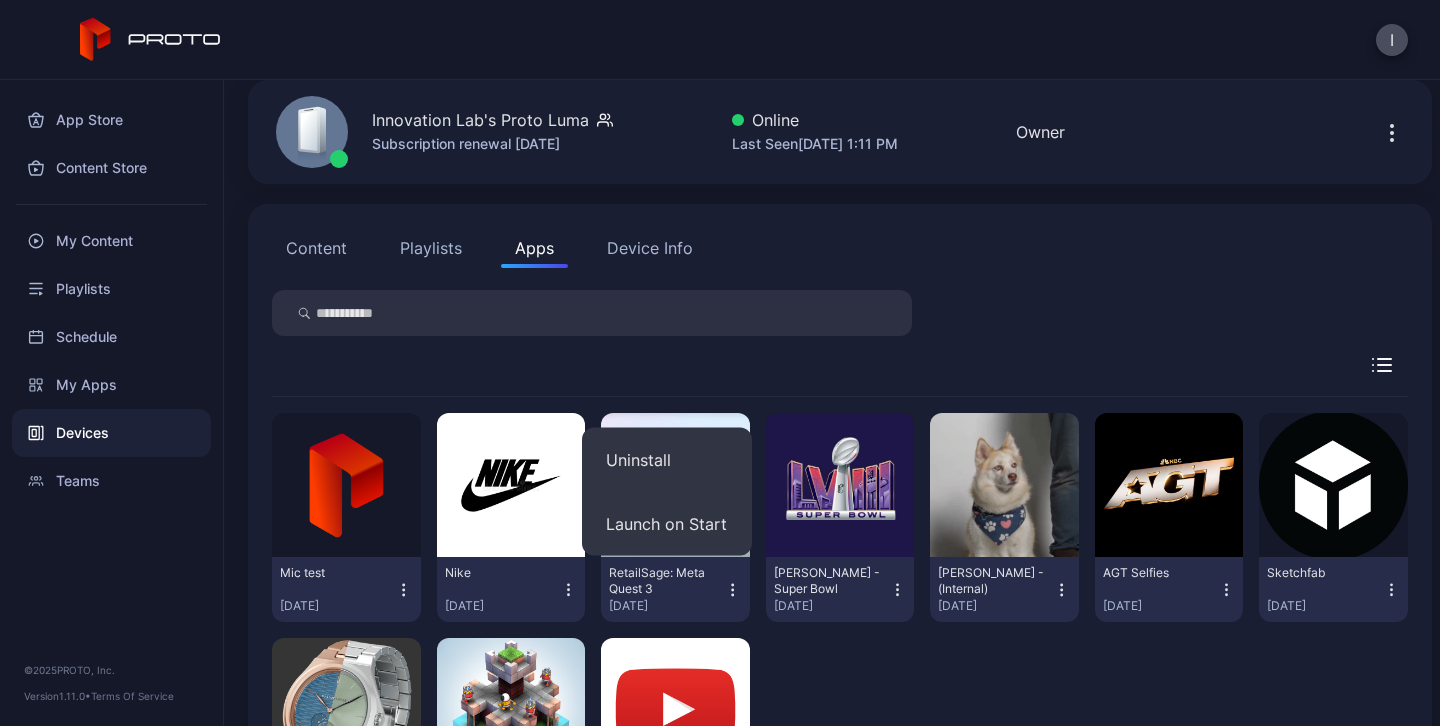 click at bounding box center [840, 313] 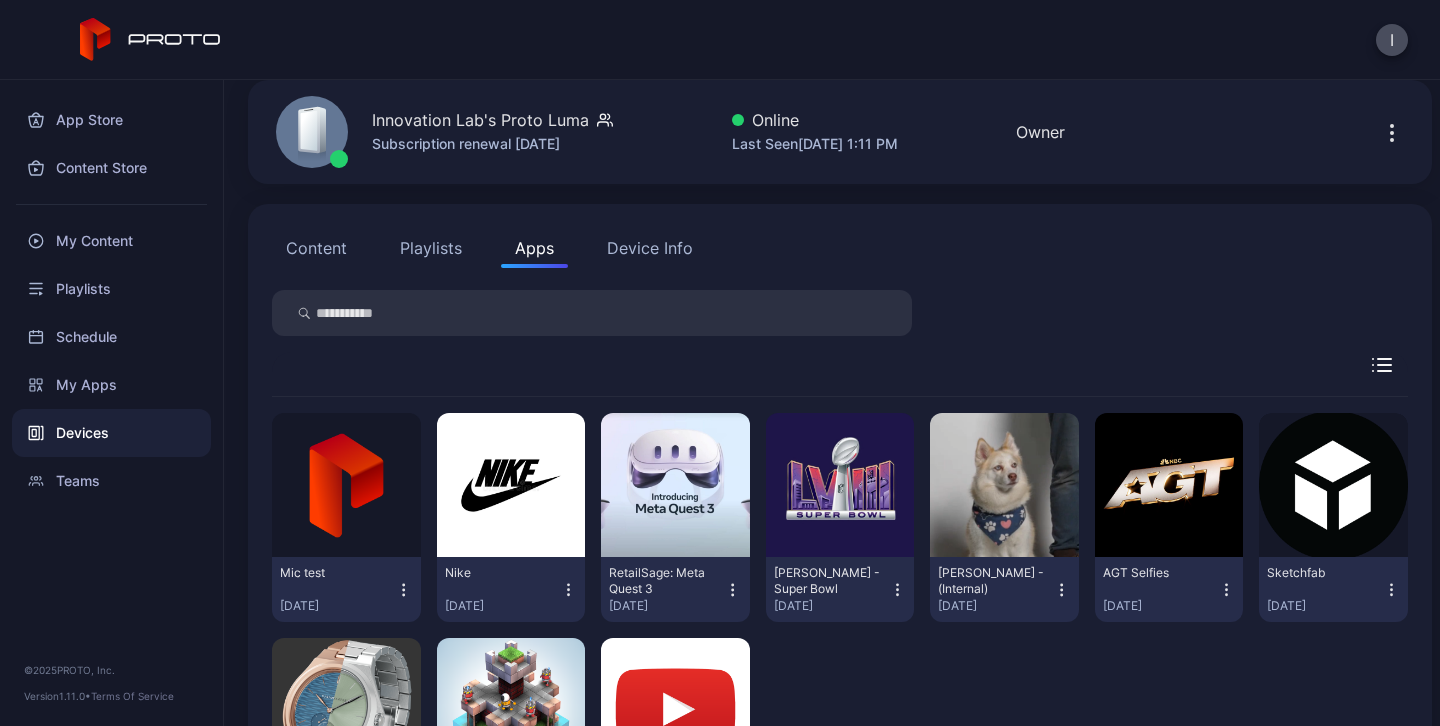 click on "Device Info" at bounding box center [650, 248] 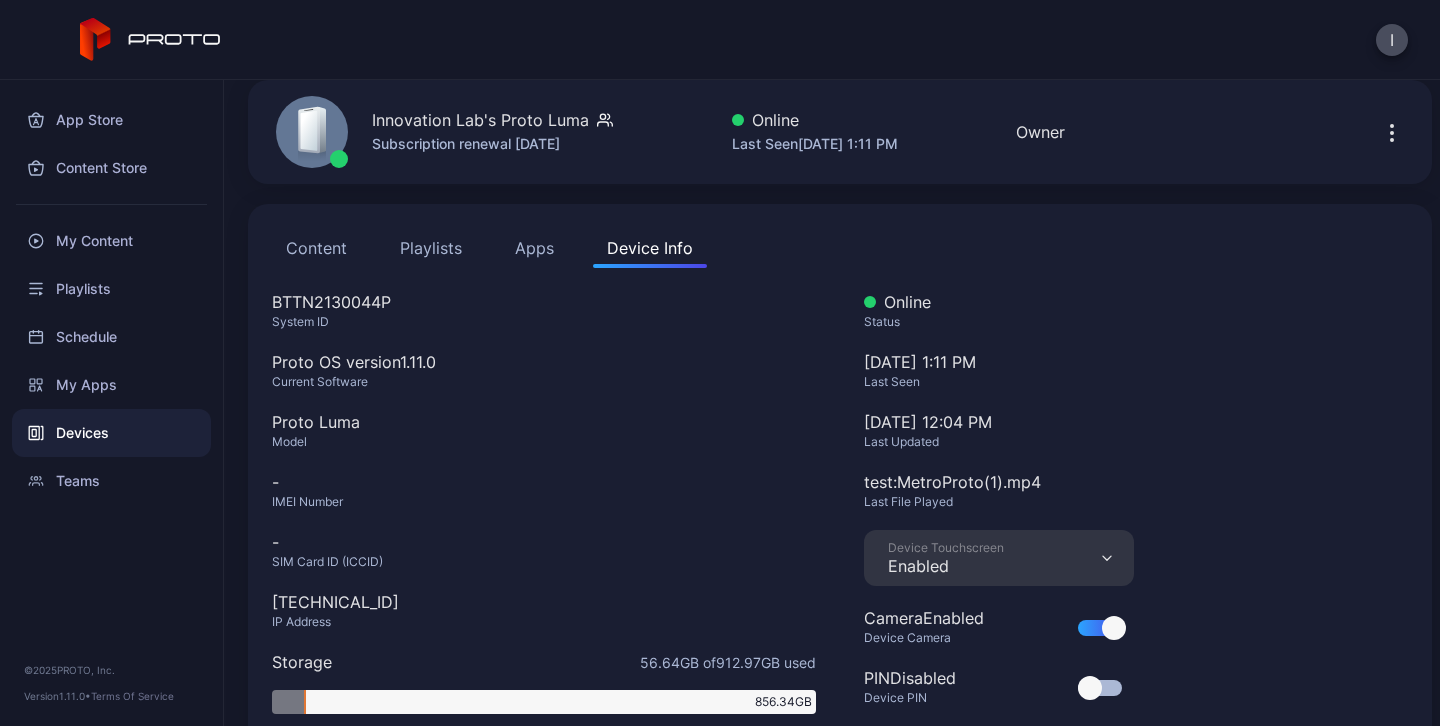 click 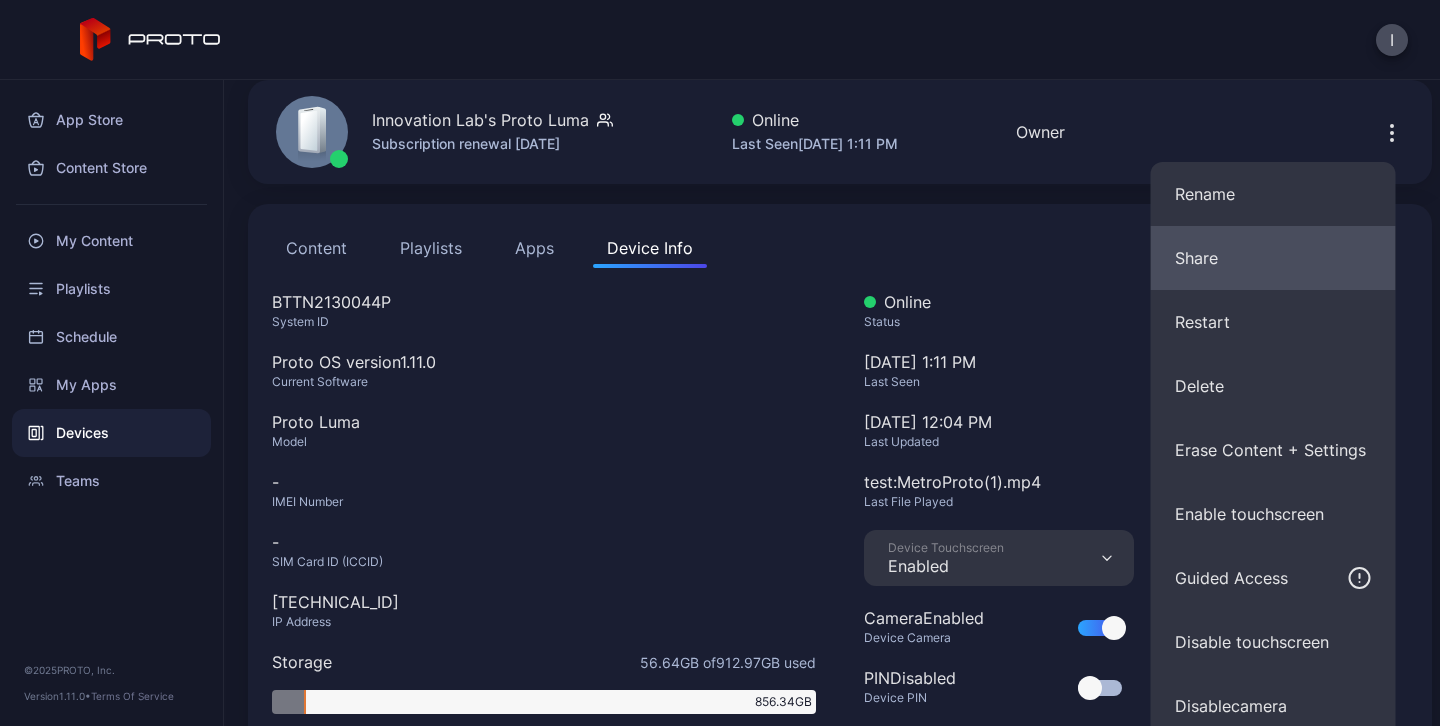 click on "Share" at bounding box center [1273, 258] 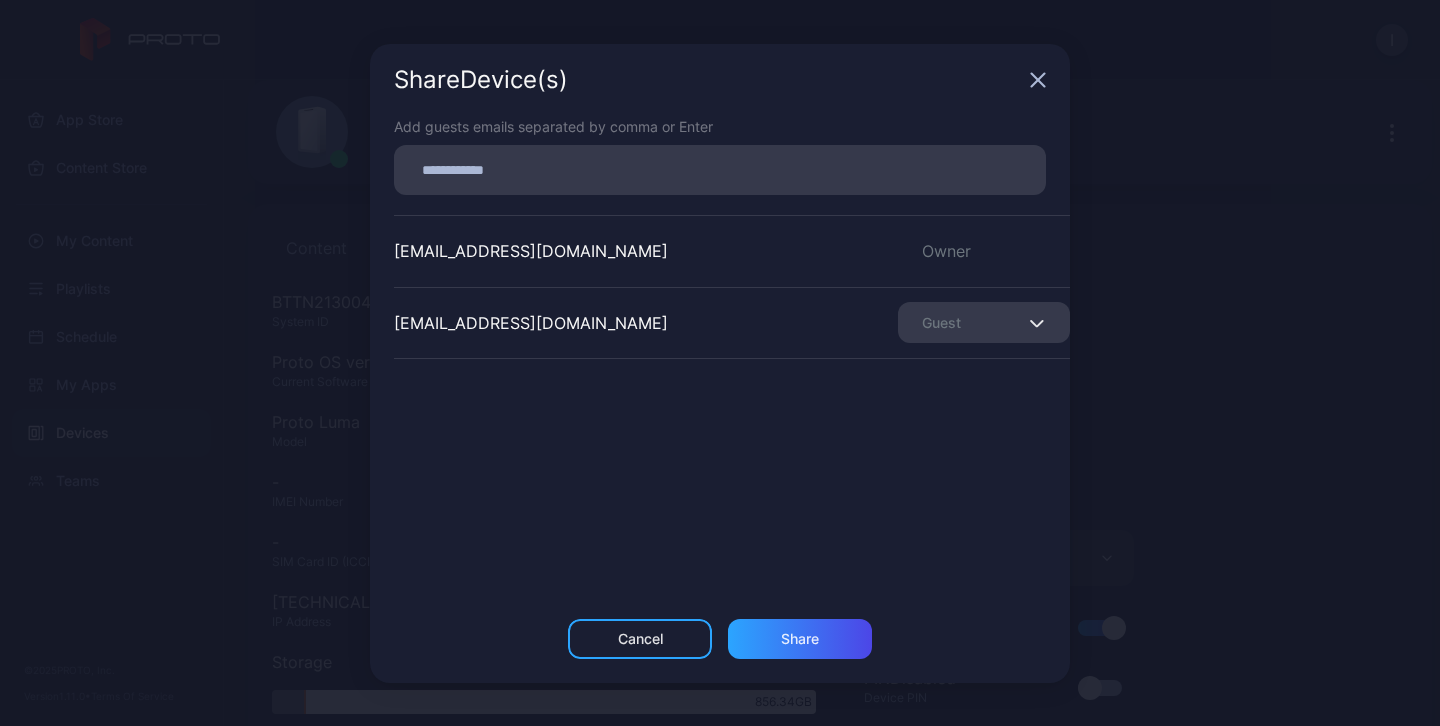 click on "Guest" at bounding box center (984, 322) 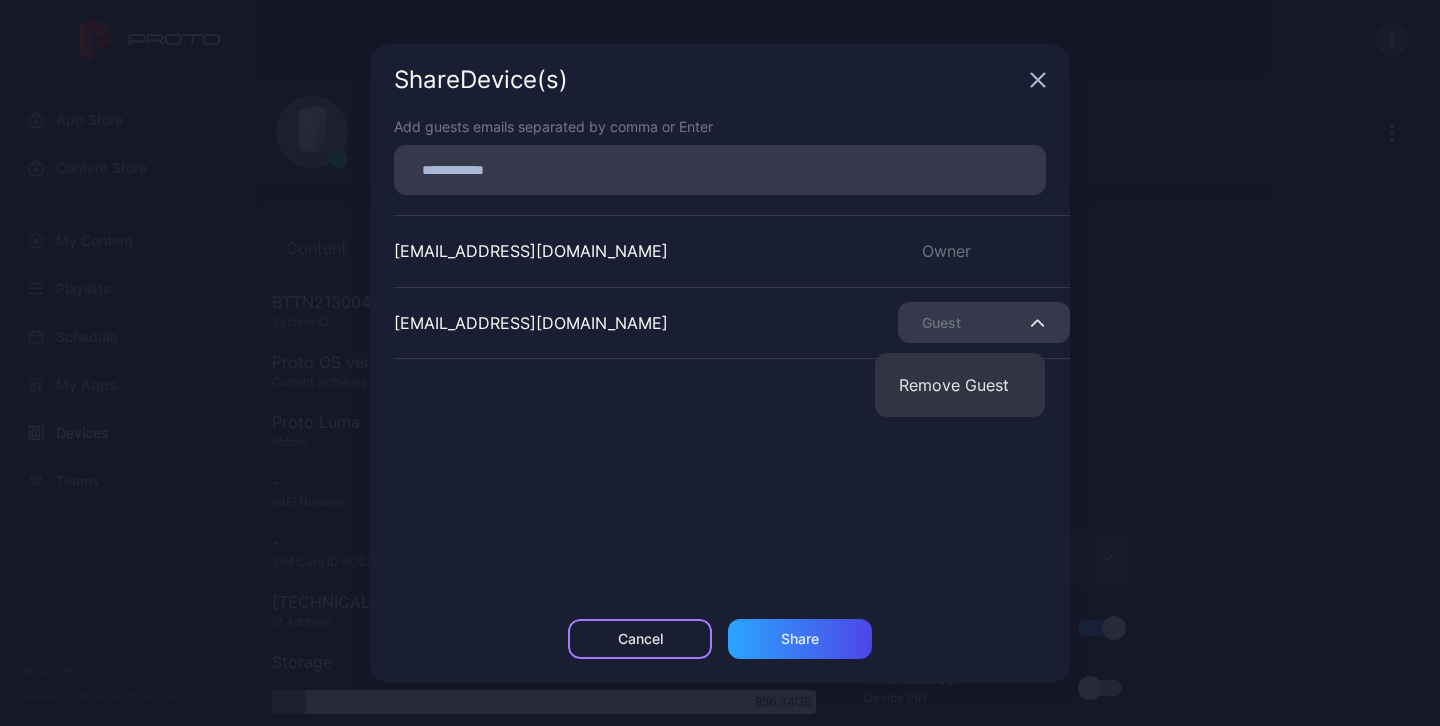 click on "Cancel" at bounding box center (640, 639) 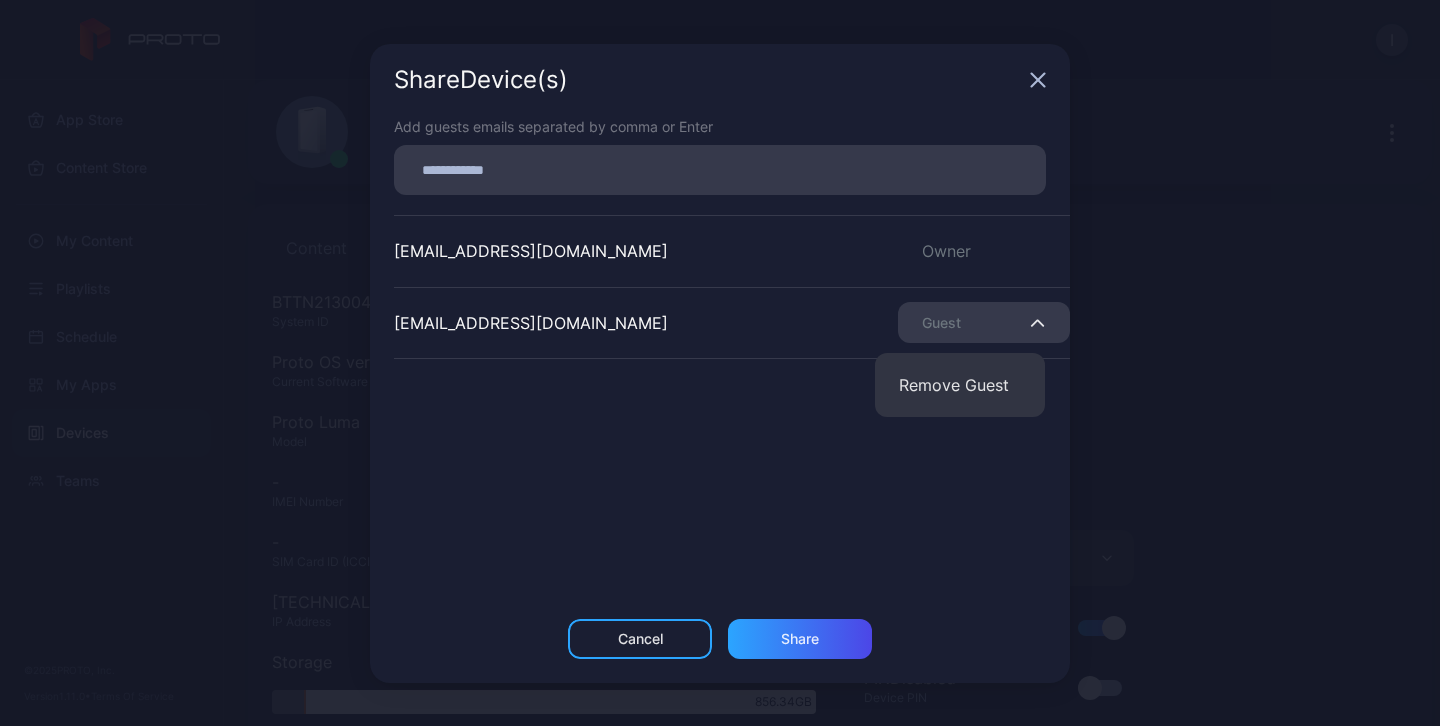 scroll, scrollTop: 0, scrollLeft: 0, axis: both 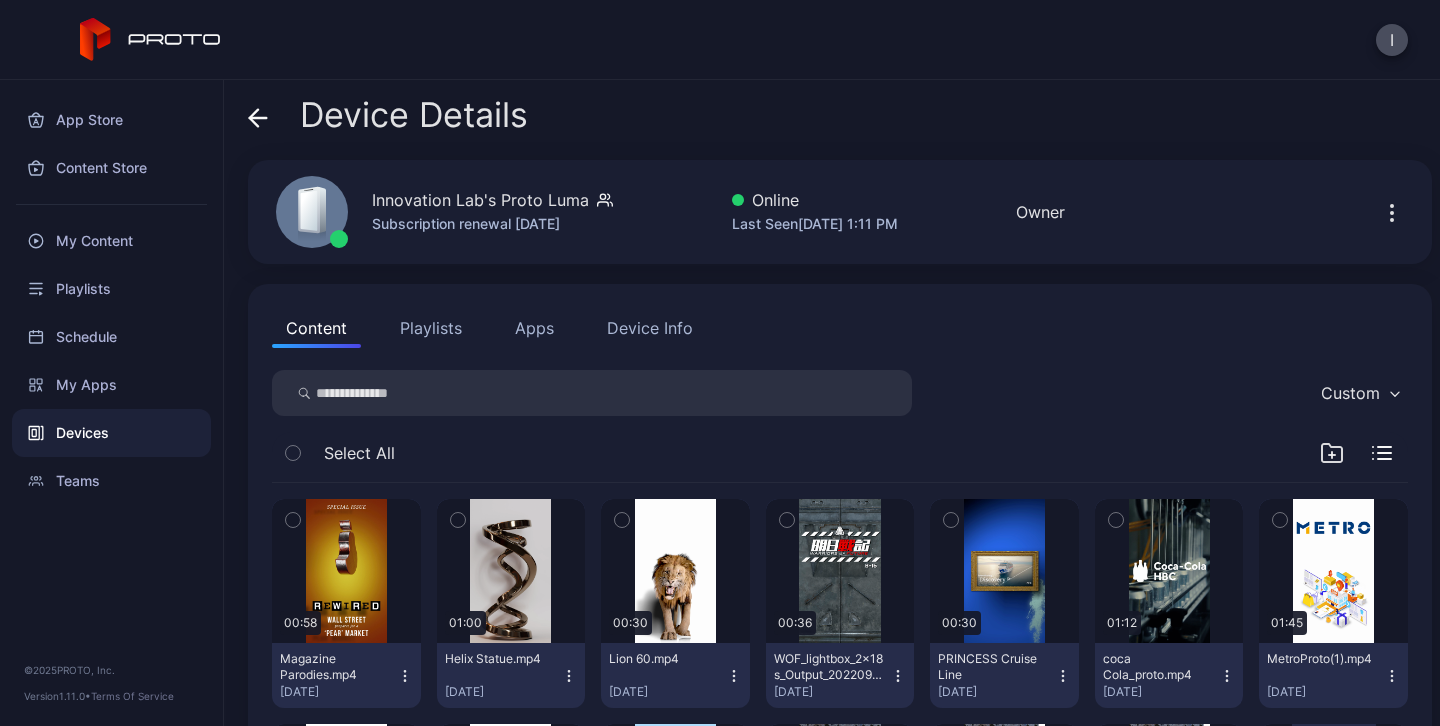 click on "Device Info" at bounding box center (650, 328) 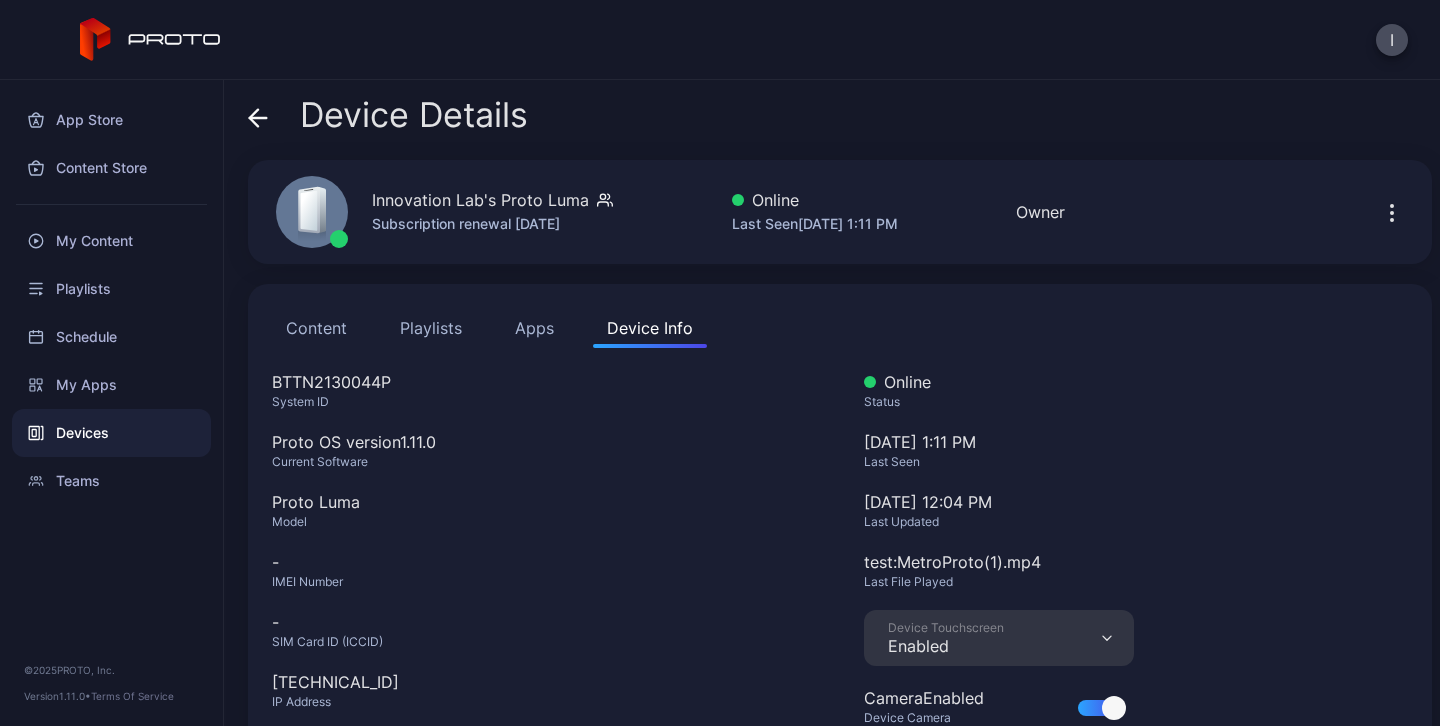 type 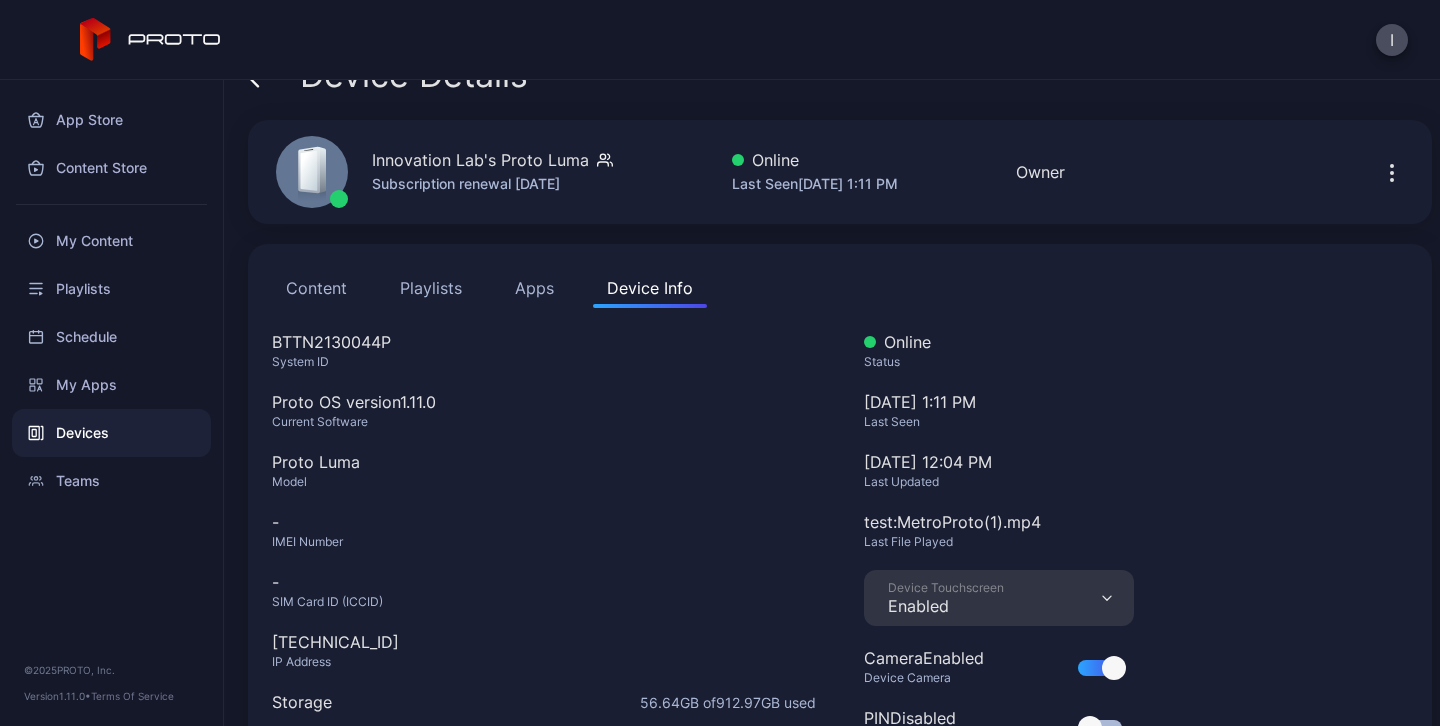 scroll, scrollTop: 0, scrollLeft: 0, axis: both 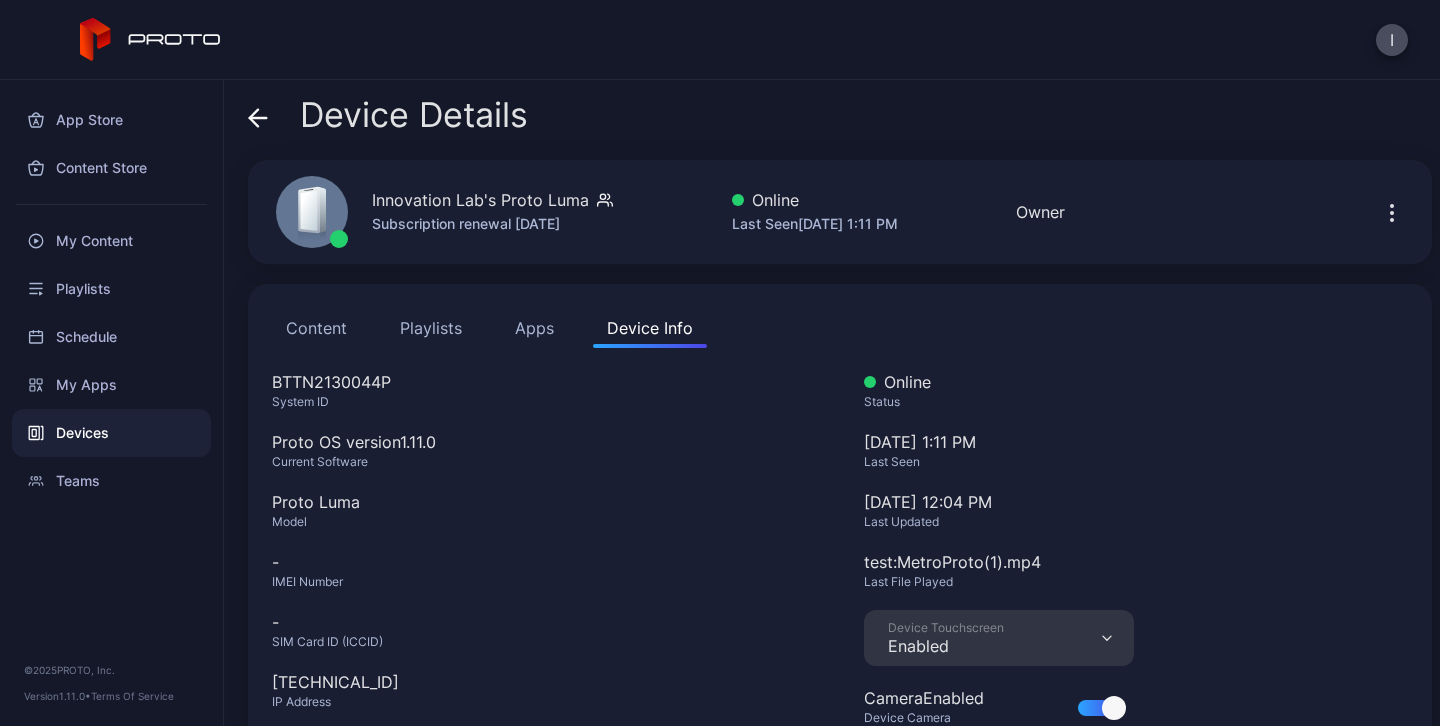 click 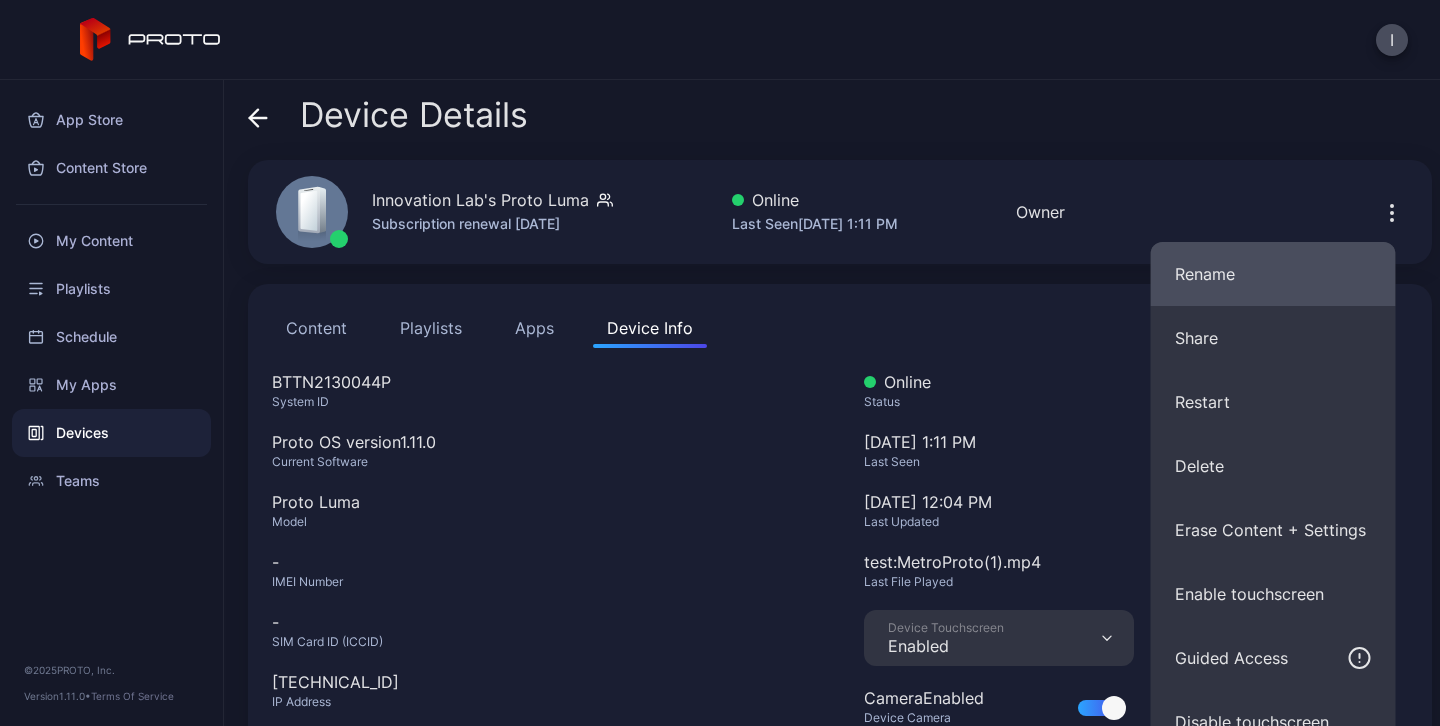 click on "Rename" at bounding box center [1273, 274] 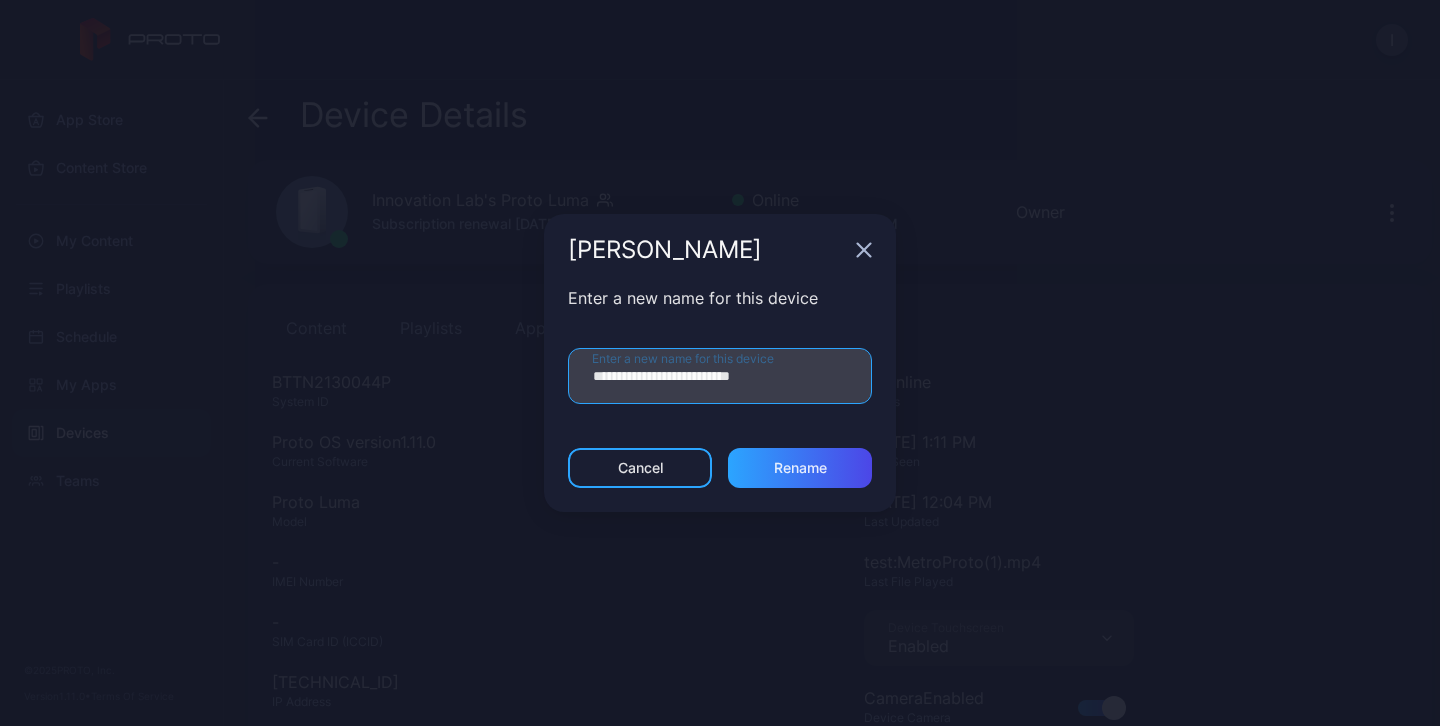 click on "**********" at bounding box center [720, 376] 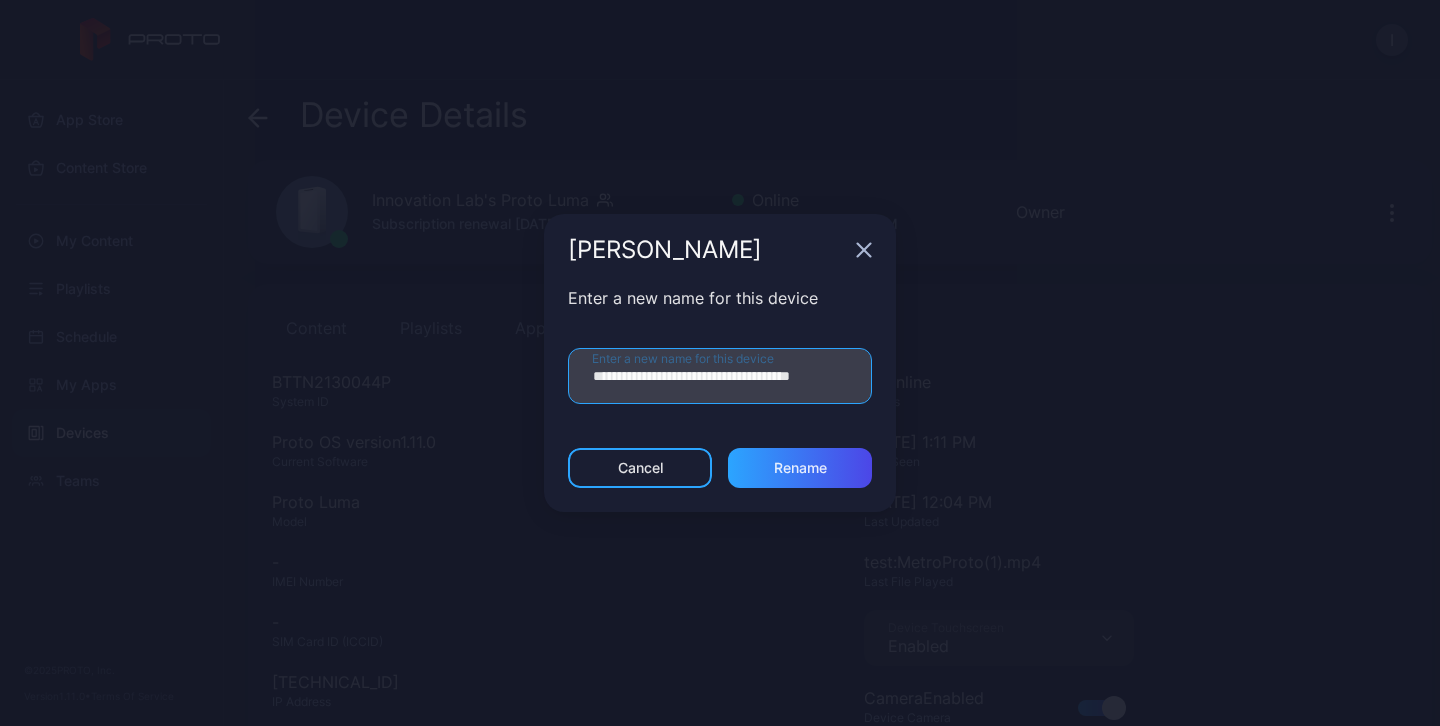 scroll, scrollTop: 0, scrollLeft: 0, axis: both 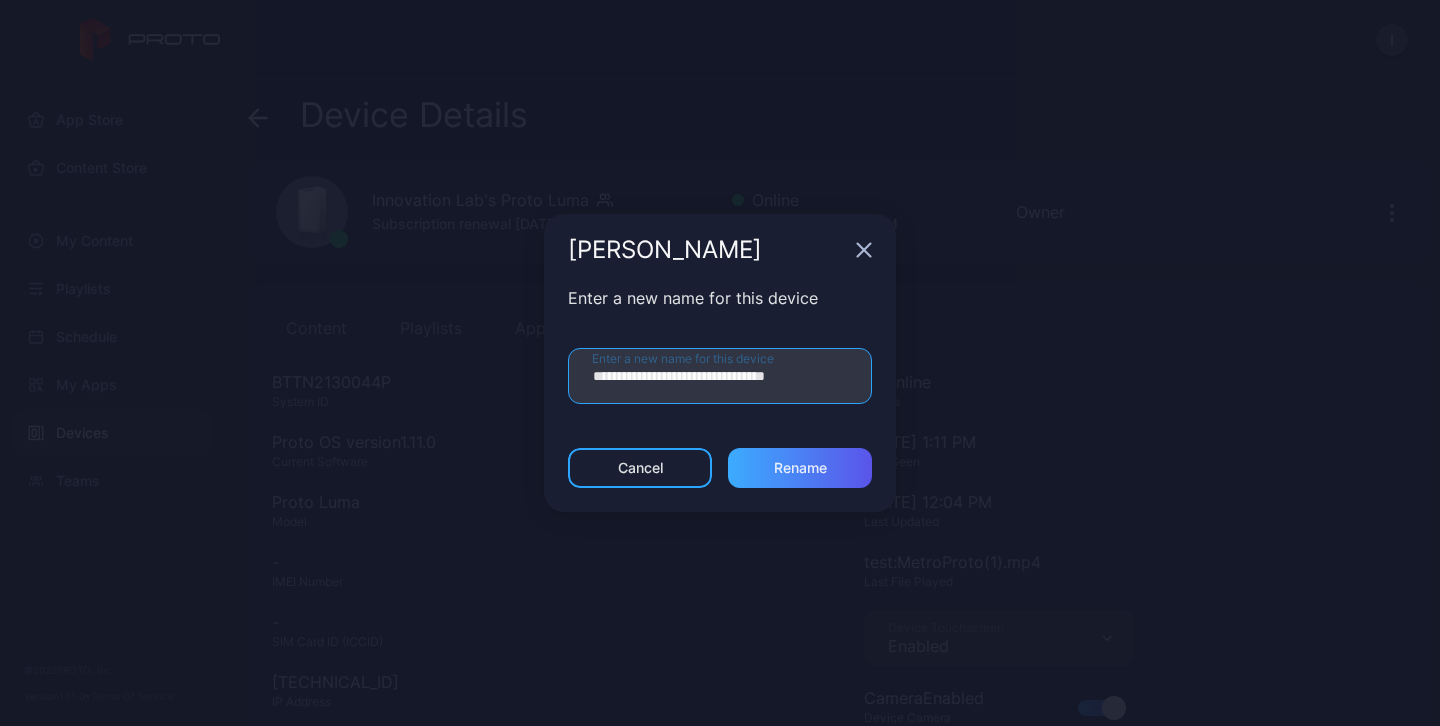 type on "**********" 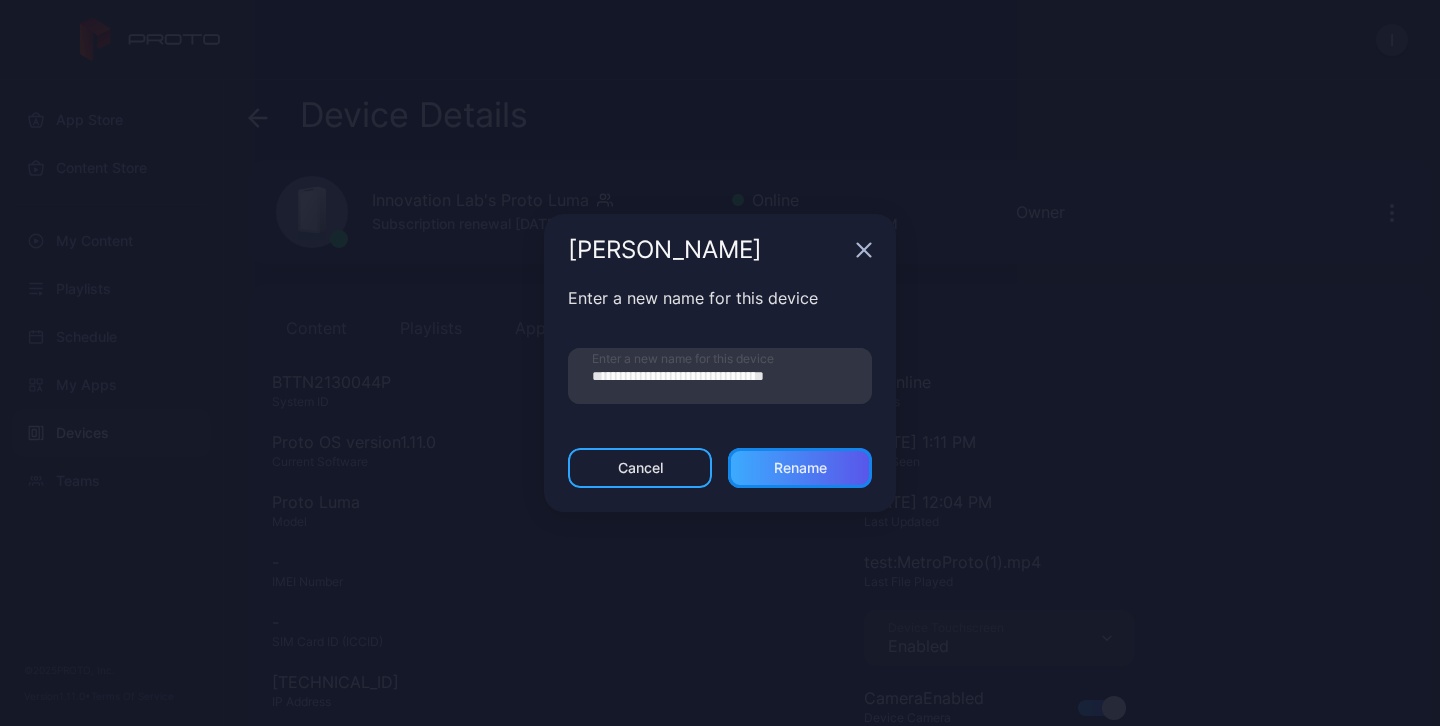 click on "Rename" at bounding box center [800, 468] 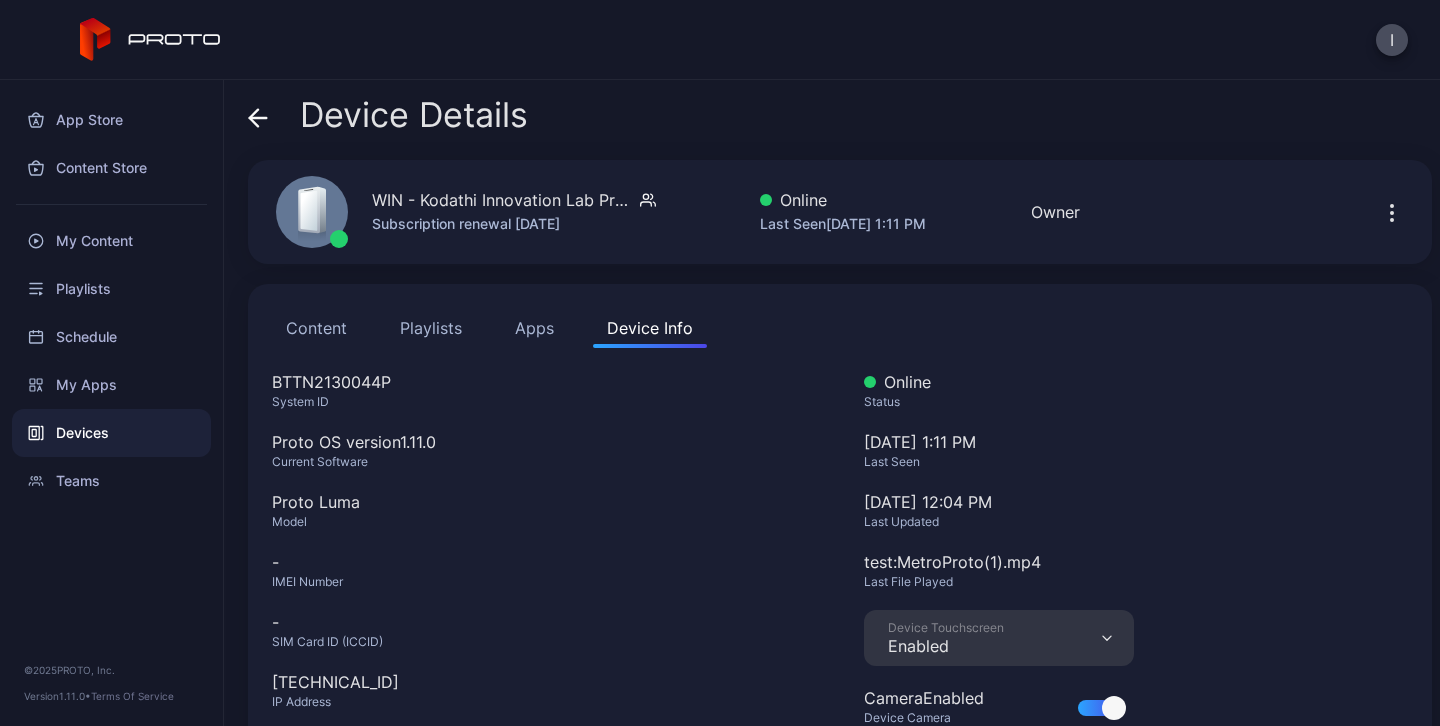 click 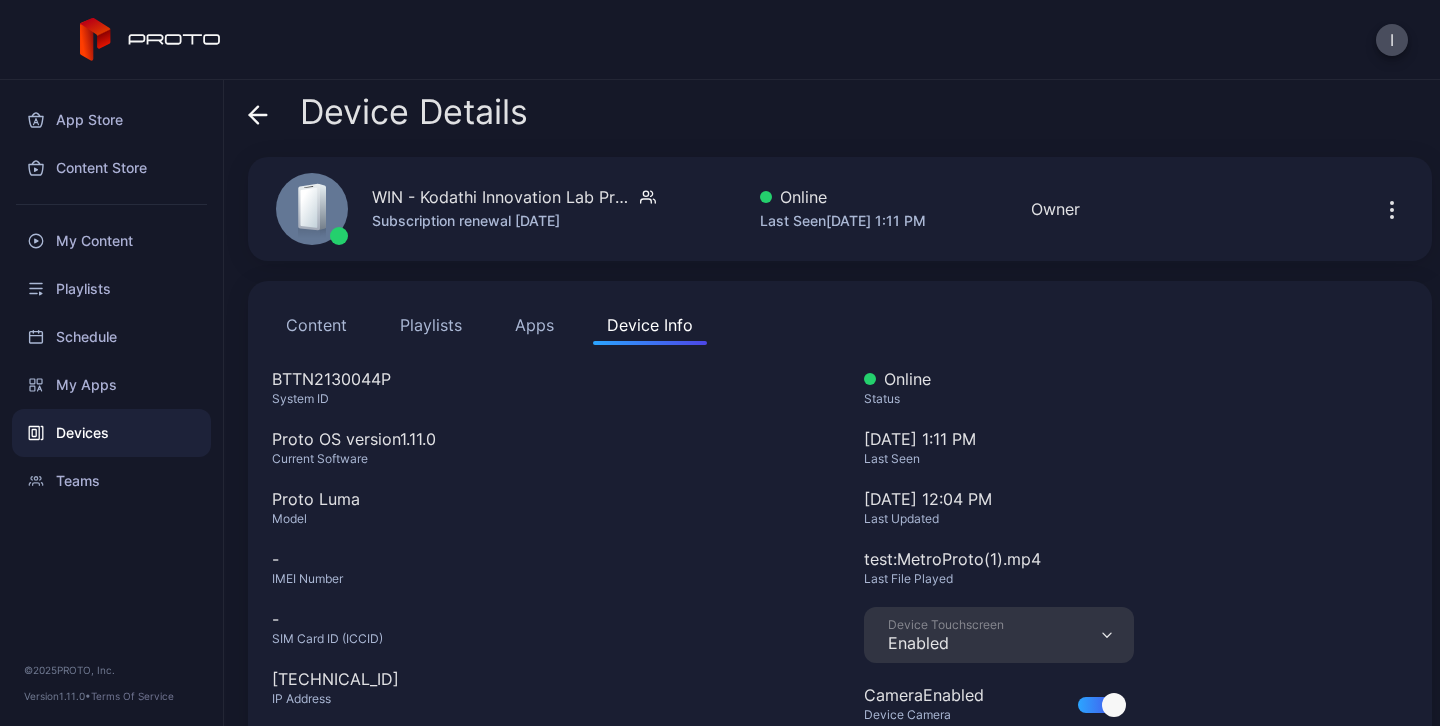 scroll, scrollTop: 0, scrollLeft: 0, axis: both 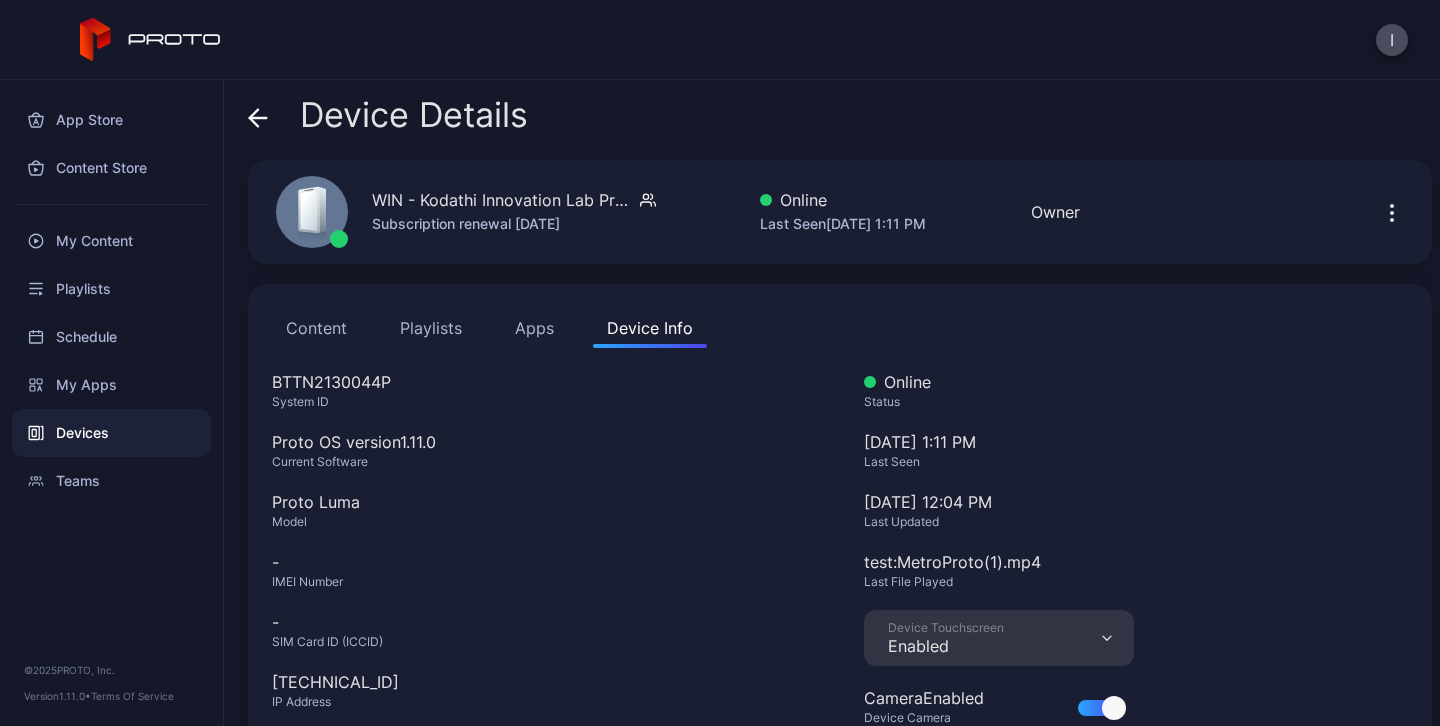 click on "Devices" at bounding box center (111, 433) 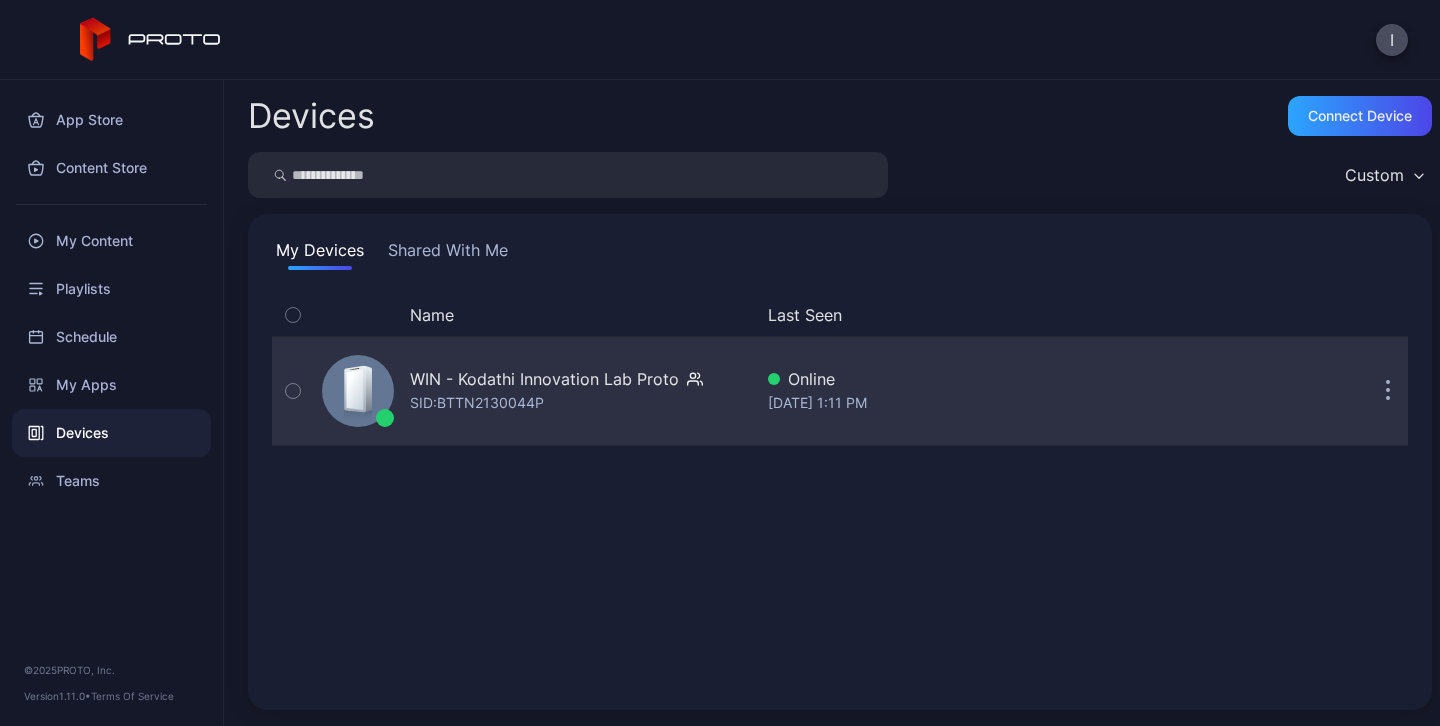 click on "SID:  BTTN2130044P" at bounding box center (477, 403) 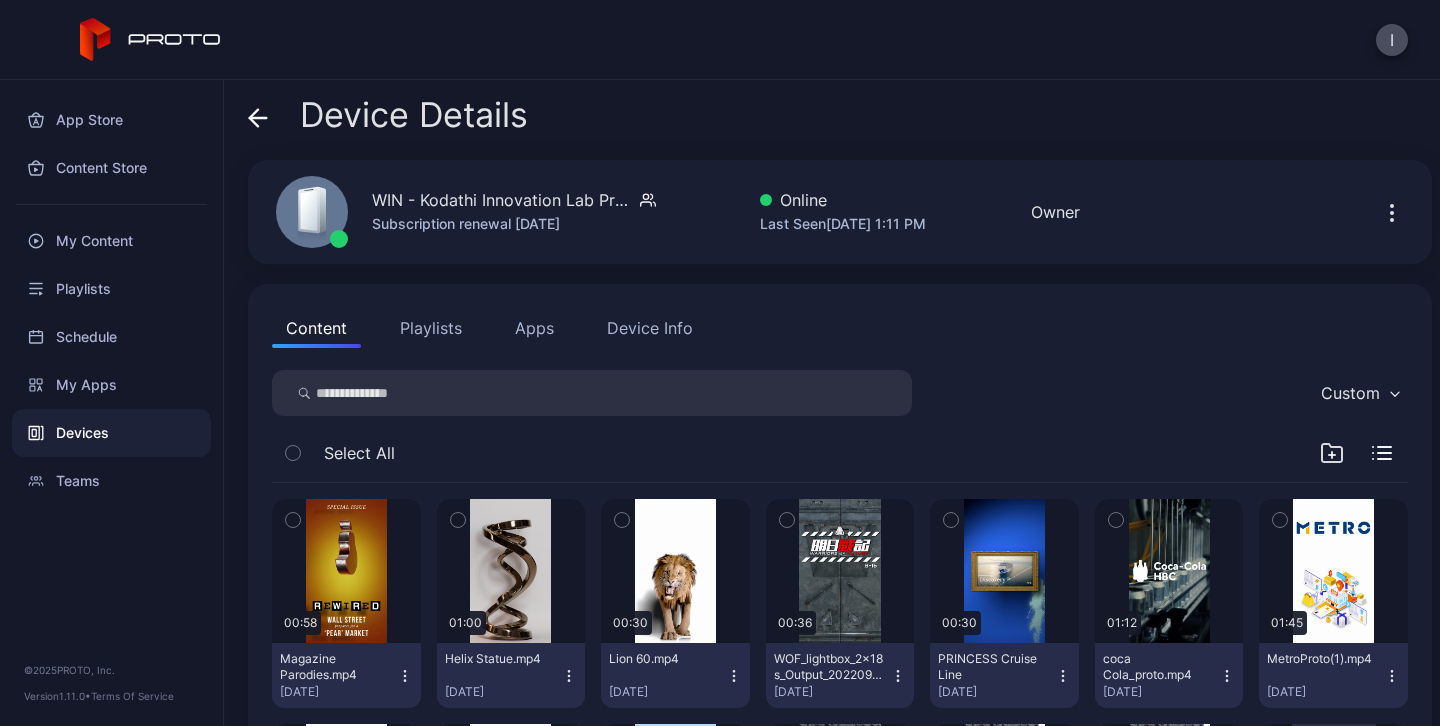 click on "Device Info" at bounding box center (650, 328) 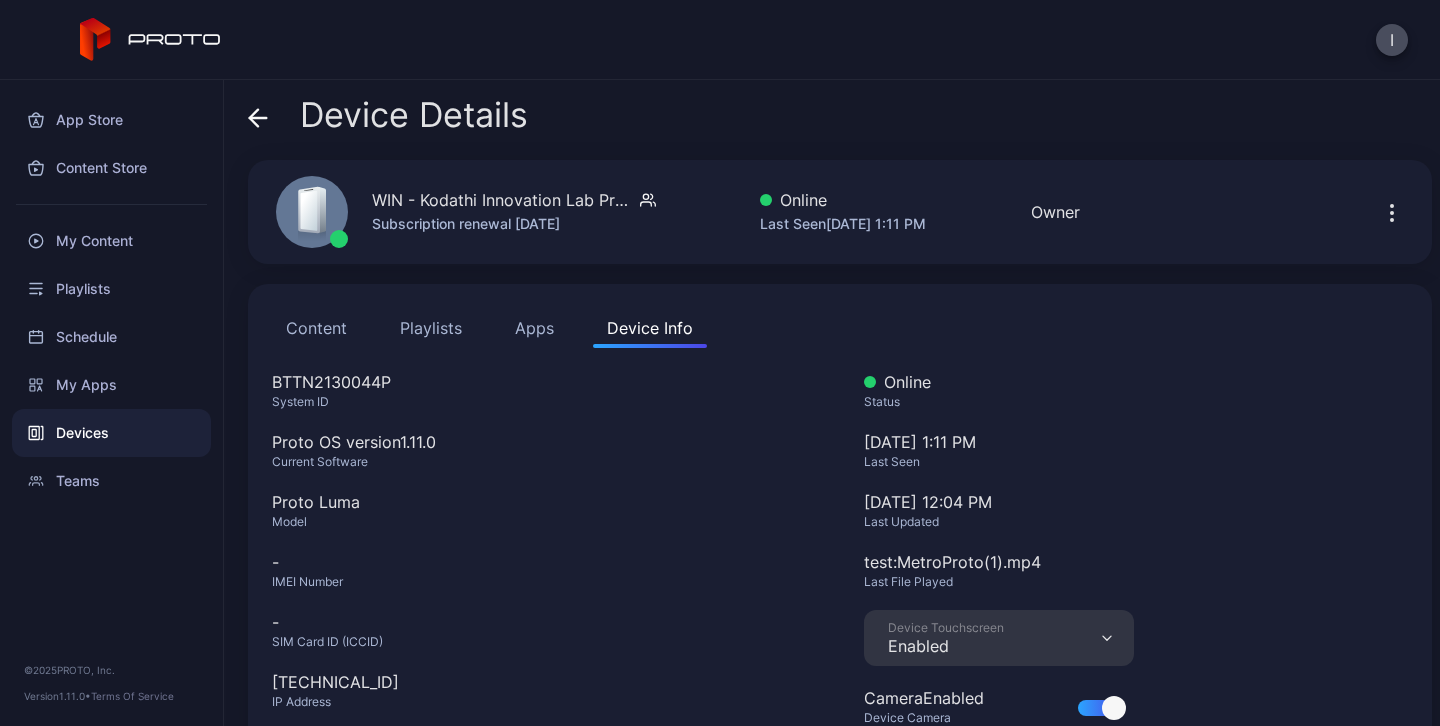 type 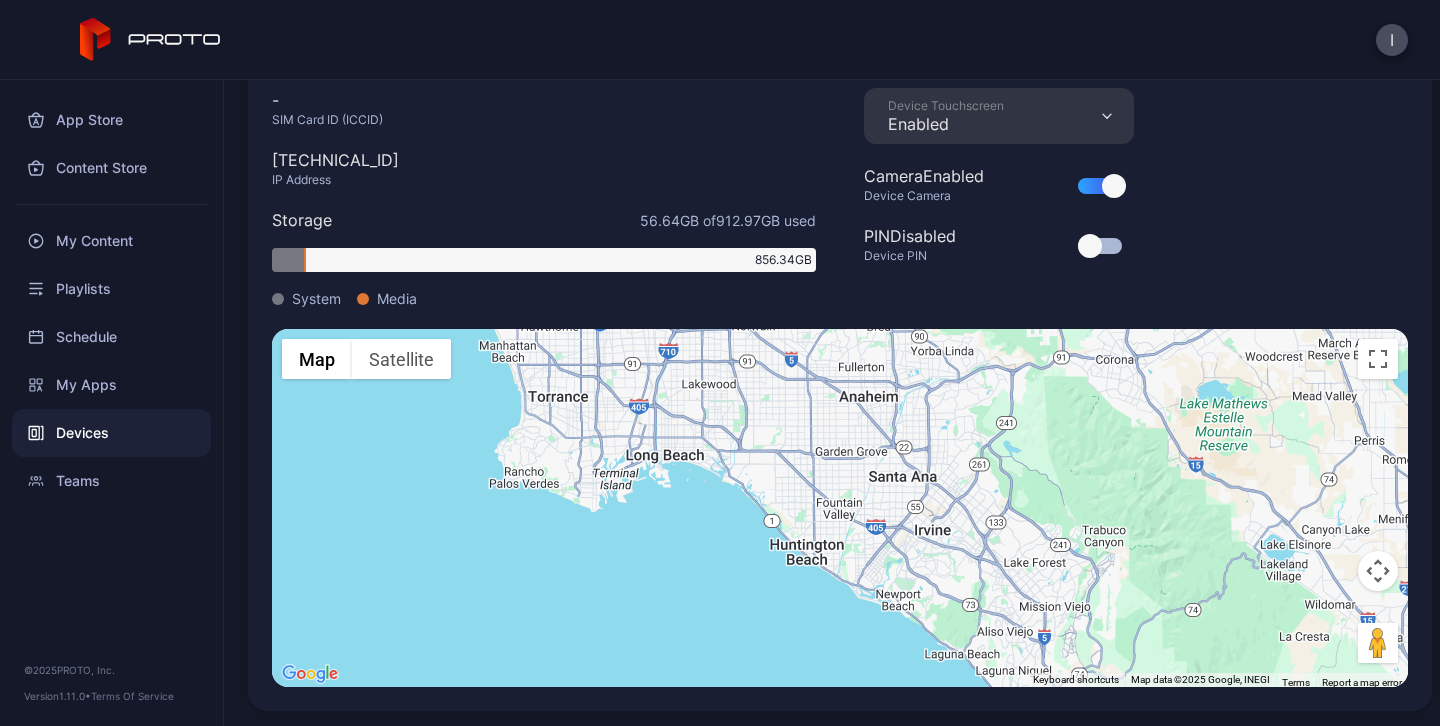 scroll, scrollTop: 523, scrollLeft: 0, axis: vertical 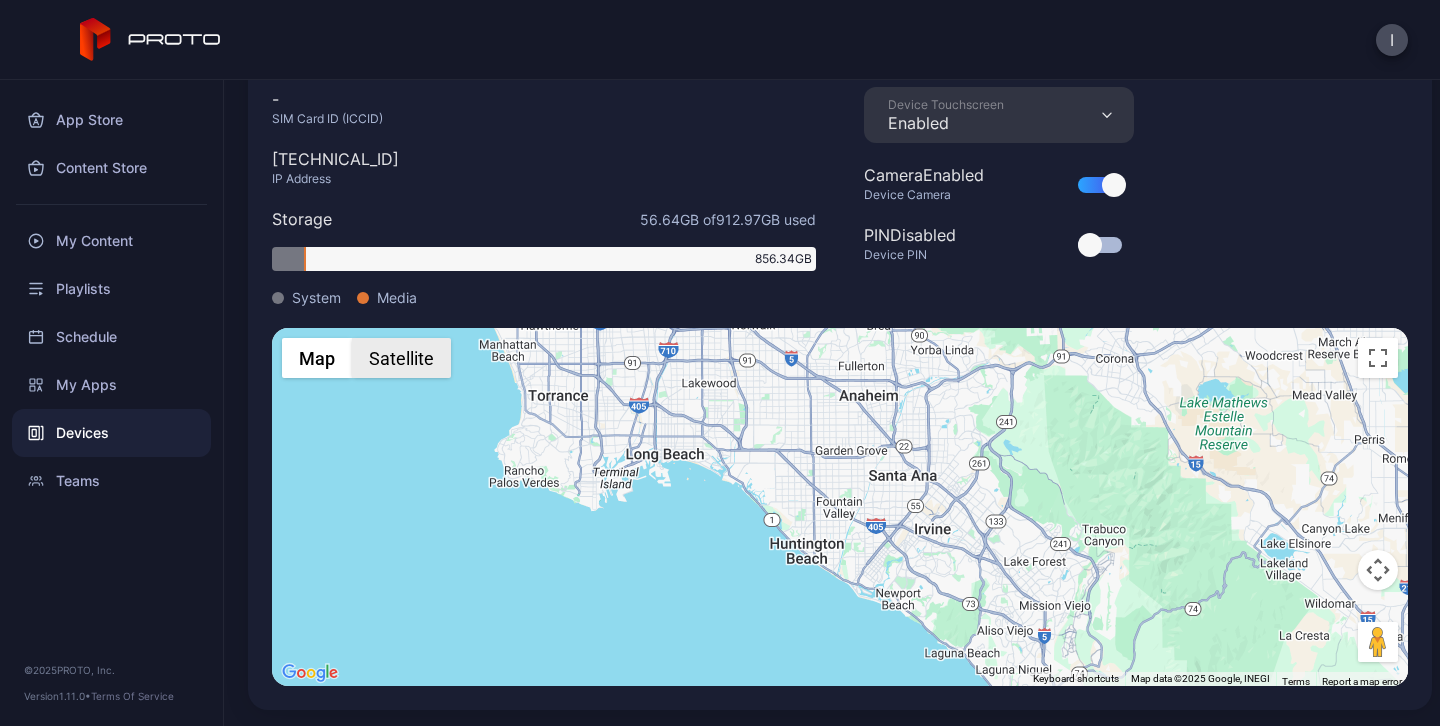 click on "Satellite" at bounding box center (401, 358) 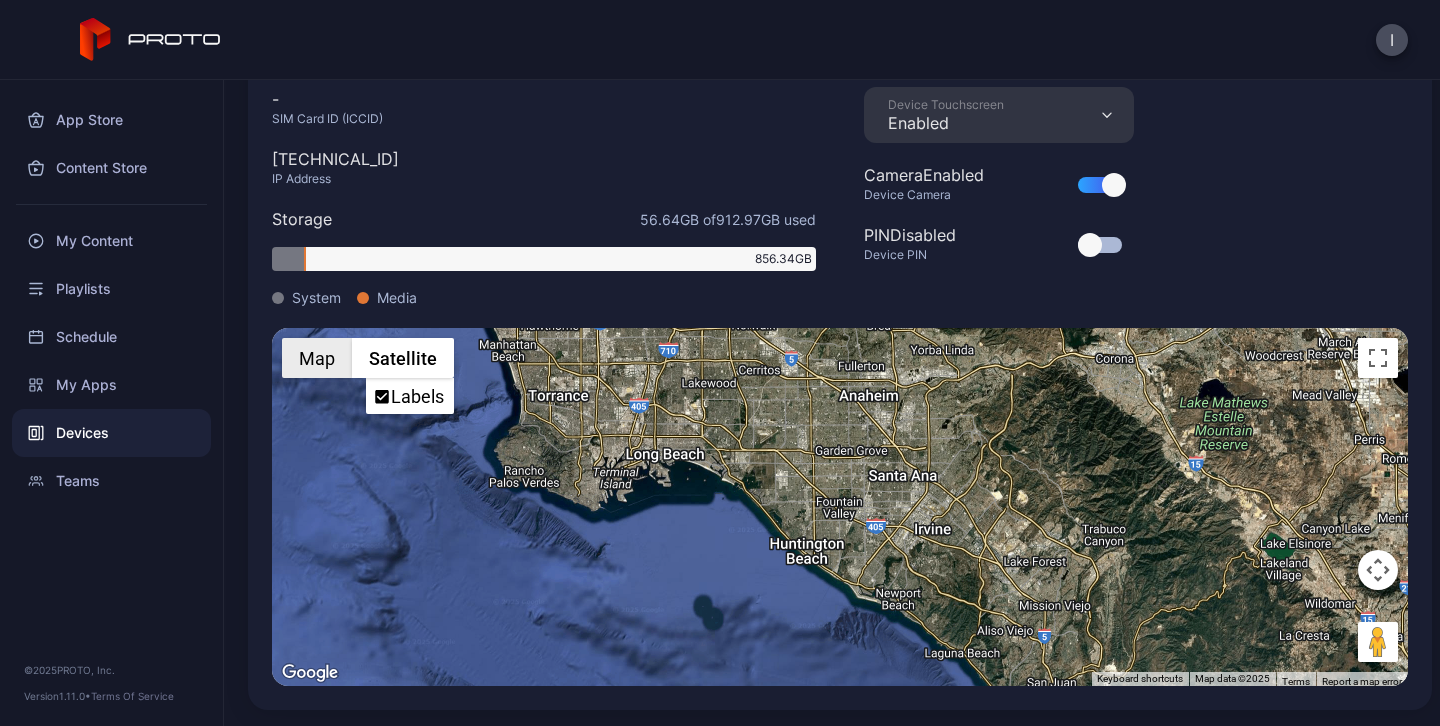 click on "Map" at bounding box center [317, 358] 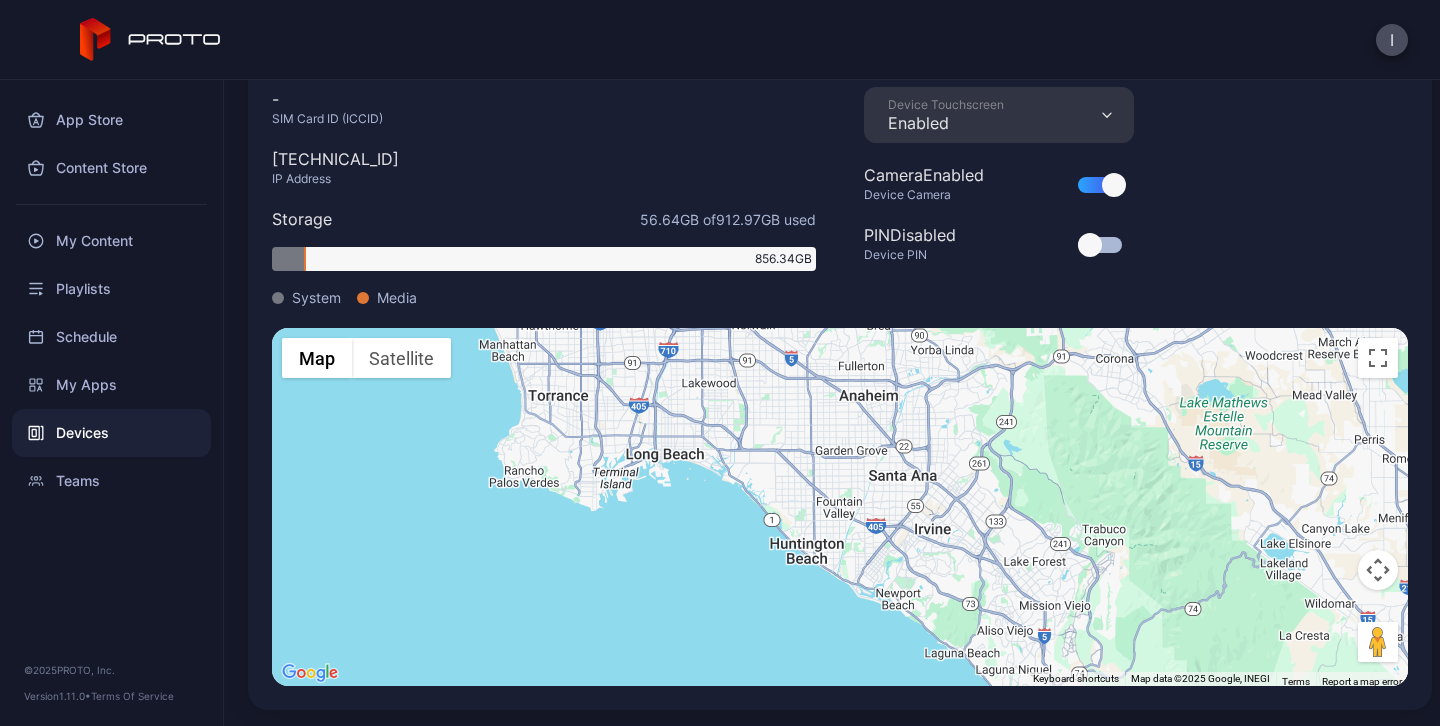 click on "Online Status [DATE] 1:17 PM Last Seen [DATE] 12:04 PM Last Updated test:  MetroProto(1).mp4 Last File Played Device Touchscreen Enabled Camera  Enabled Device Camera PIN  Disabled Device PIN" at bounding box center (1136, 87) 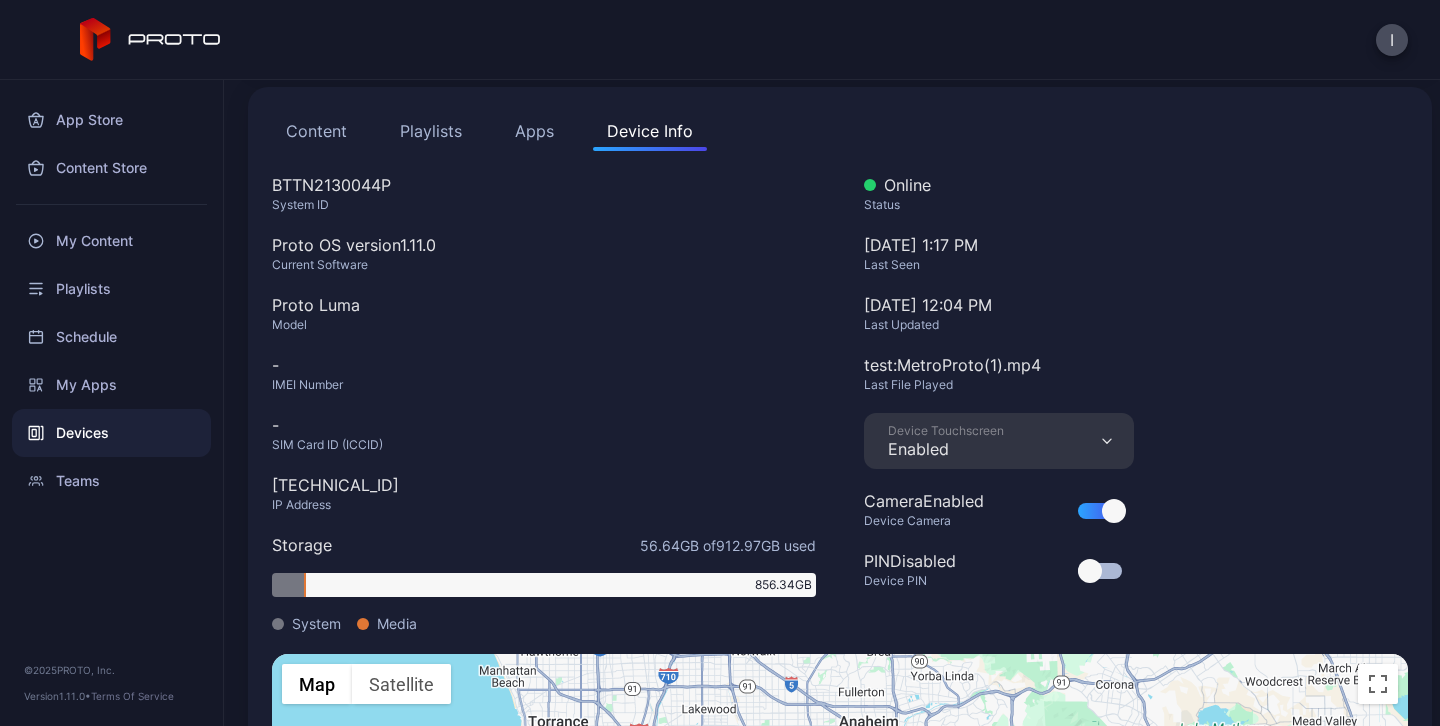 scroll, scrollTop: 163, scrollLeft: 0, axis: vertical 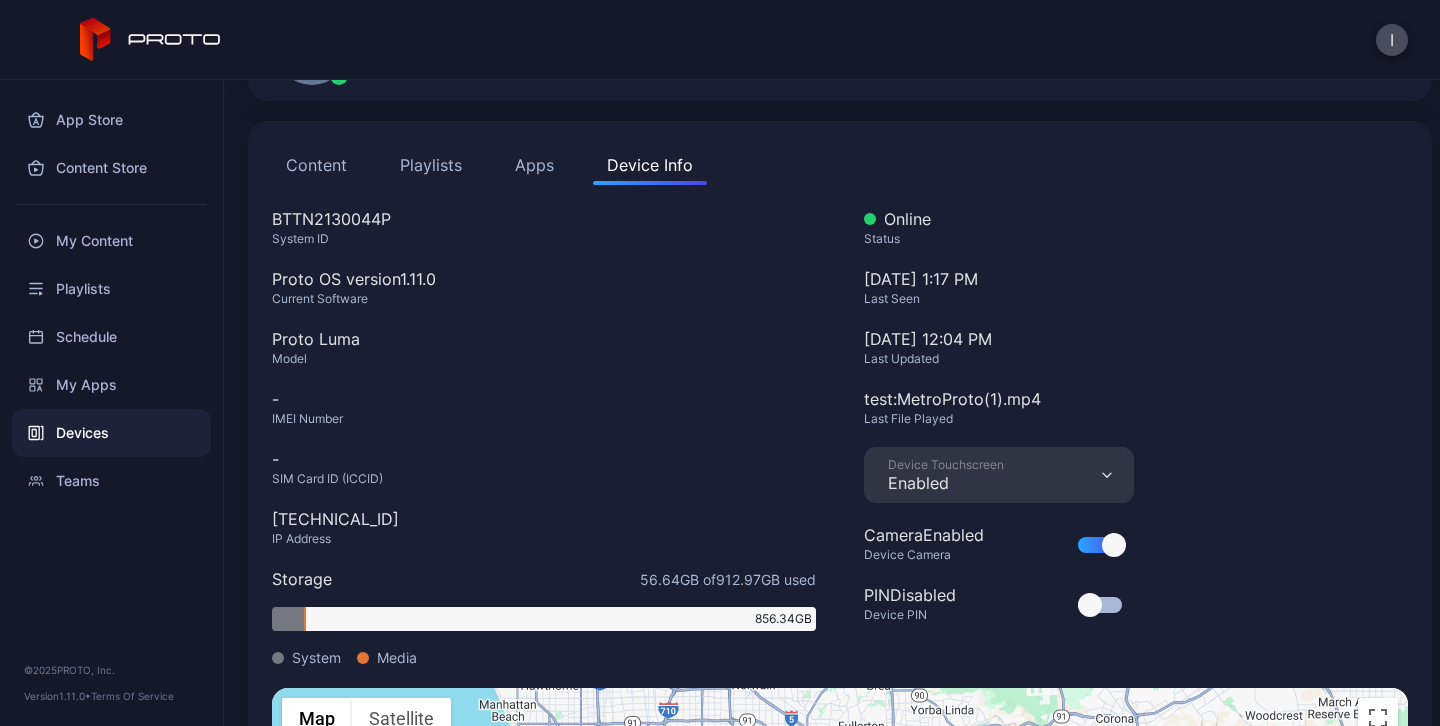 click on "Enabled" at bounding box center (946, 483) 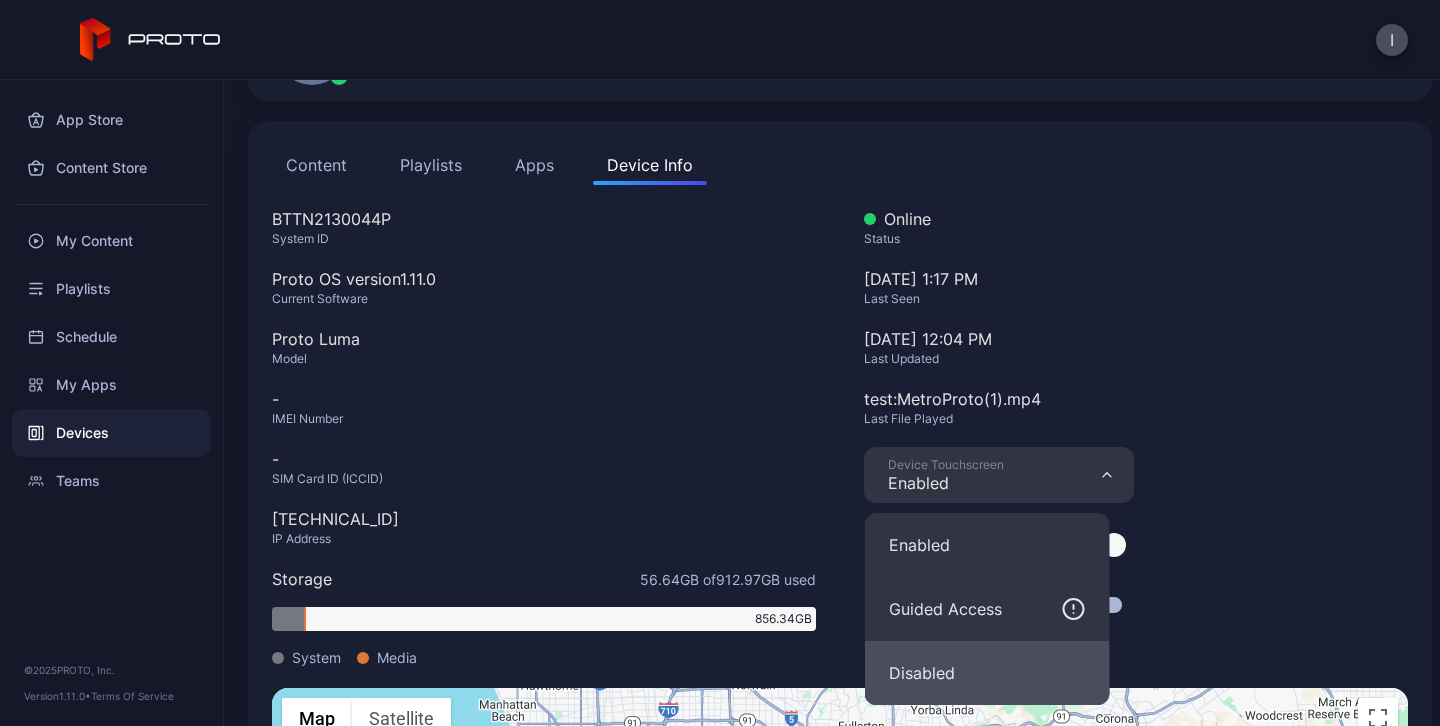 click on "Disabled" at bounding box center (987, 673) 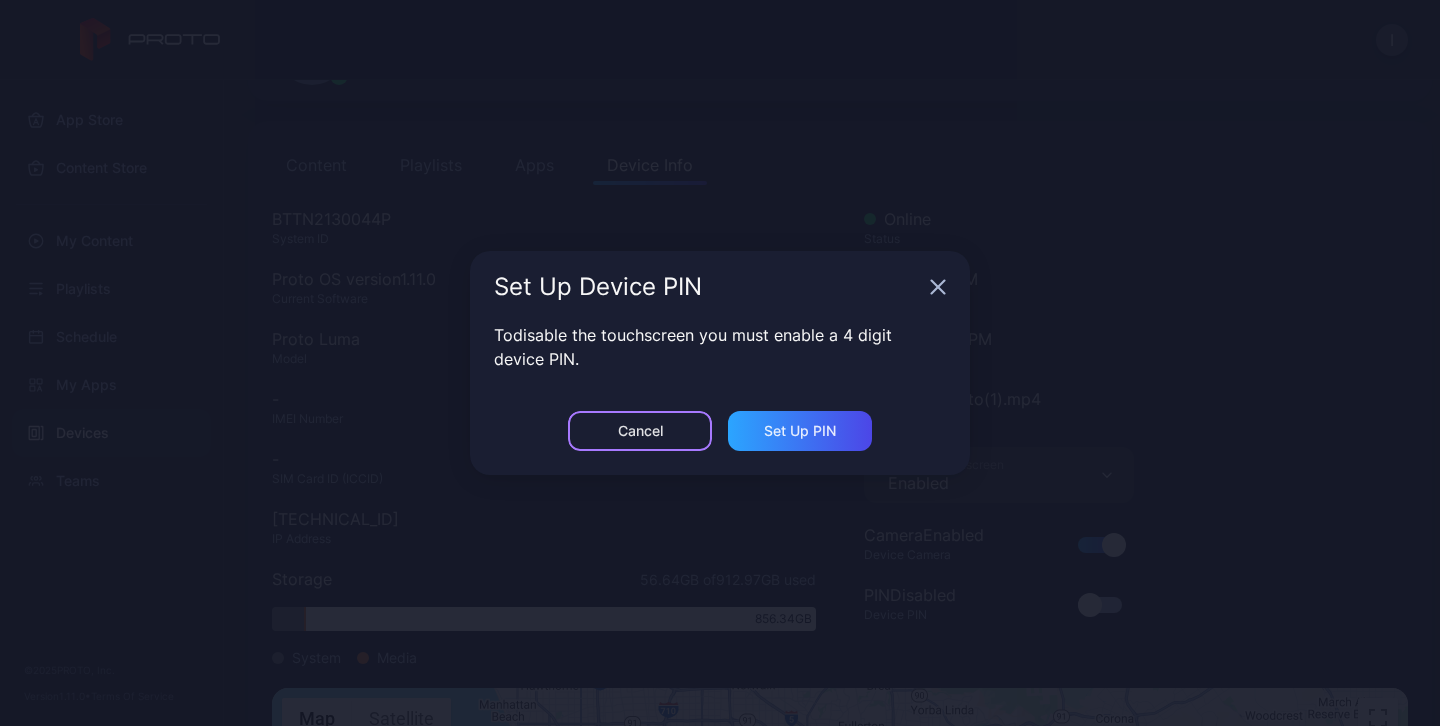 click on "Cancel" at bounding box center [640, 431] 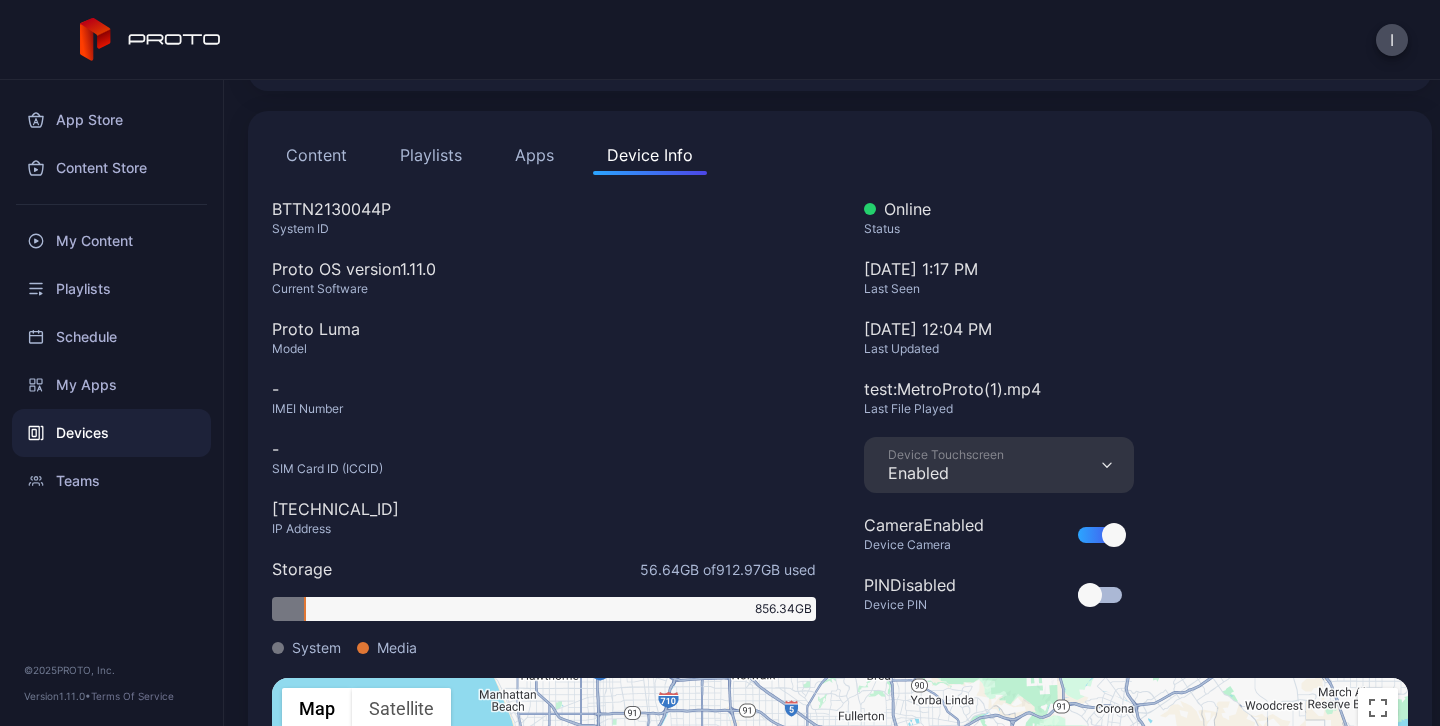 scroll, scrollTop: 155, scrollLeft: 0, axis: vertical 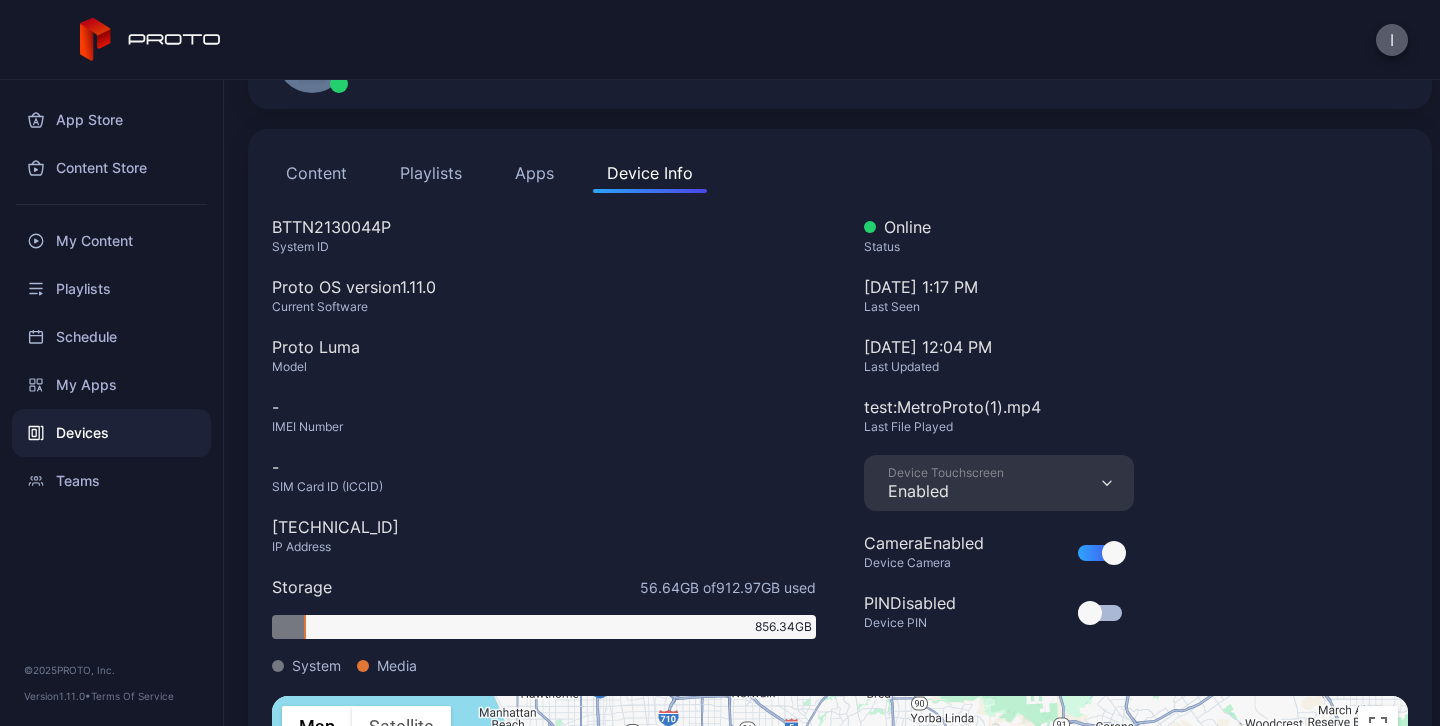 click on "I" at bounding box center (1392, 40) 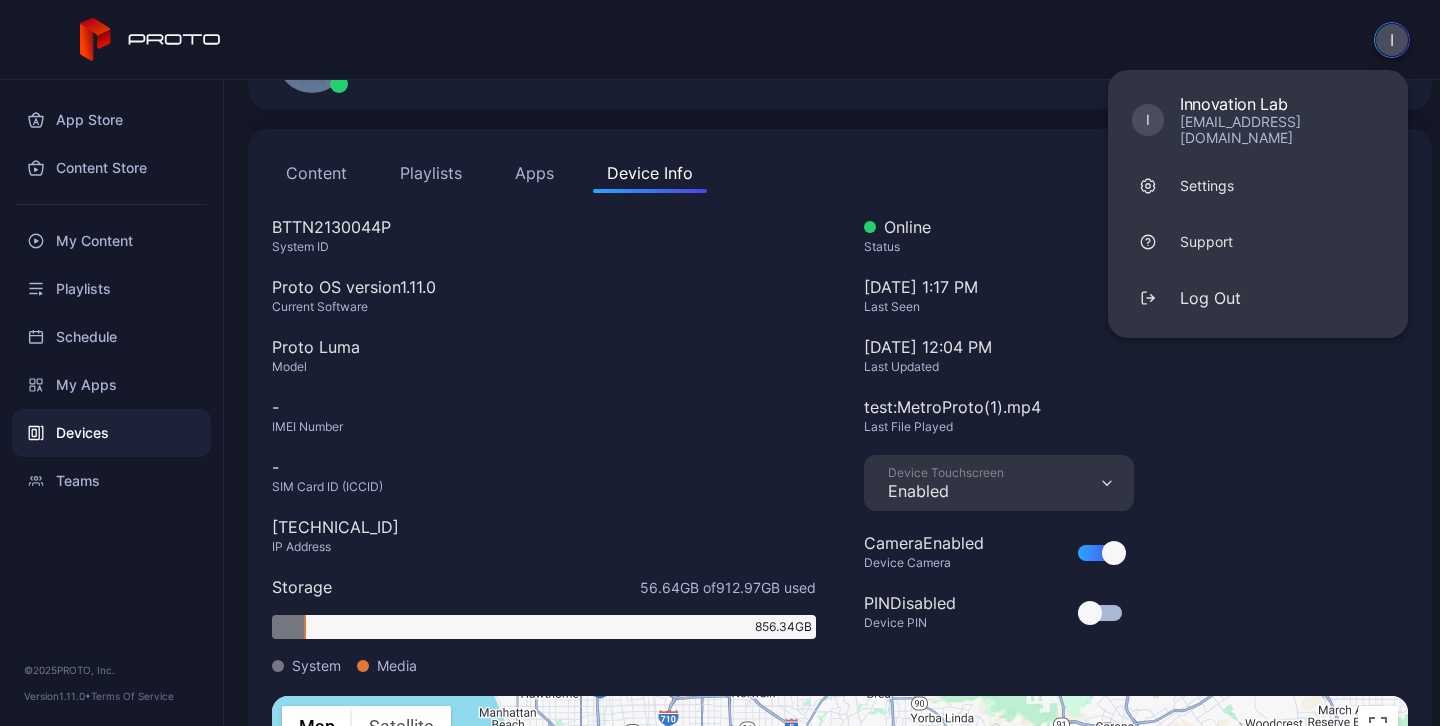 click on "Last File Played" at bounding box center [1136, 427] 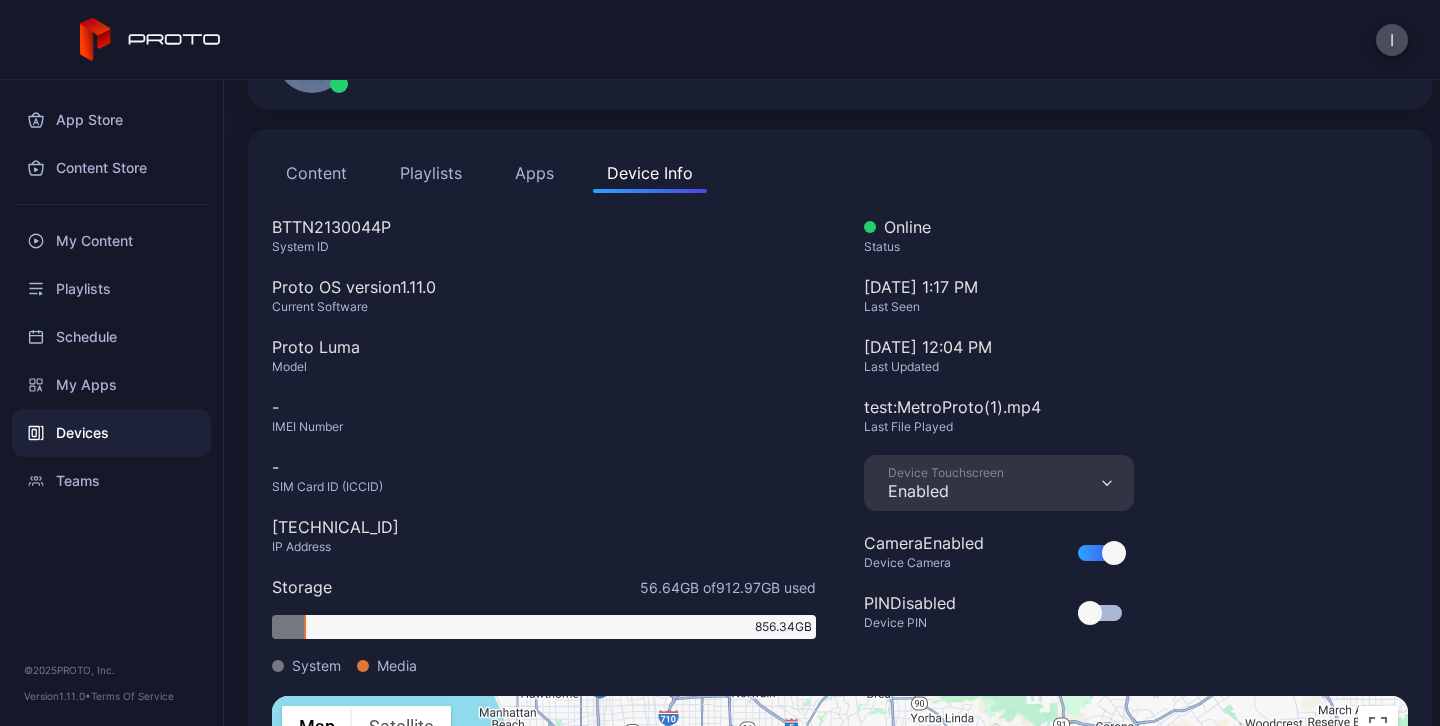 click on "Status" at bounding box center (1136, 247) 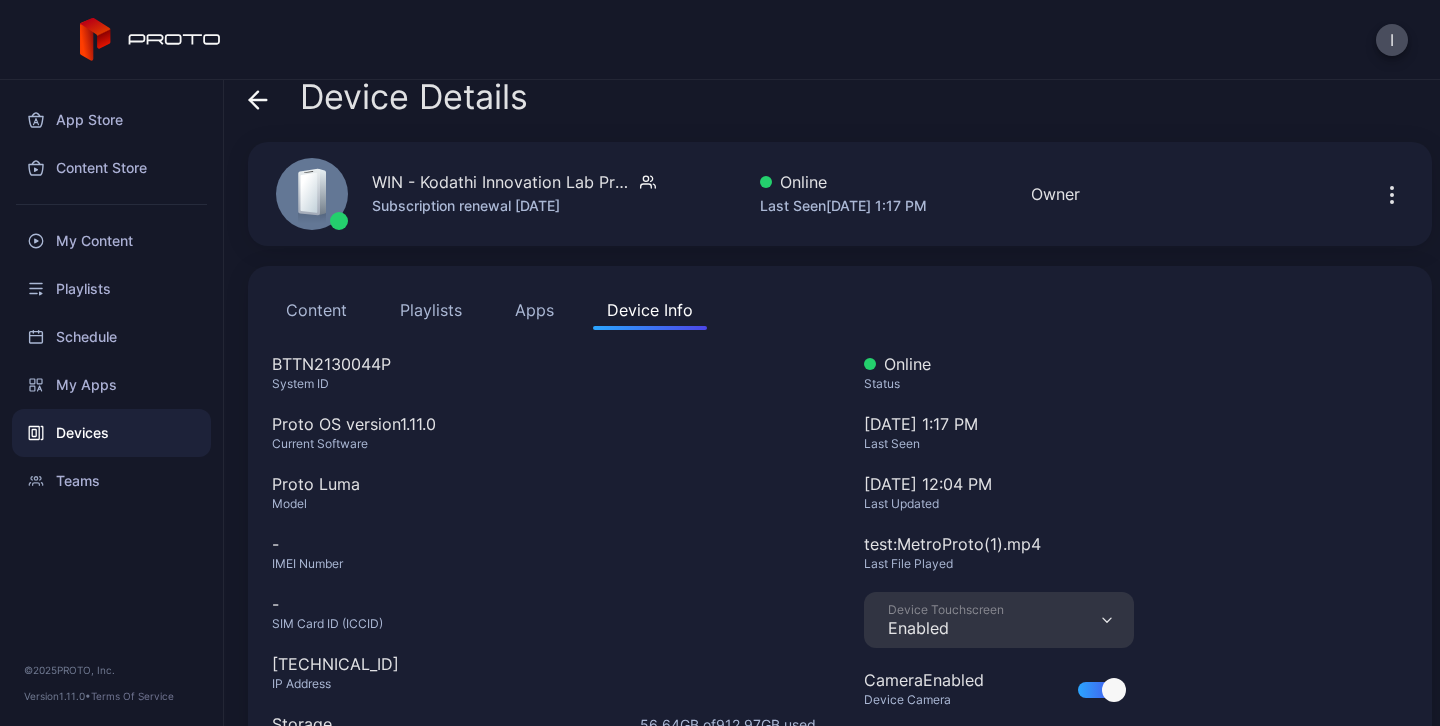 scroll, scrollTop: 0, scrollLeft: 0, axis: both 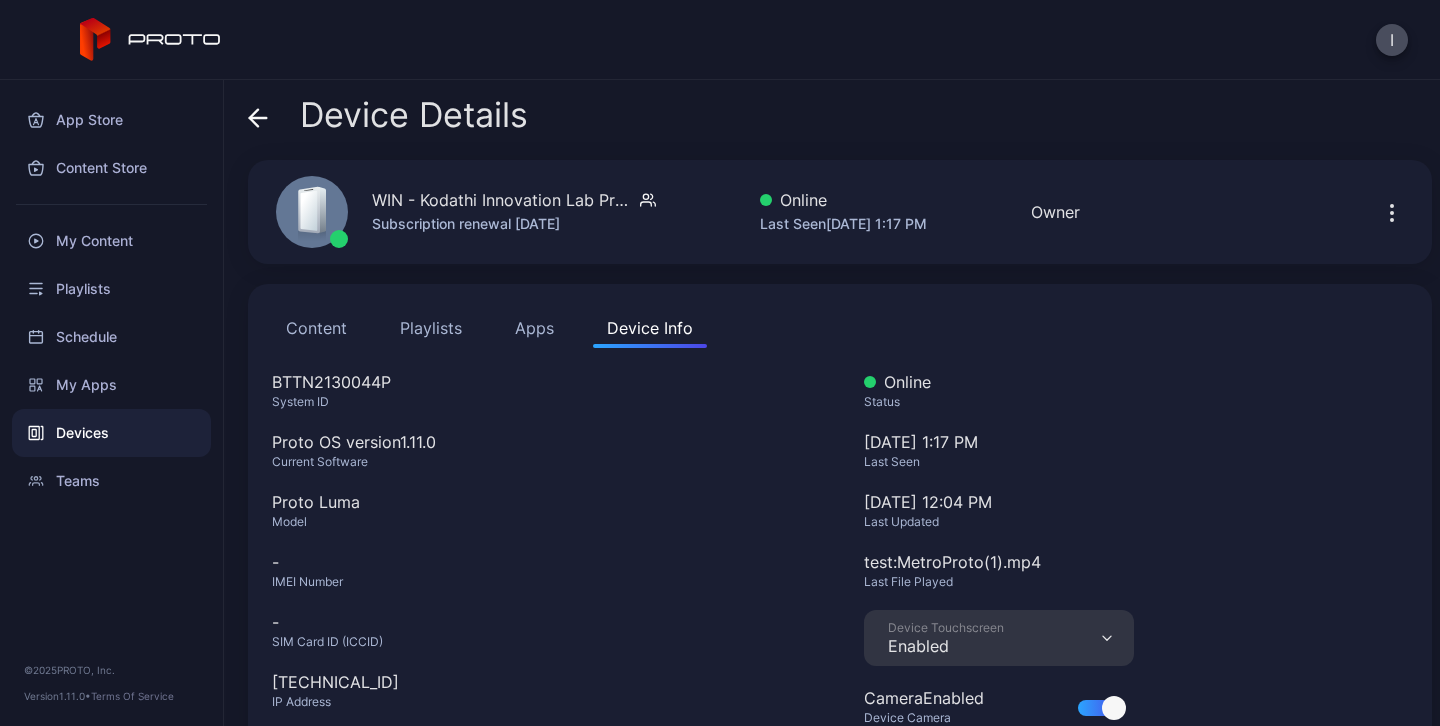 click 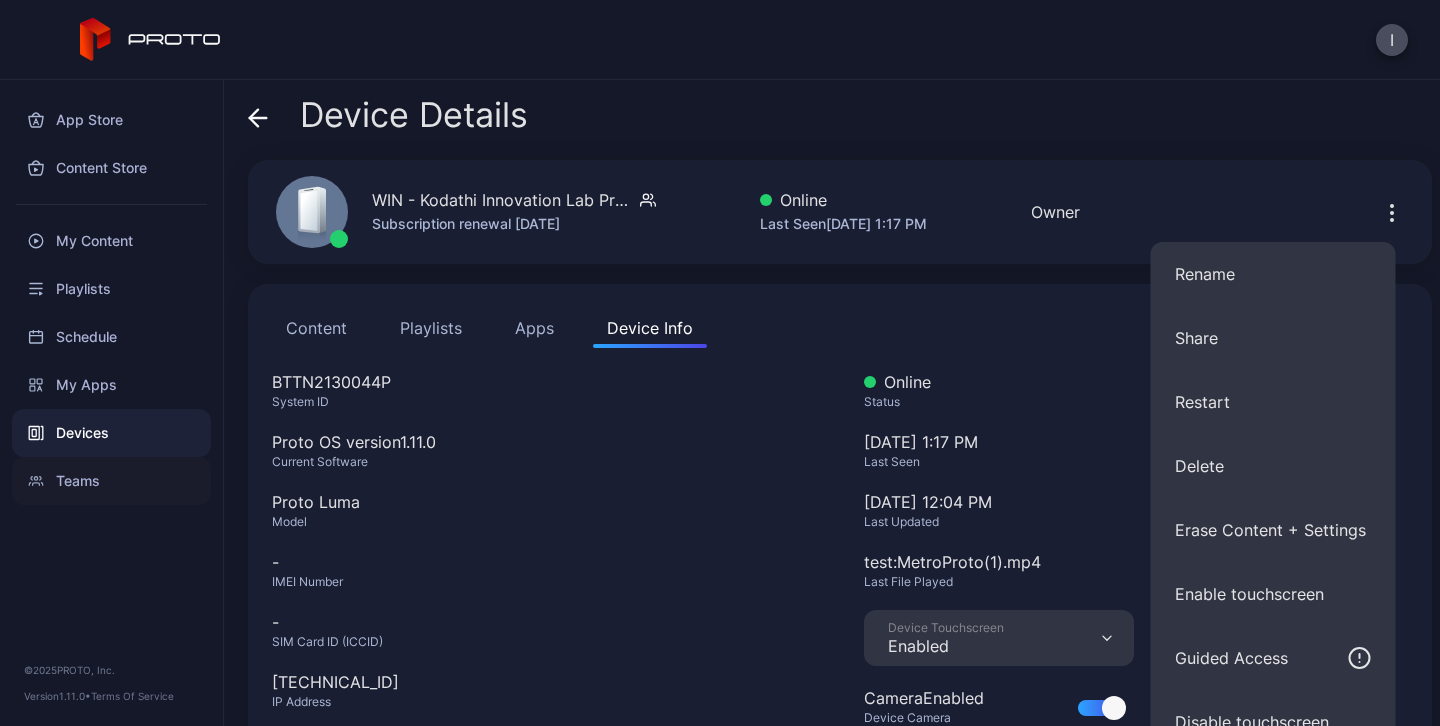 click on "Teams" at bounding box center (111, 481) 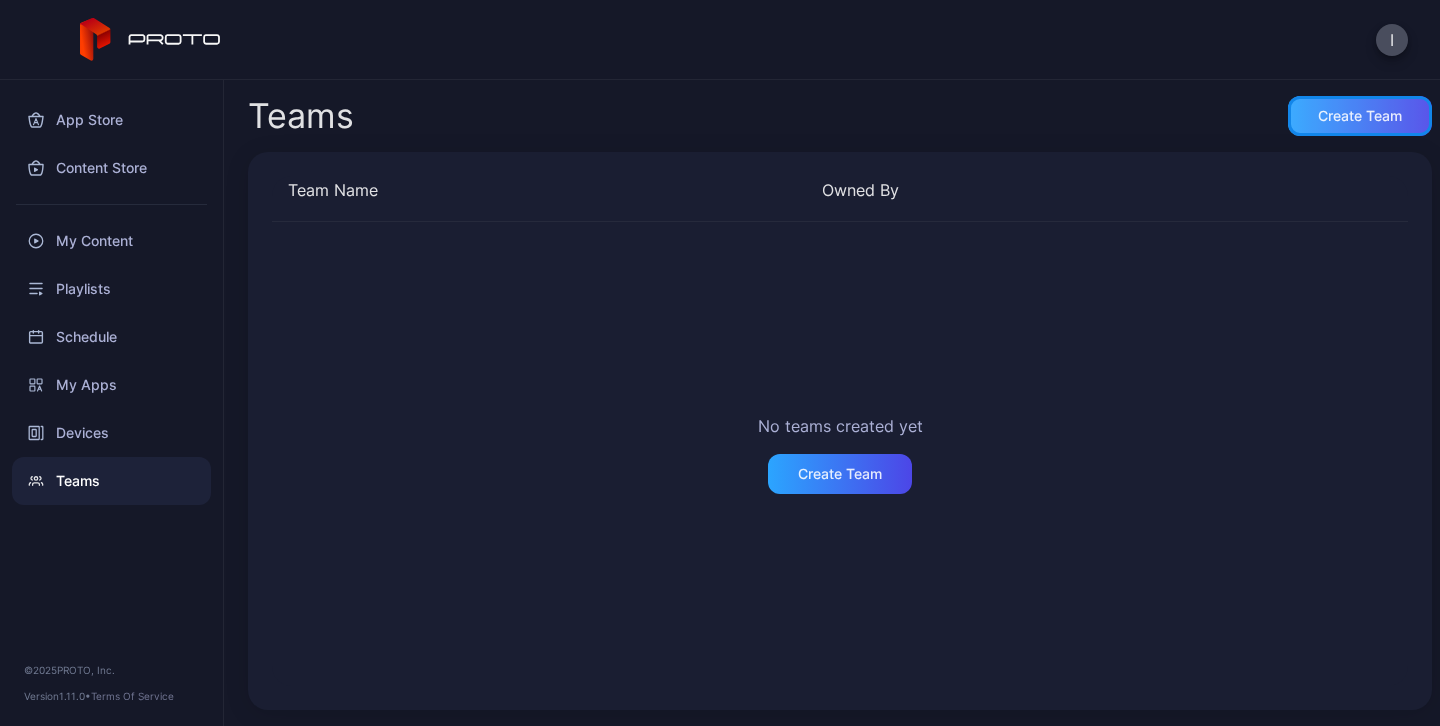click on "Create Team" at bounding box center [1360, 116] 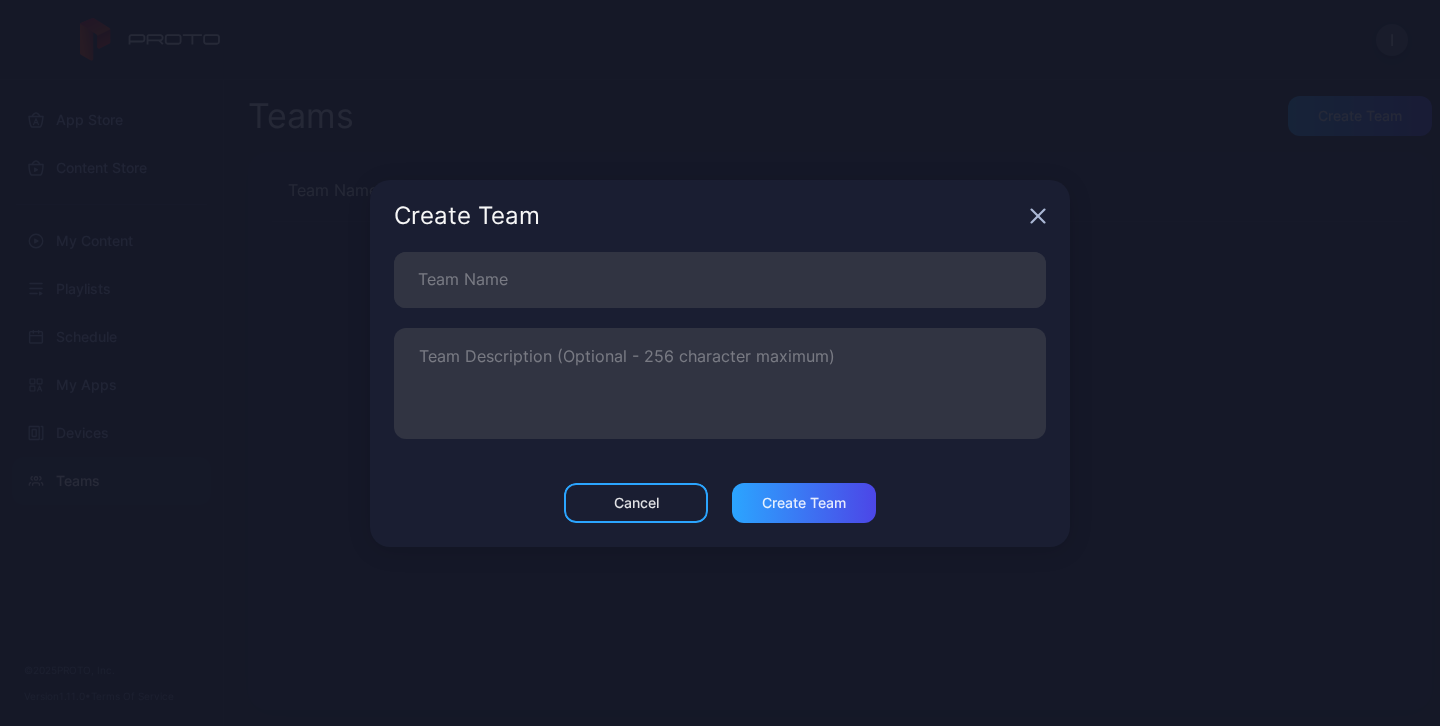 click 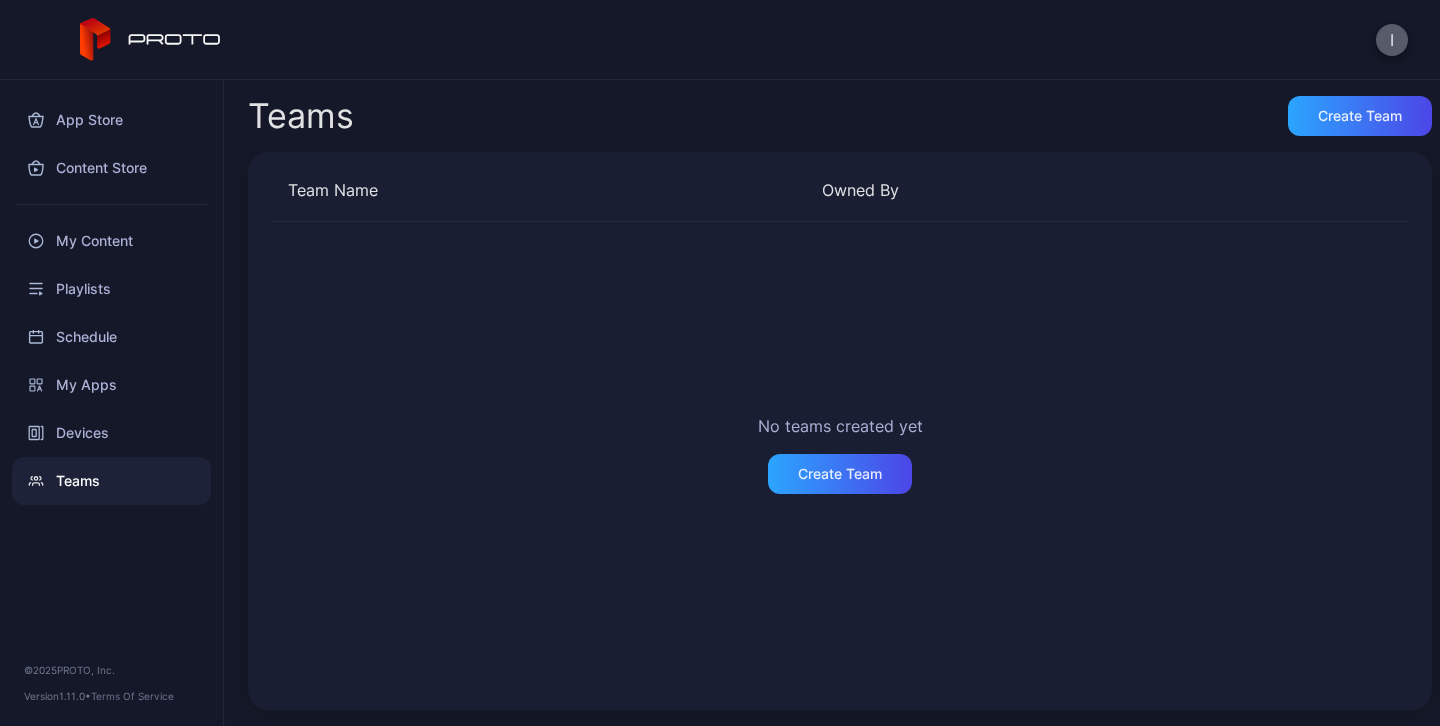 click on "I" at bounding box center [1392, 40] 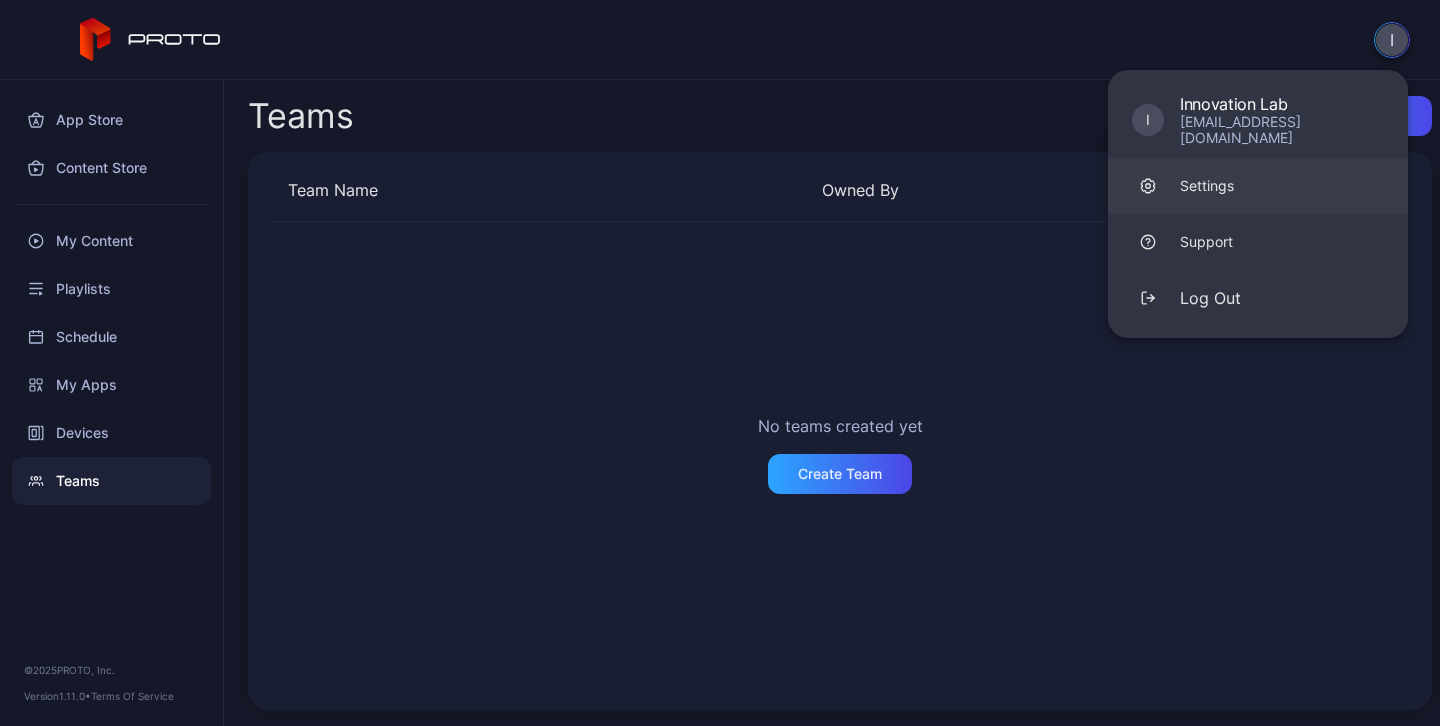 click on "Settings" at bounding box center [1258, 186] 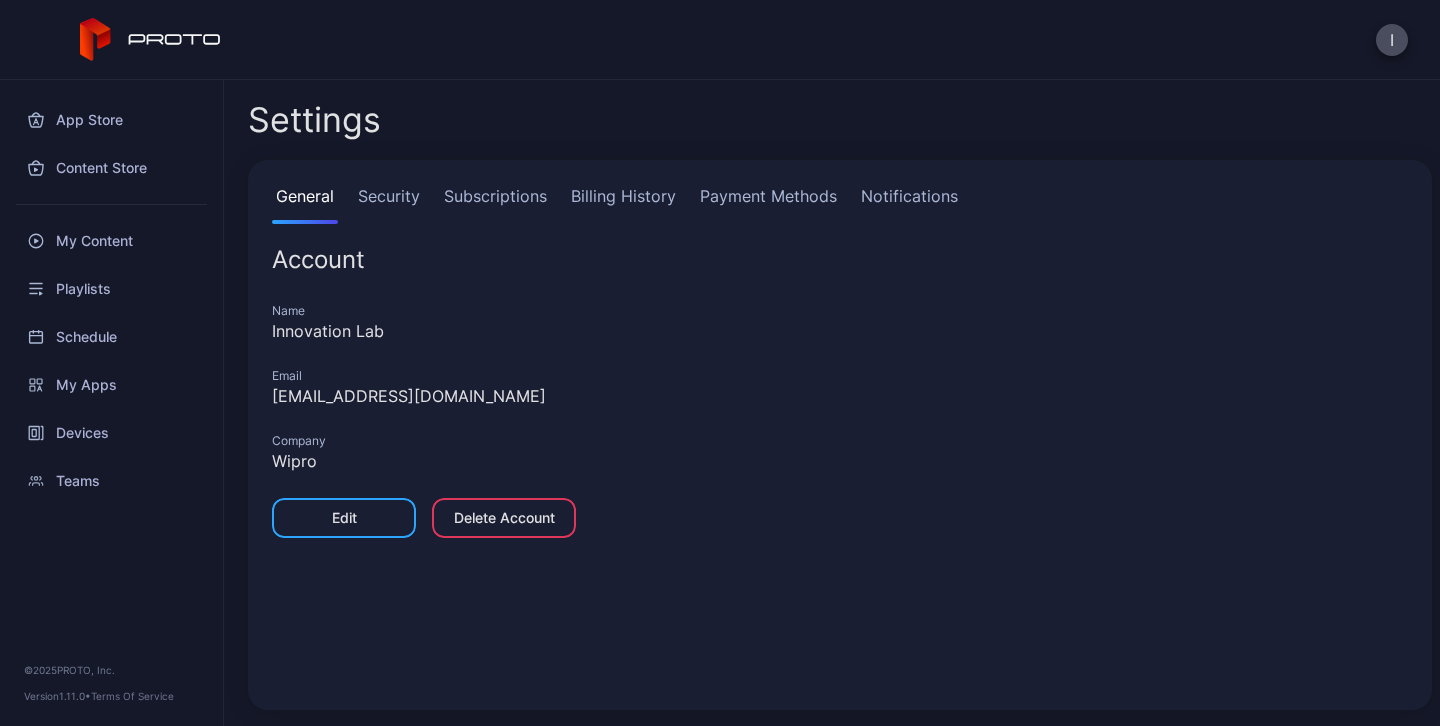 click on "Security" at bounding box center [389, 204] 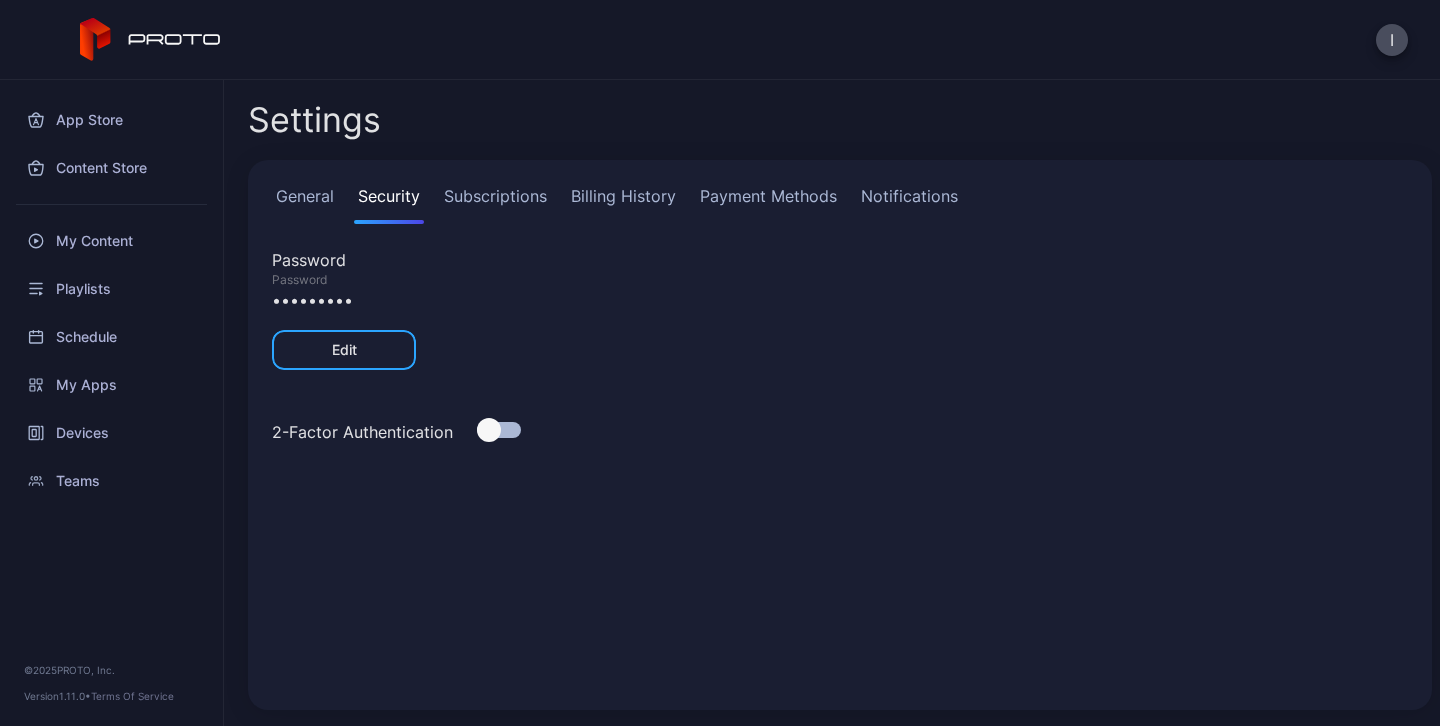 click on "Subscriptions" at bounding box center [495, 204] 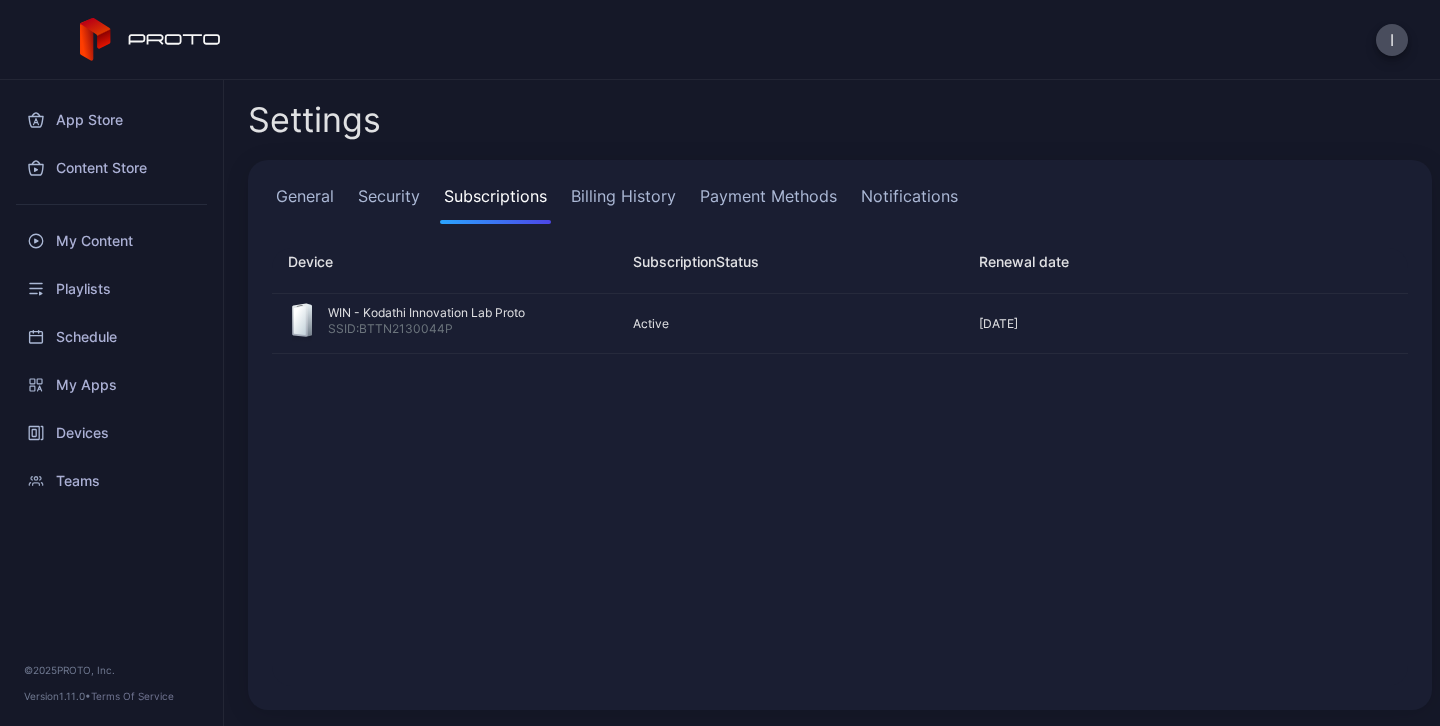 click on "Billing History" at bounding box center [623, 204] 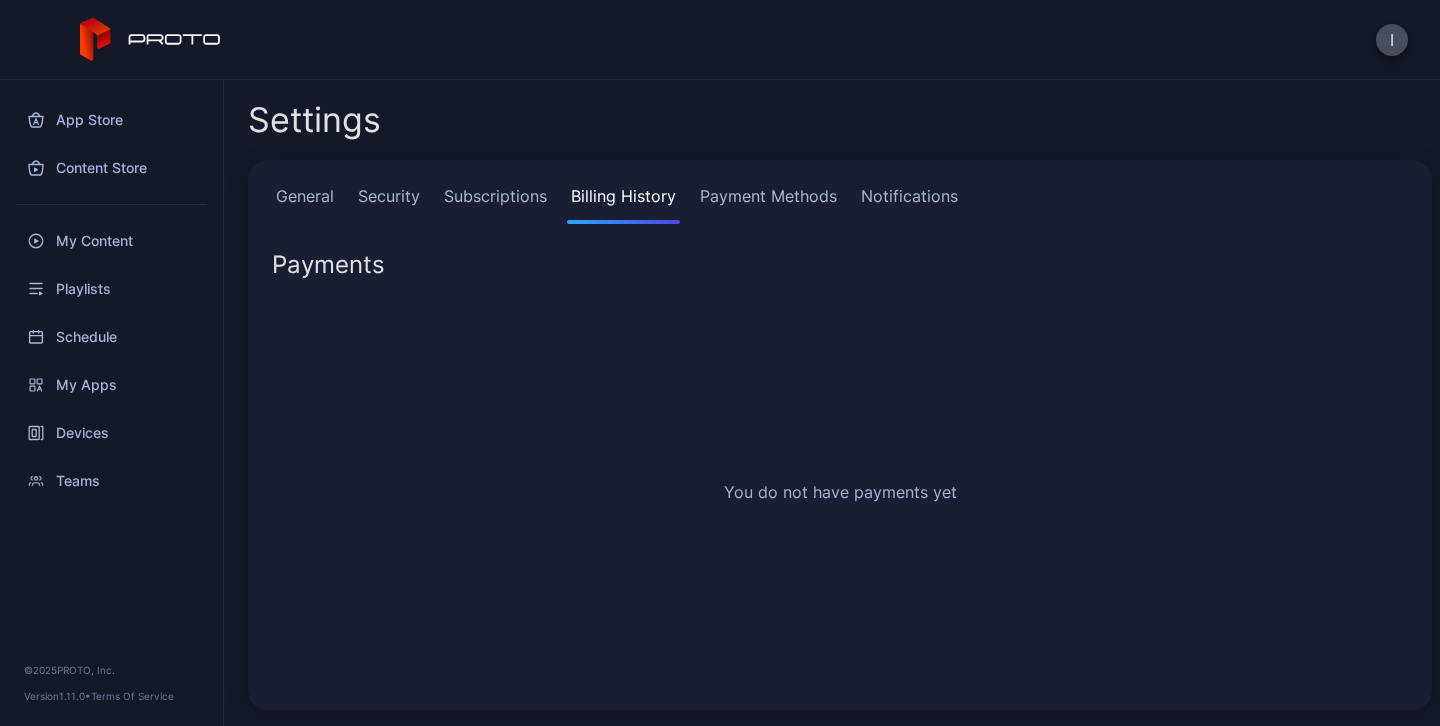 click on "Payment Methods" at bounding box center (768, 204) 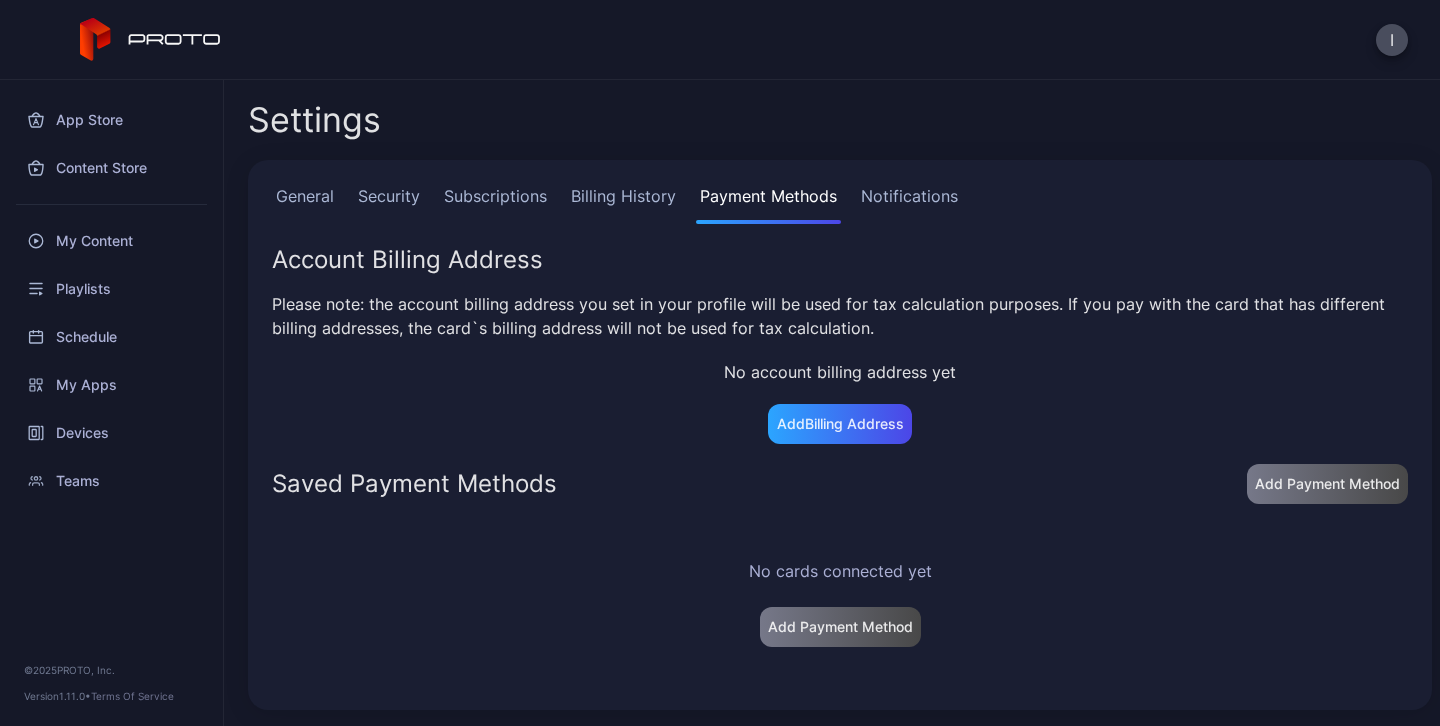click on "Notifications" at bounding box center (909, 204) 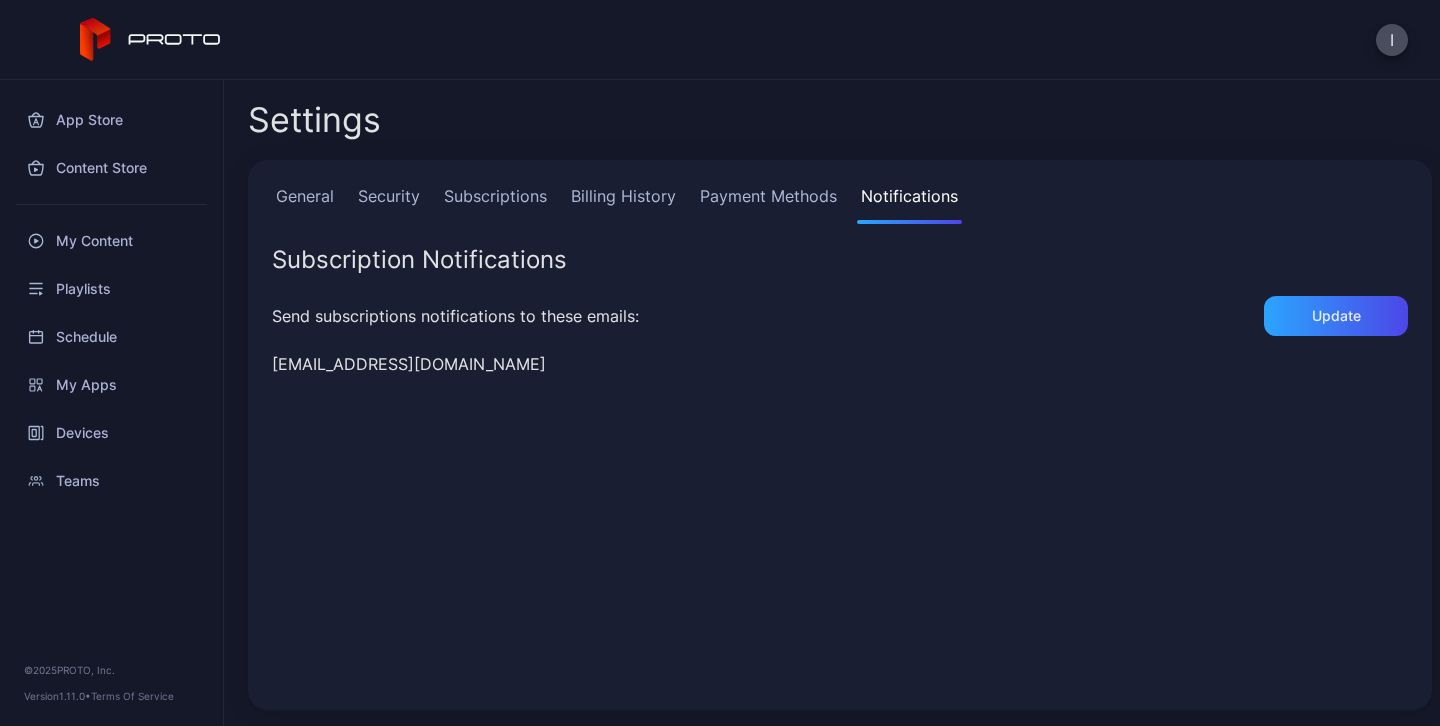 click on "Payment Methods" at bounding box center (768, 204) 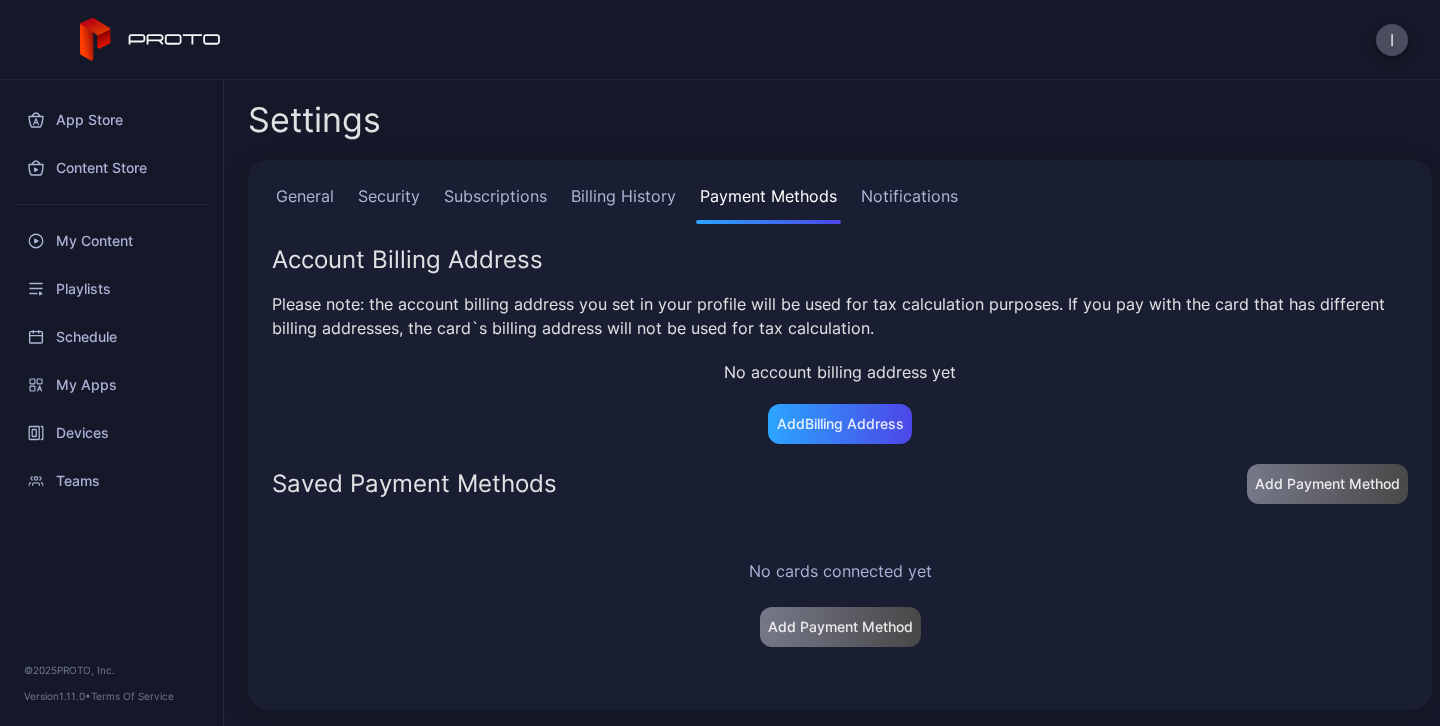 click on "Billing History" at bounding box center (623, 204) 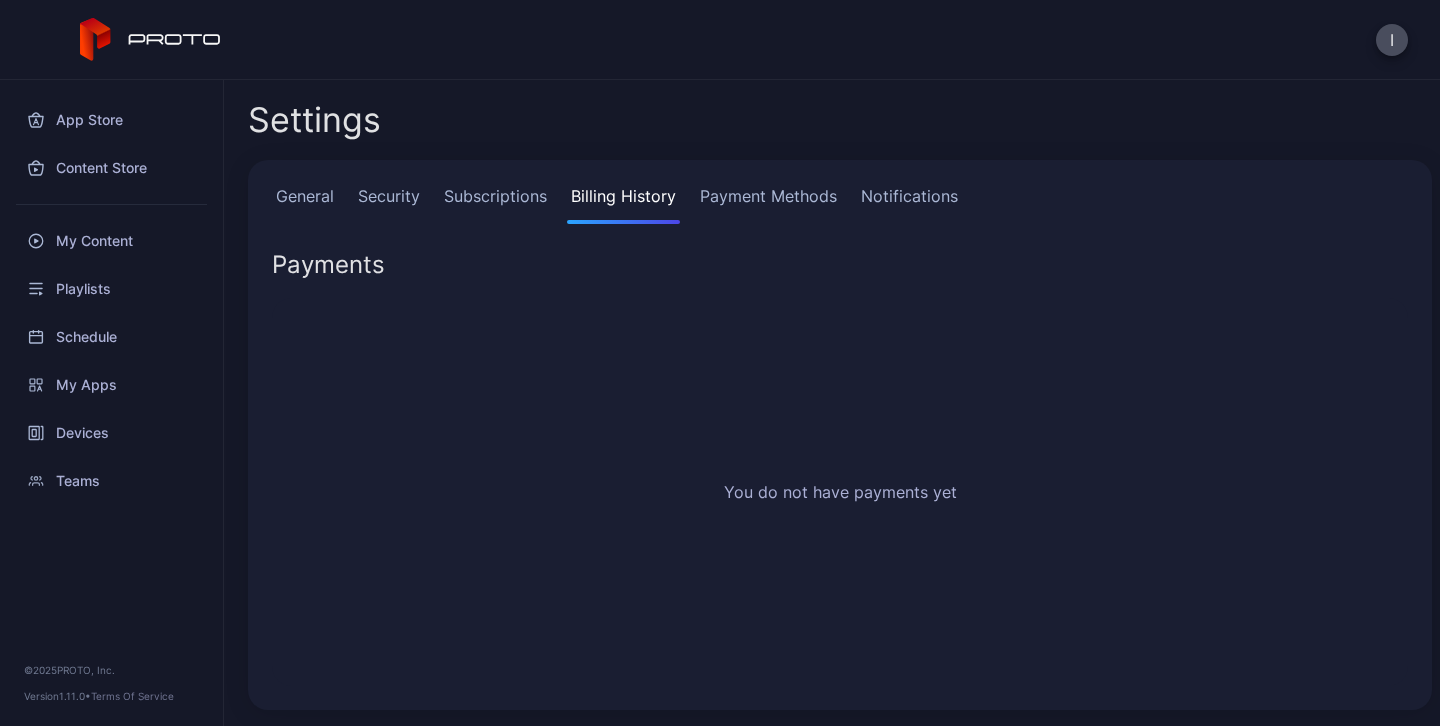 click on "Subscriptions" at bounding box center (495, 204) 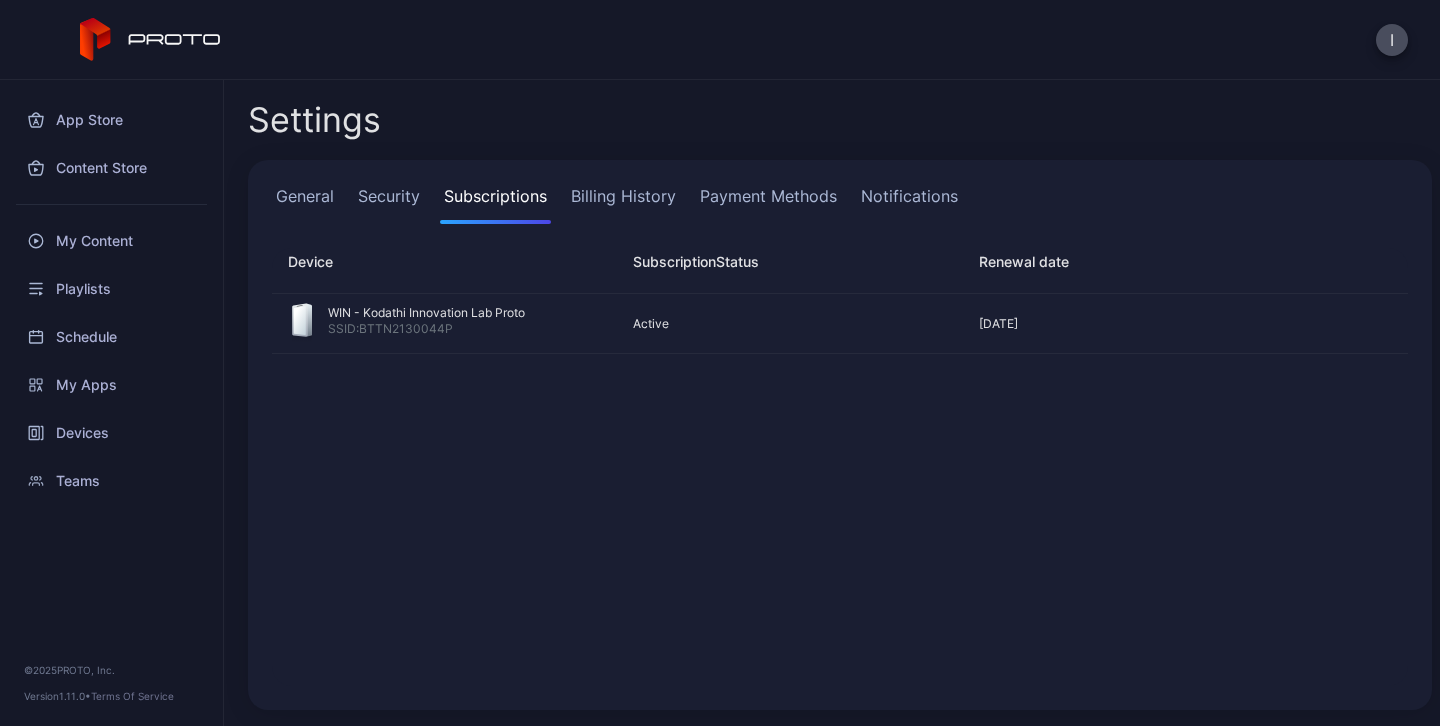 click on "Security" at bounding box center (389, 204) 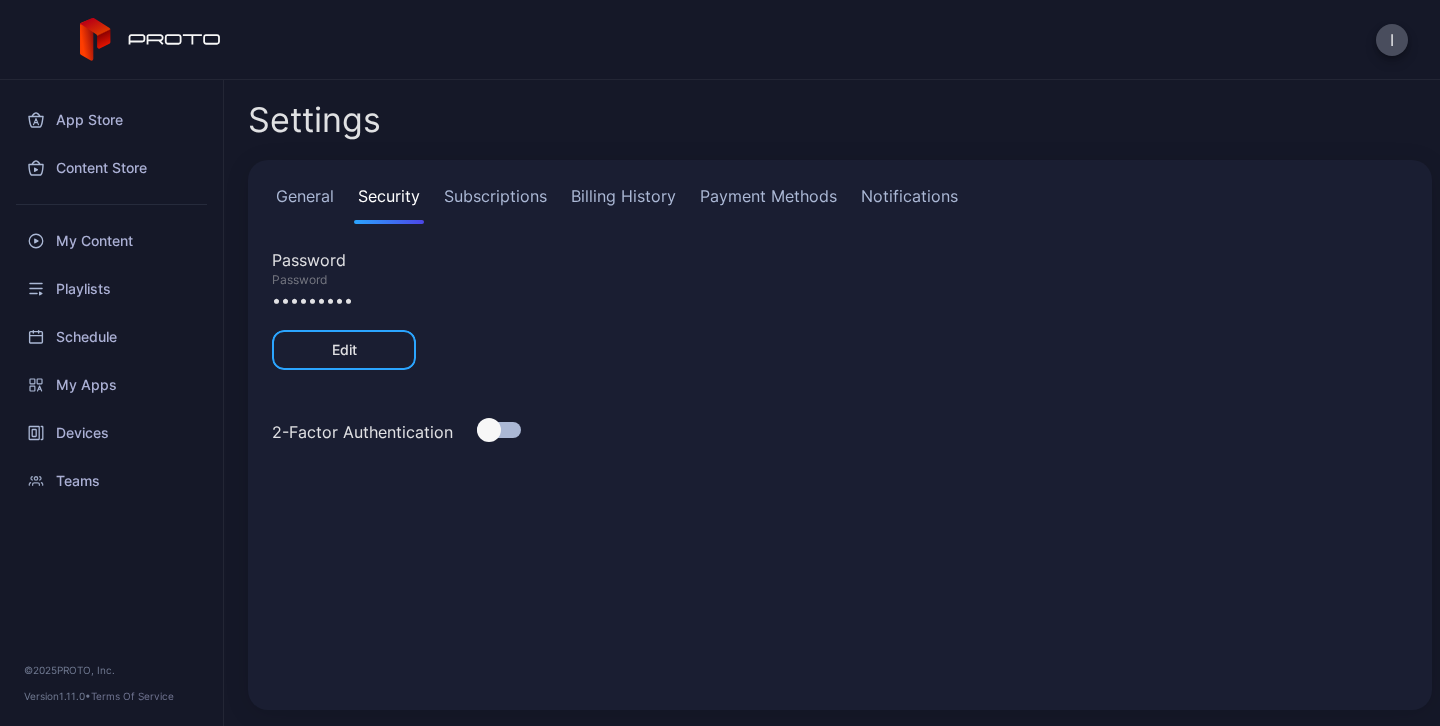 click on "General" at bounding box center [305, 204] 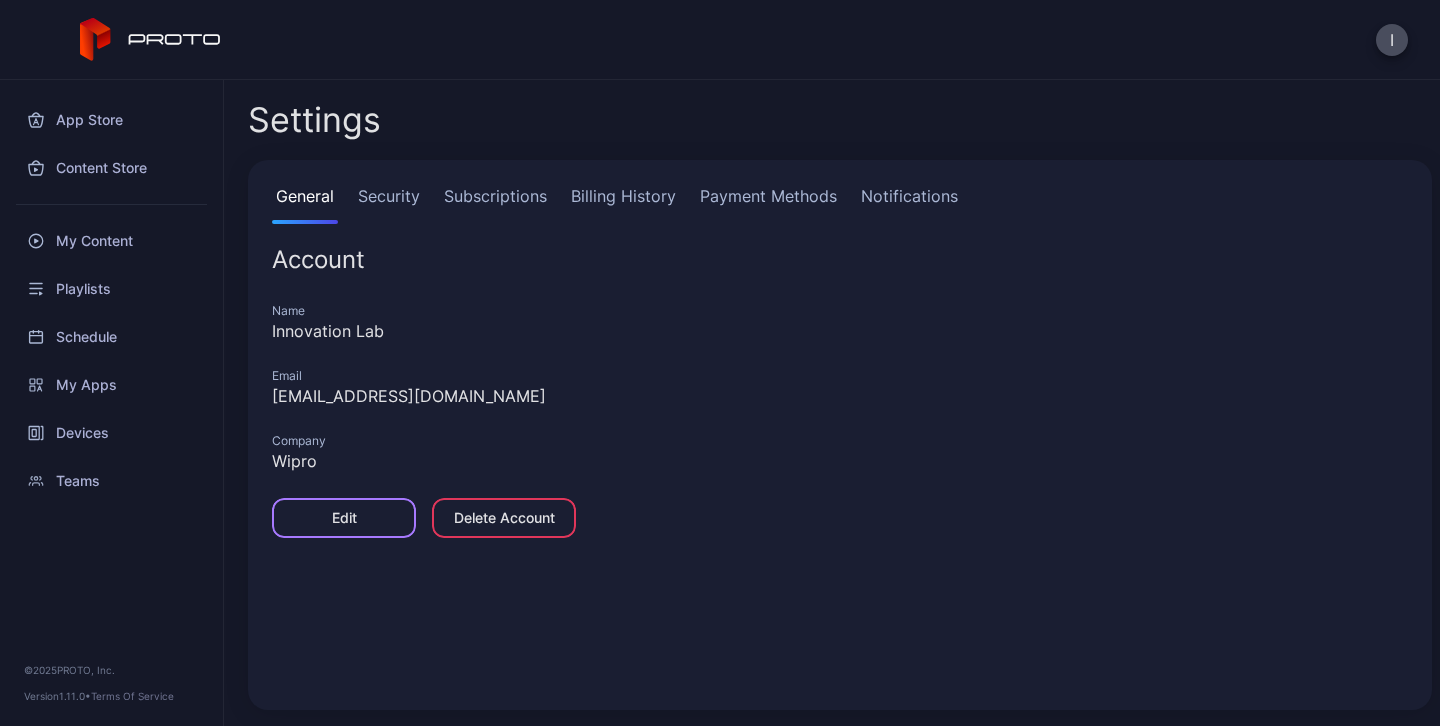 click on "Edit" at bounding box center (344, 518) 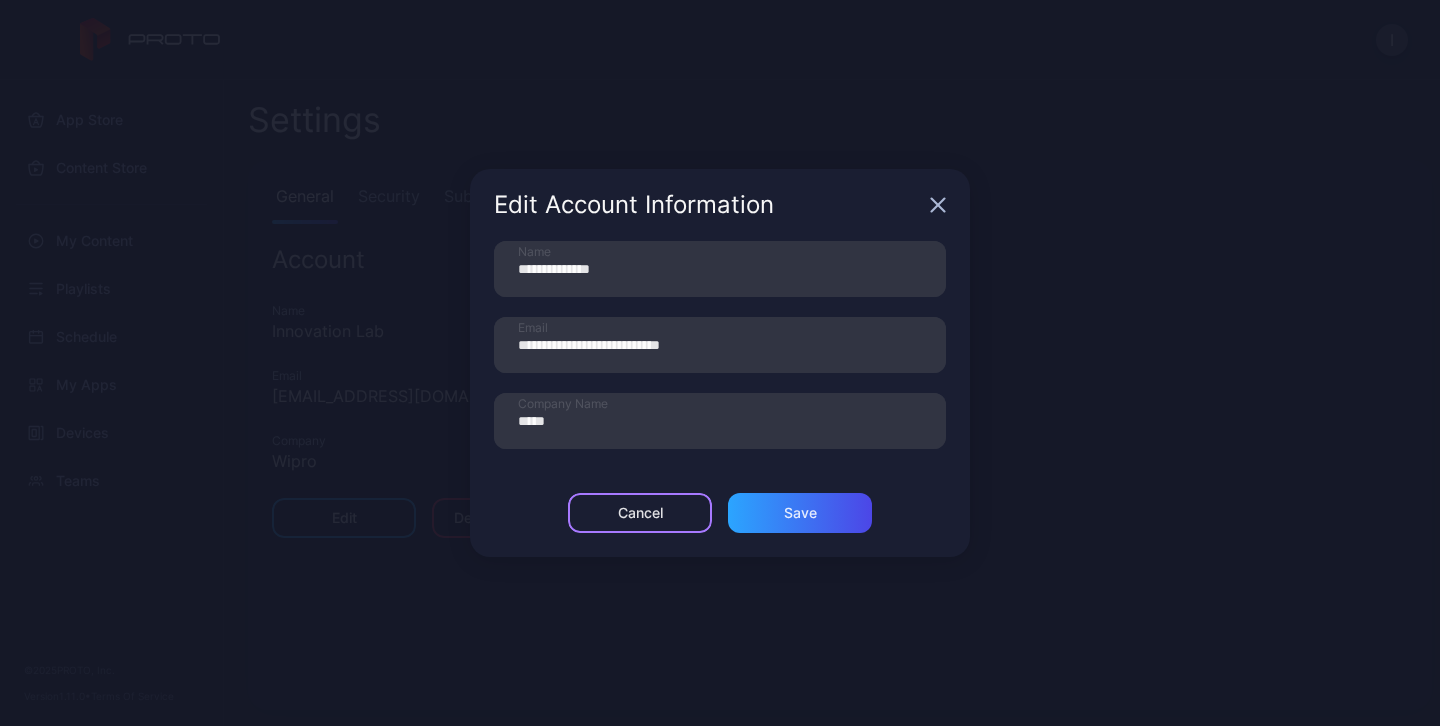 click on "Cancel" at bounding box center [640, 513] 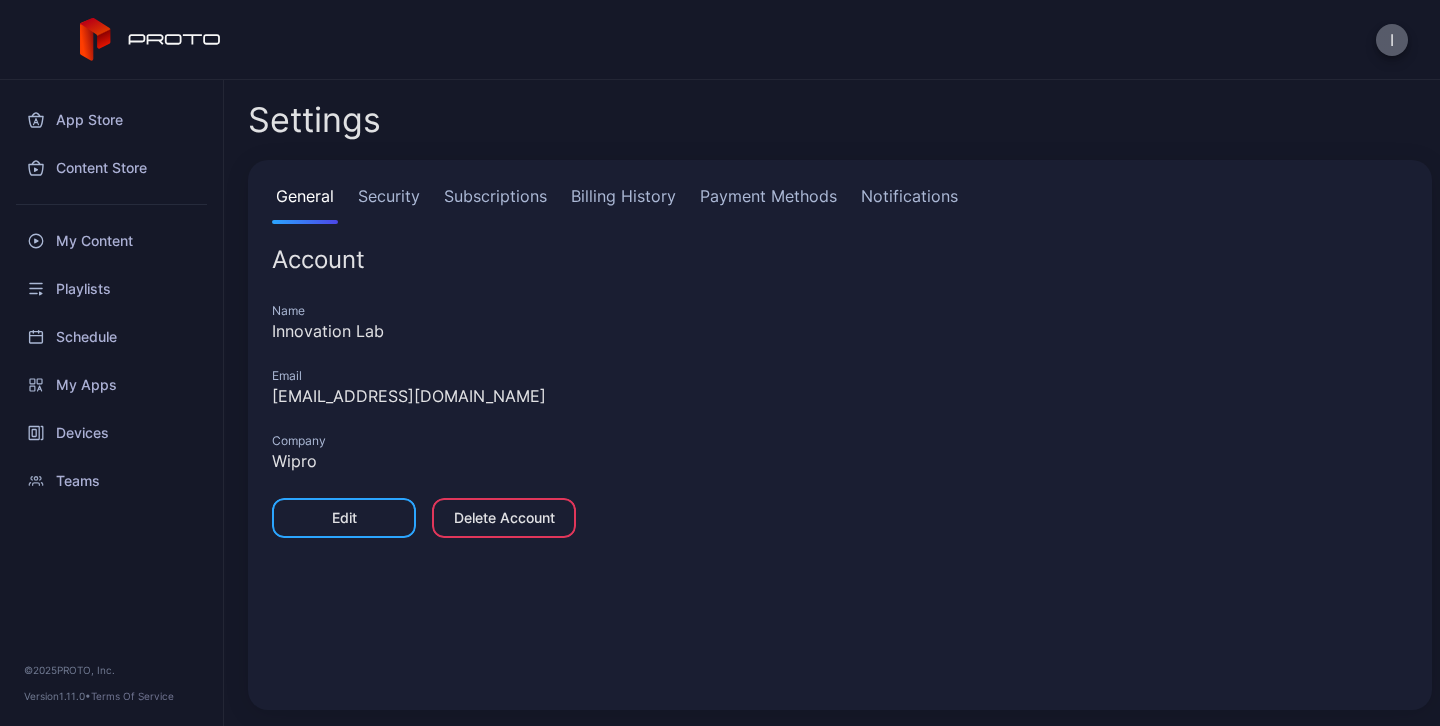 click on "I" at bounding box center (1392, 40) 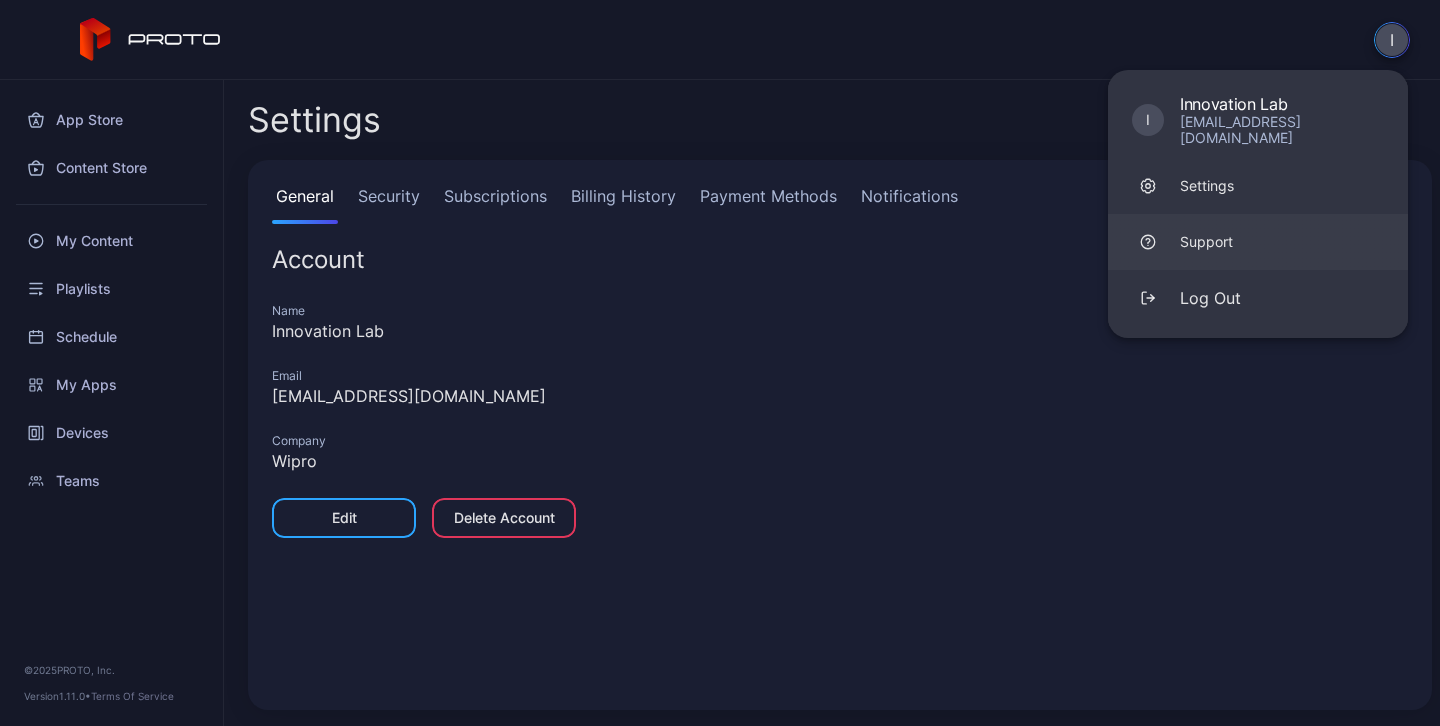 click on "Support" at bounding box center [1258, 242] 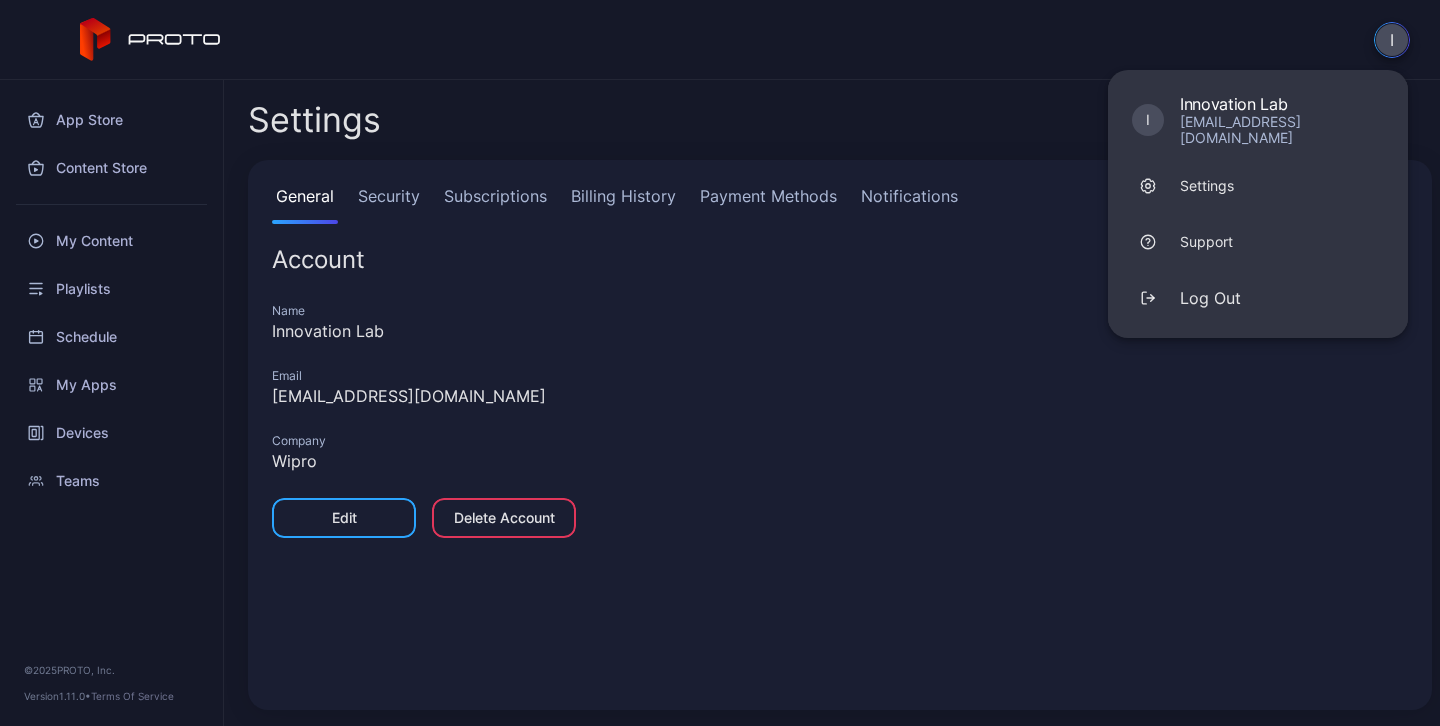click on "I" at bounding box center (1392, 40) 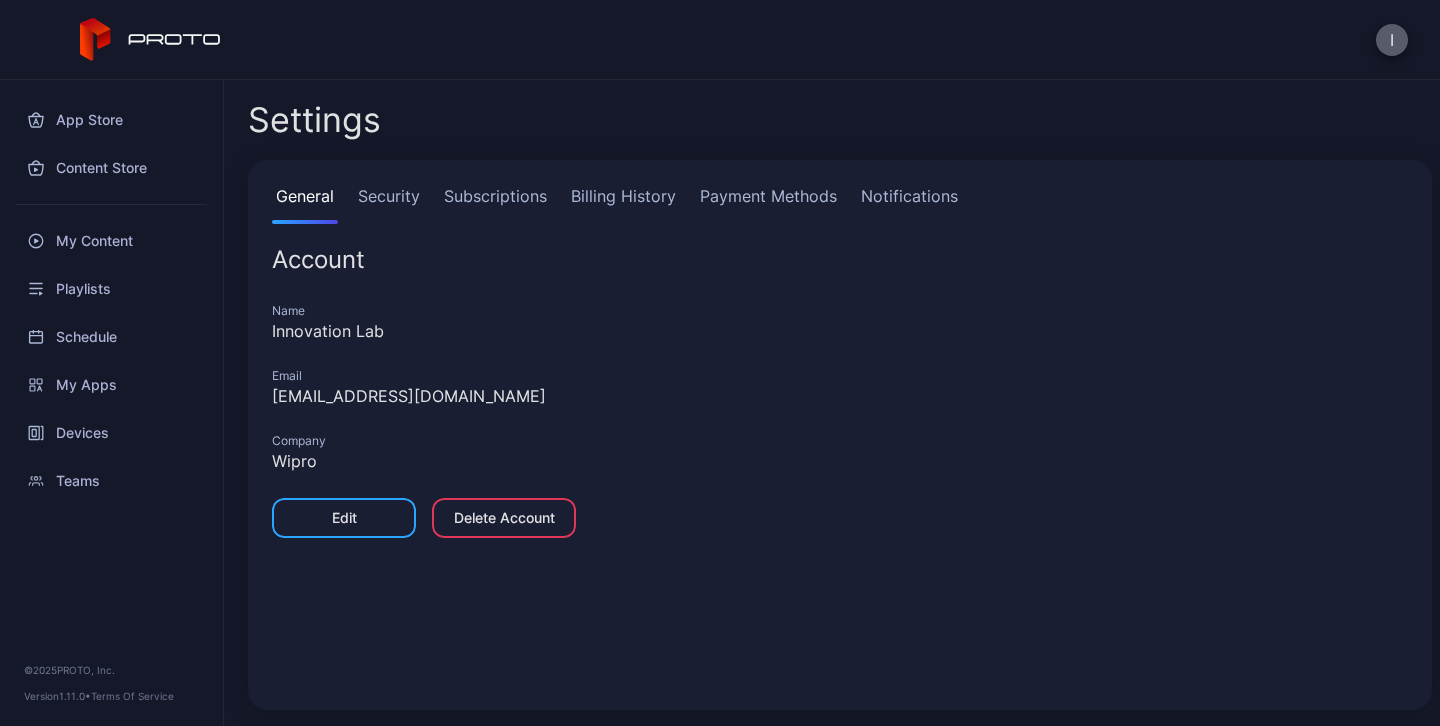 click on "I" at bounding box center (1392, 40) 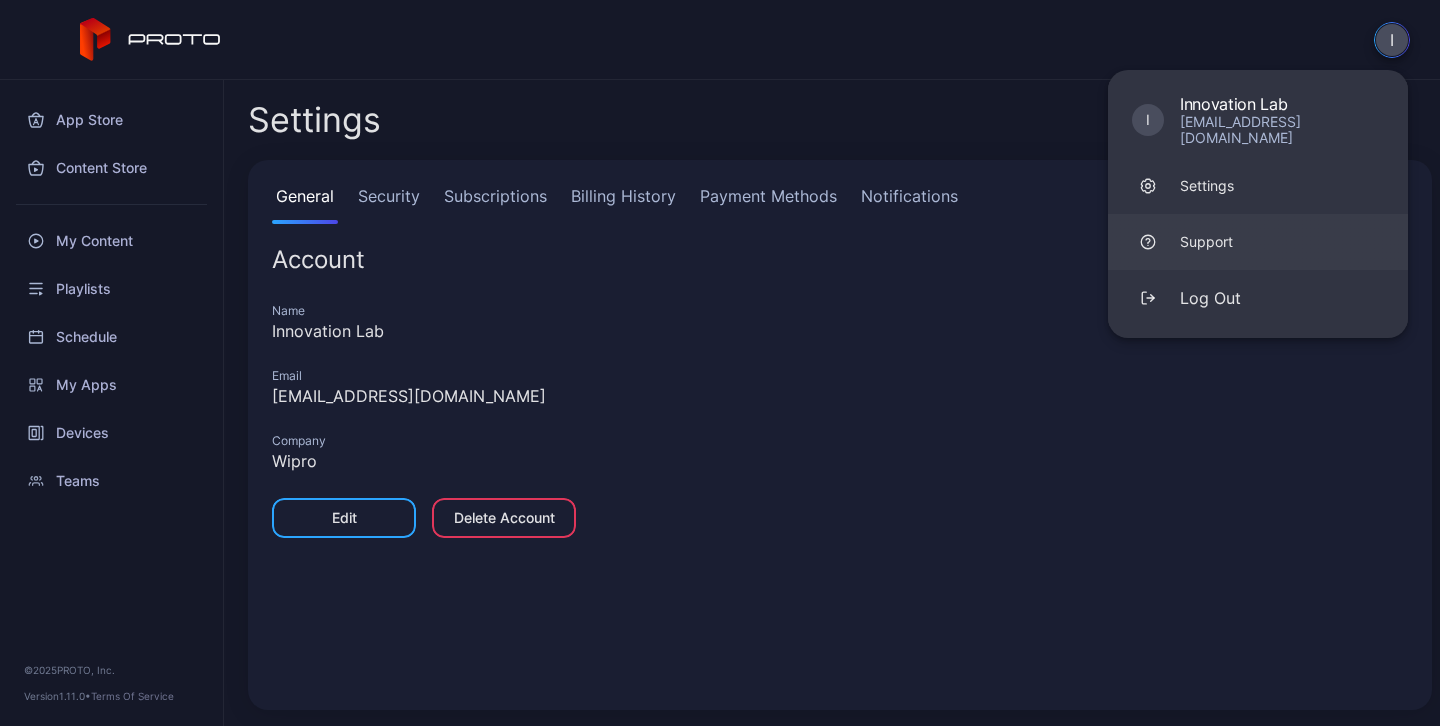click on "Support" at bounding box center (1258, 242) 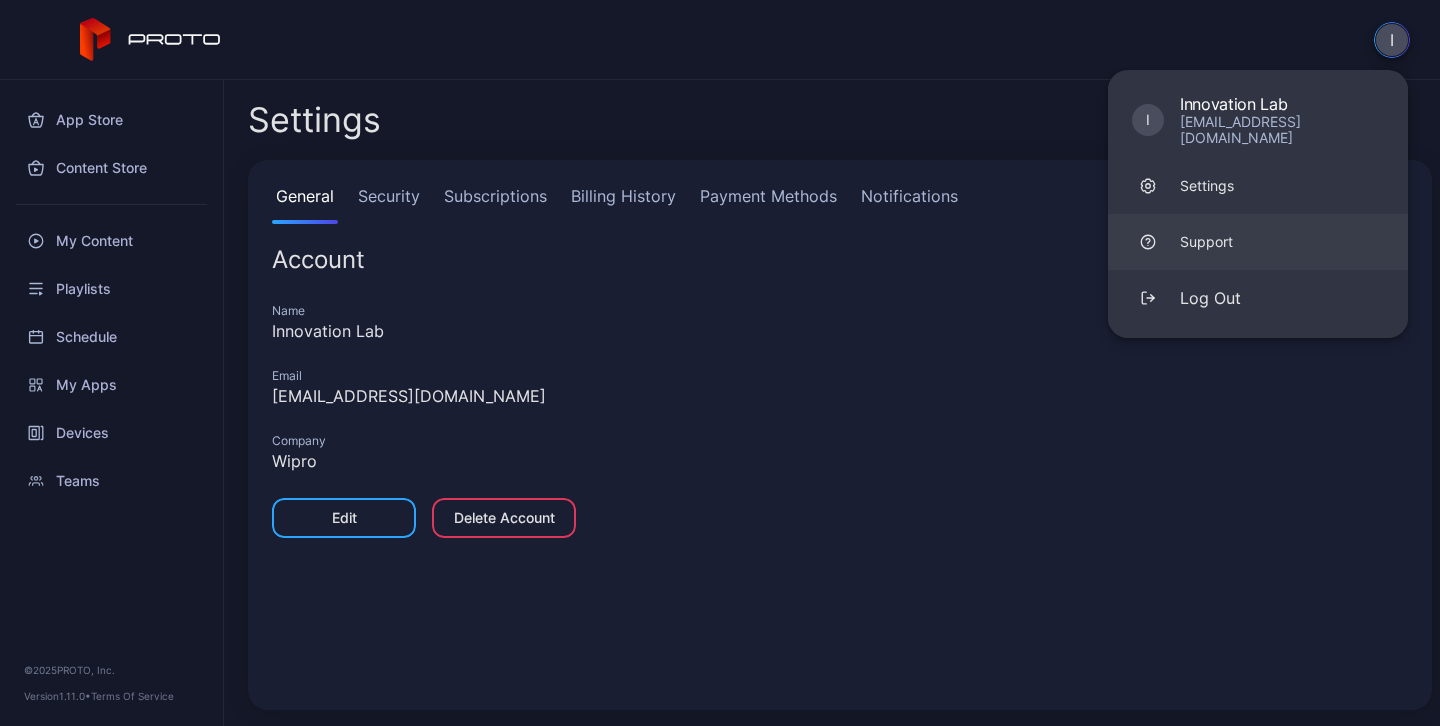 click on "Support" at bounding box center (1258, 242) 